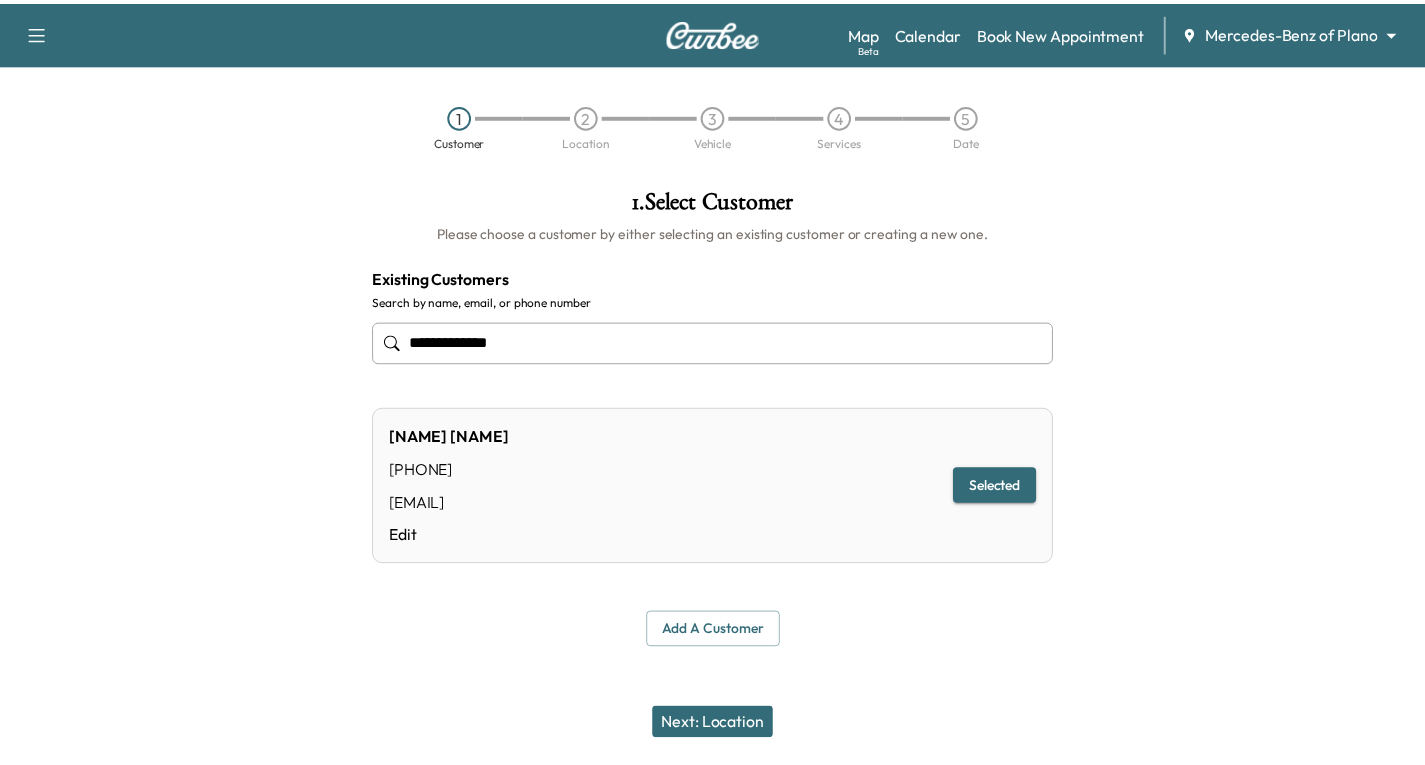 scroll, scrollTop: 0, scrollLeft: 0, axis: both 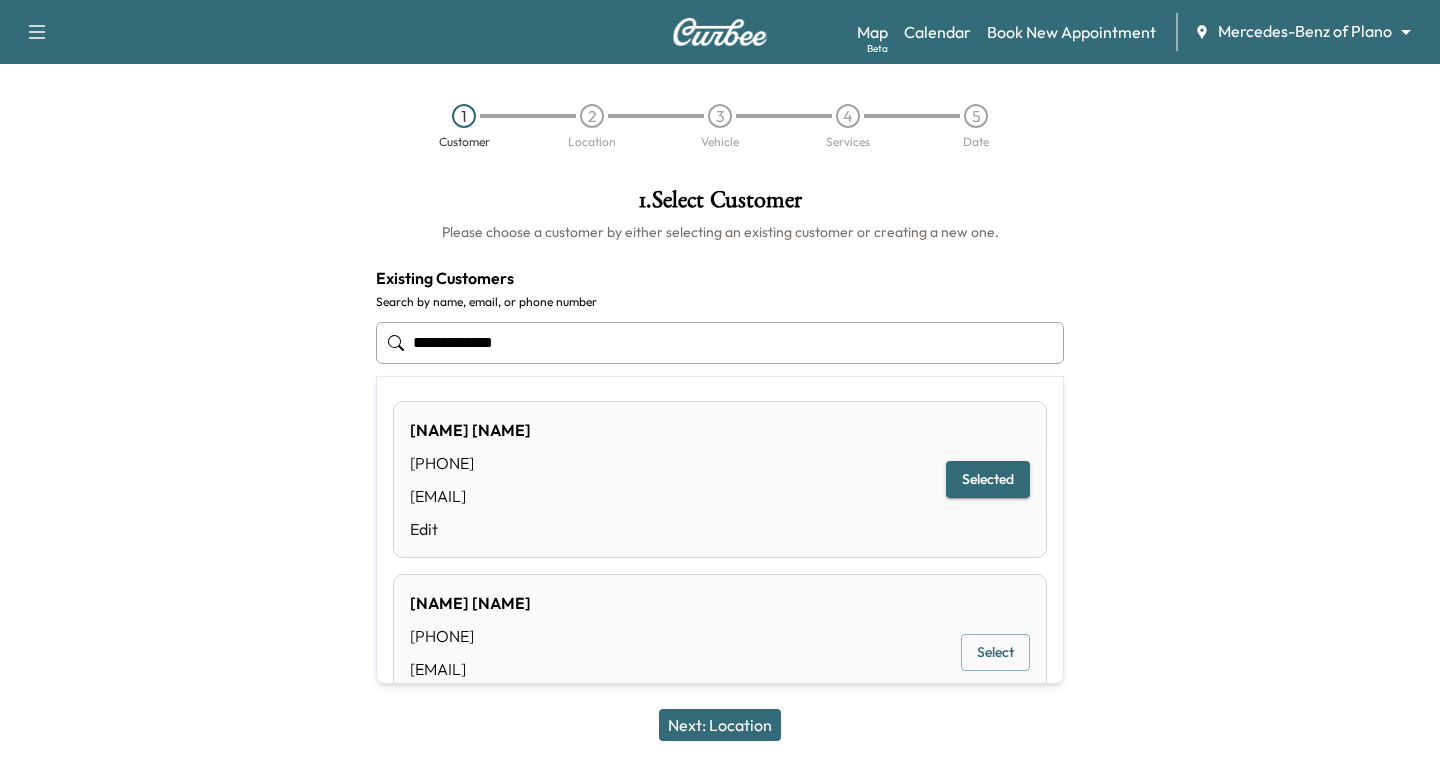 drag, startPoint x: 523, startPoint y: 348, endPoint x: 378, endPoint y: 370, distance: 146.65947 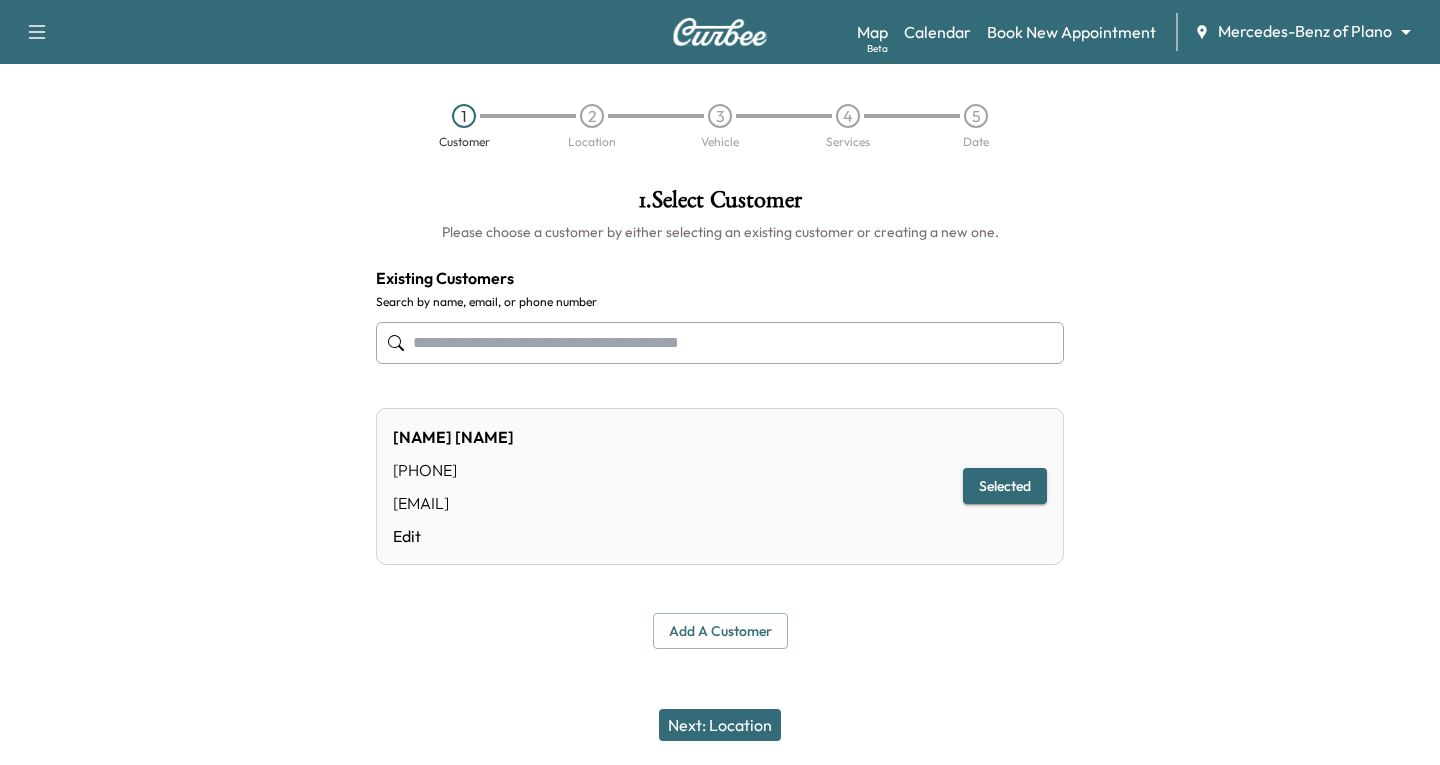 click at bounding box center [720, 343] 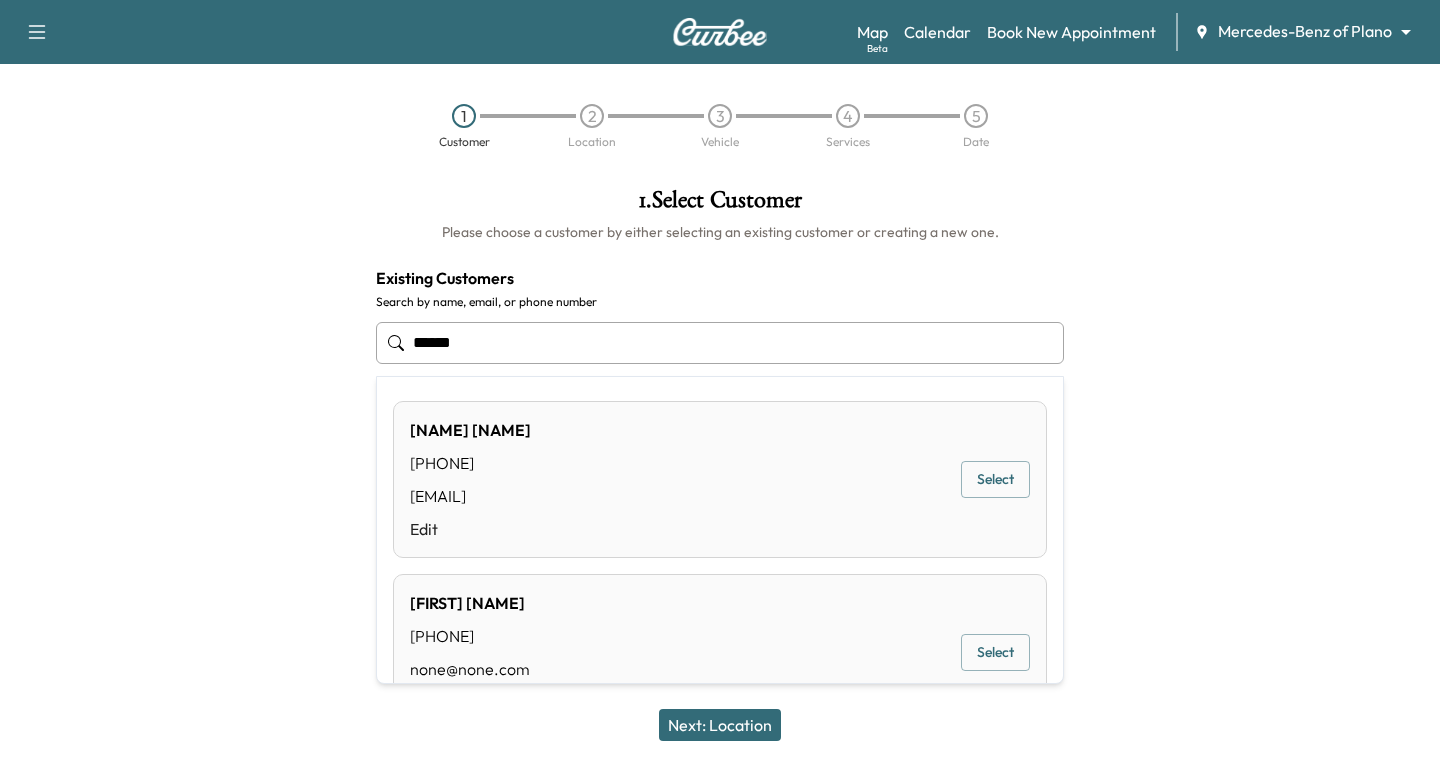 type on "**********" 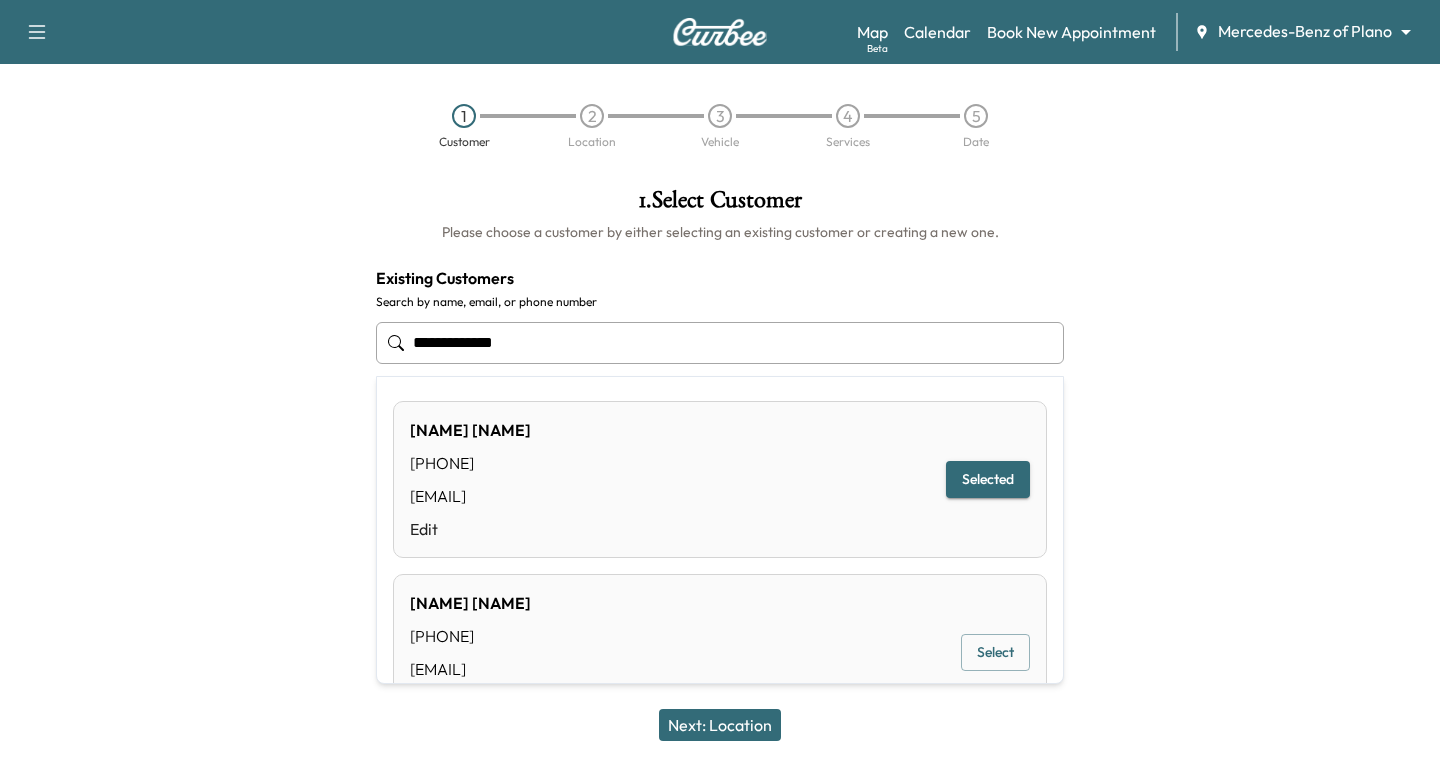 drag, startPoint x: 521, startPoint y: 343, endPoint x: 291, endPoint y: 361, distance: 230.70328 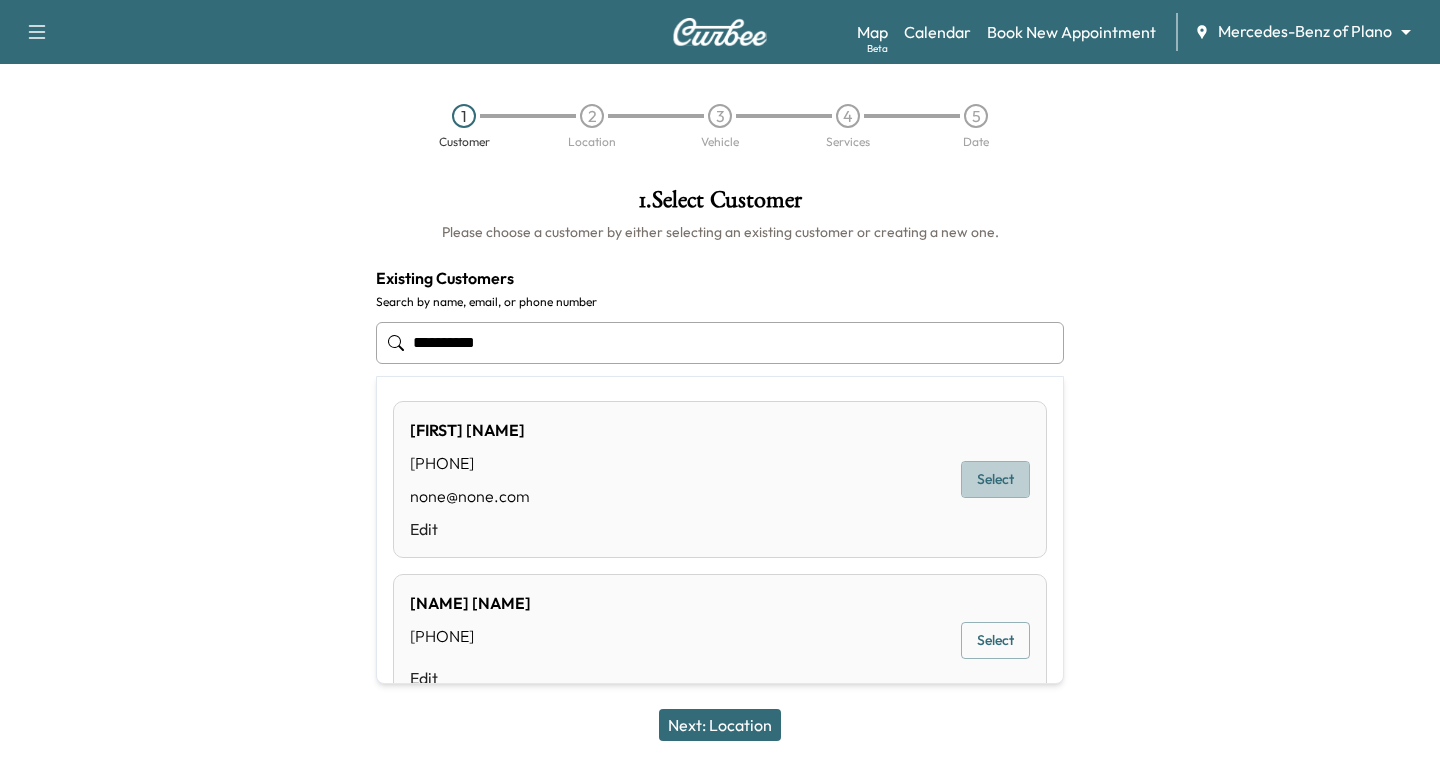 click on "Select" at bounding box center [995, 479] 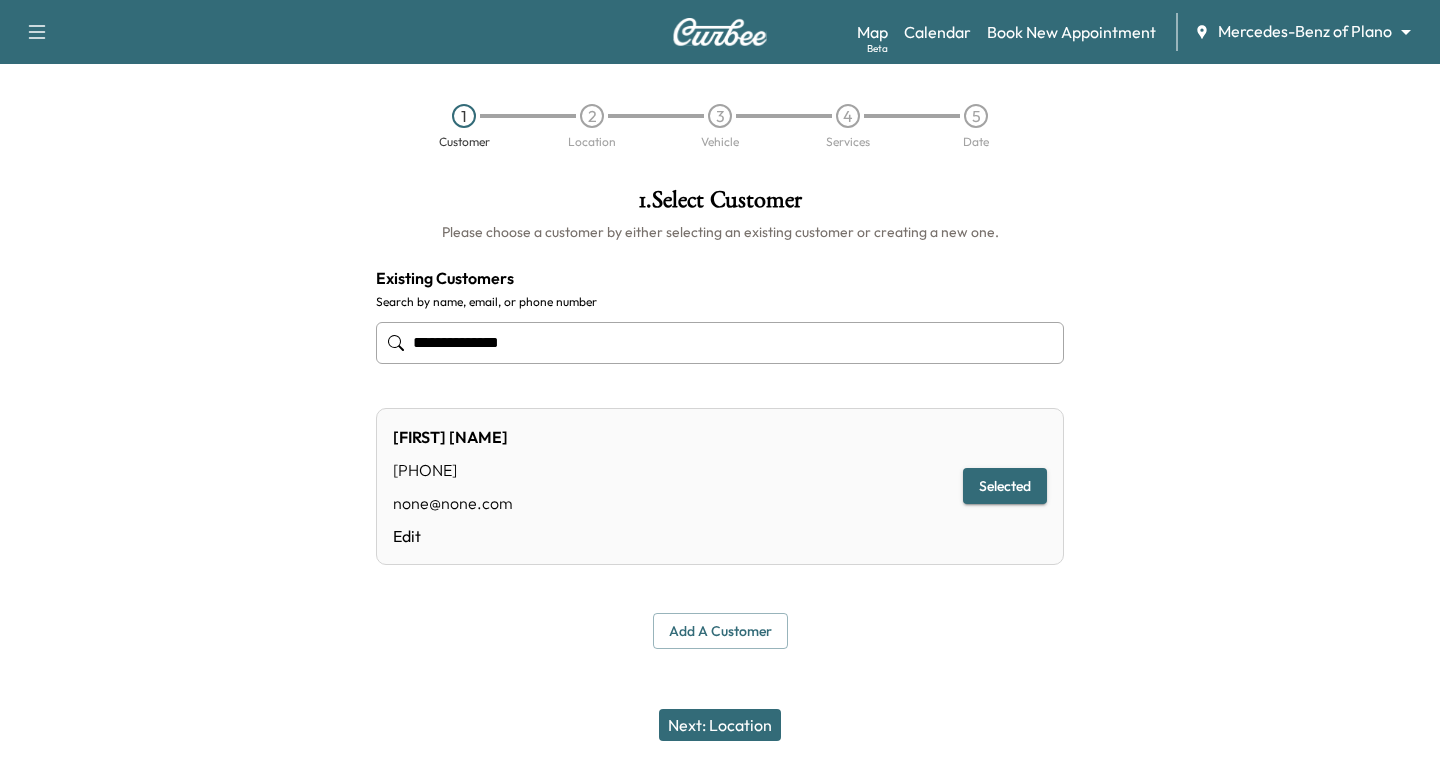 type on "**********" 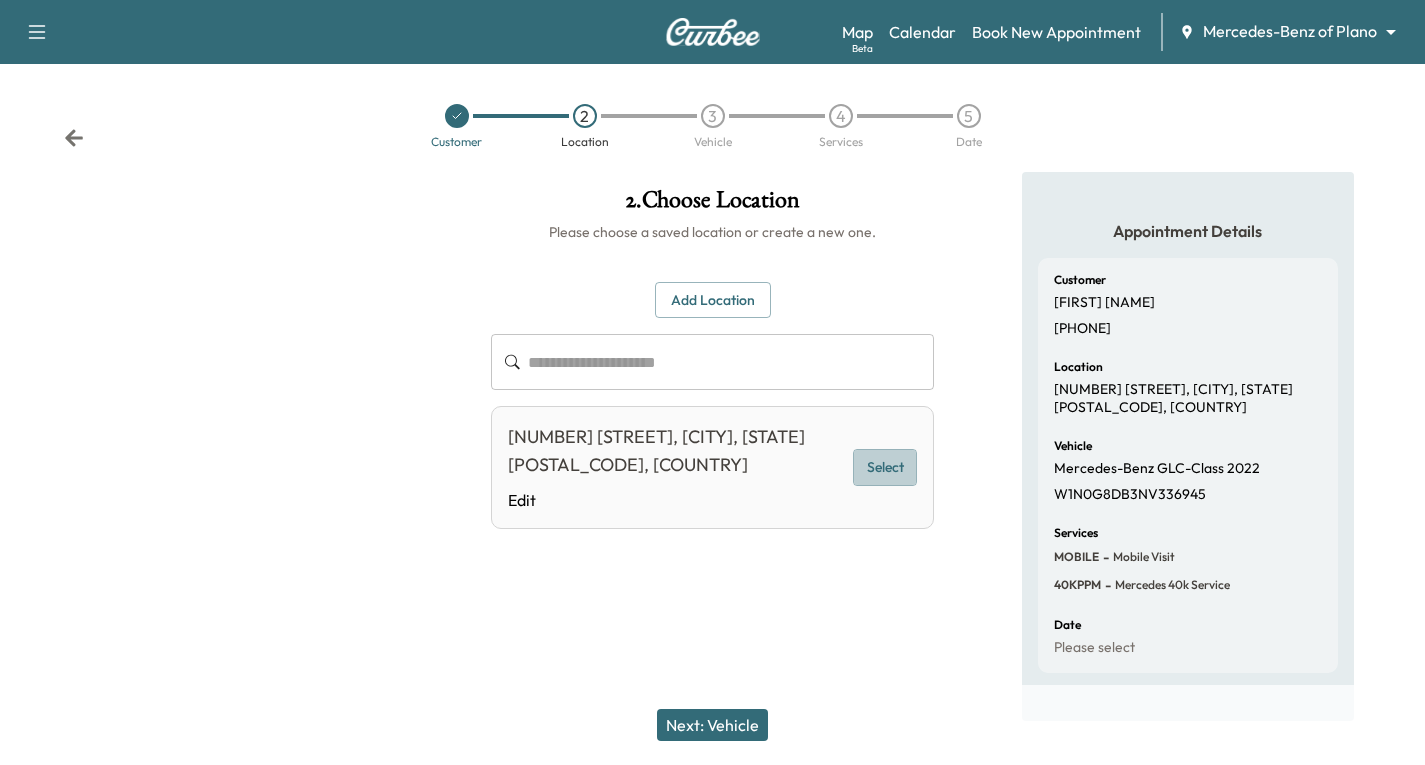 click on "Select" at bounding box center (885, 467) 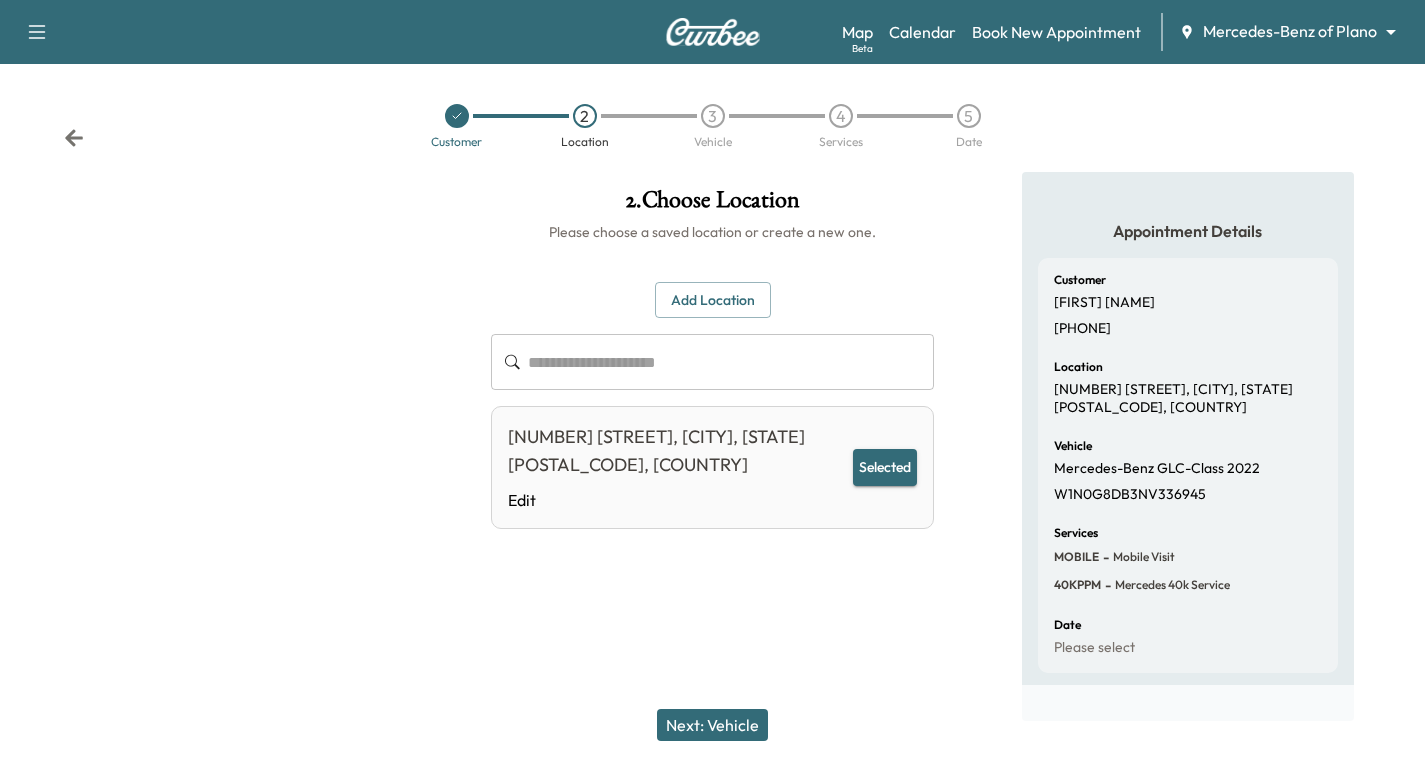 click on "Next: Vehicle" at bounding box center [712, 725] 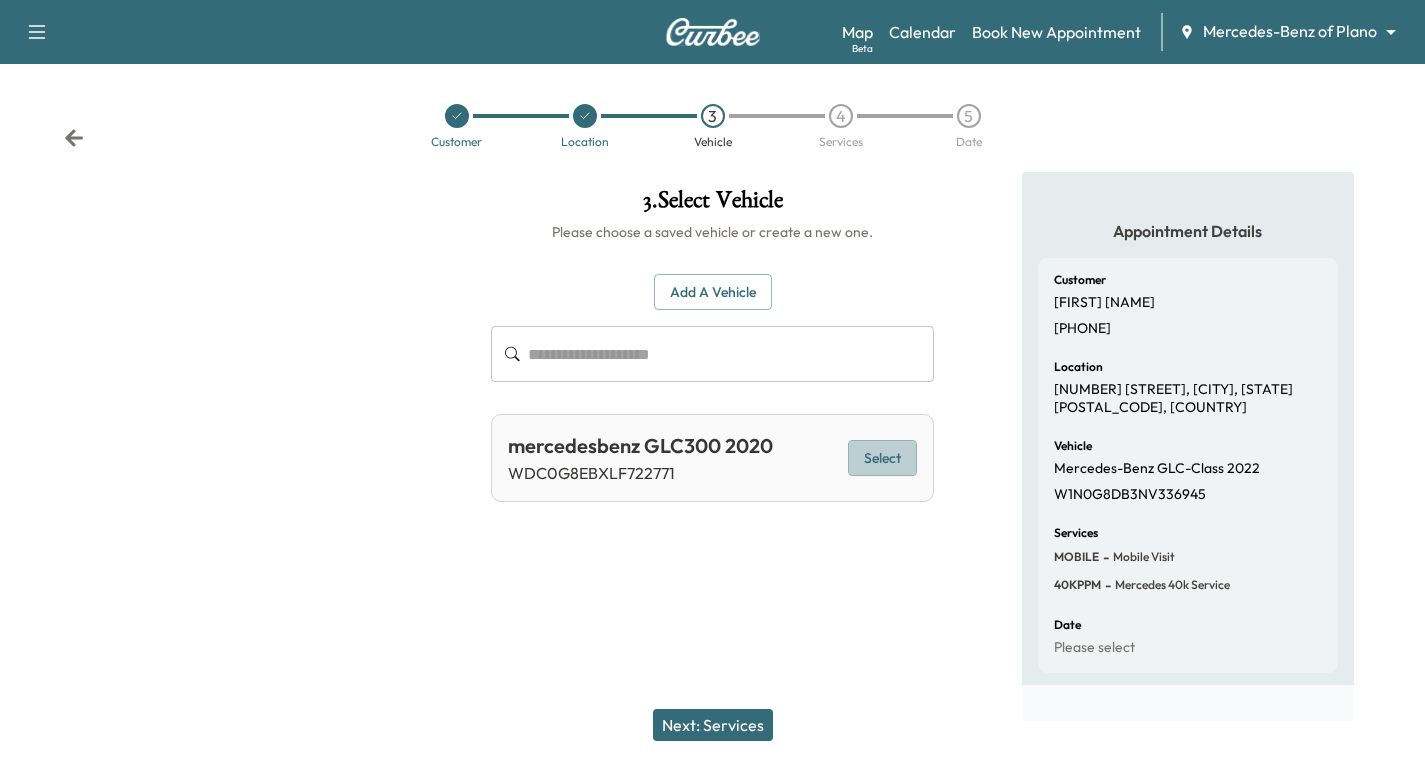 click on "Select" at bounding box center (882, 458) 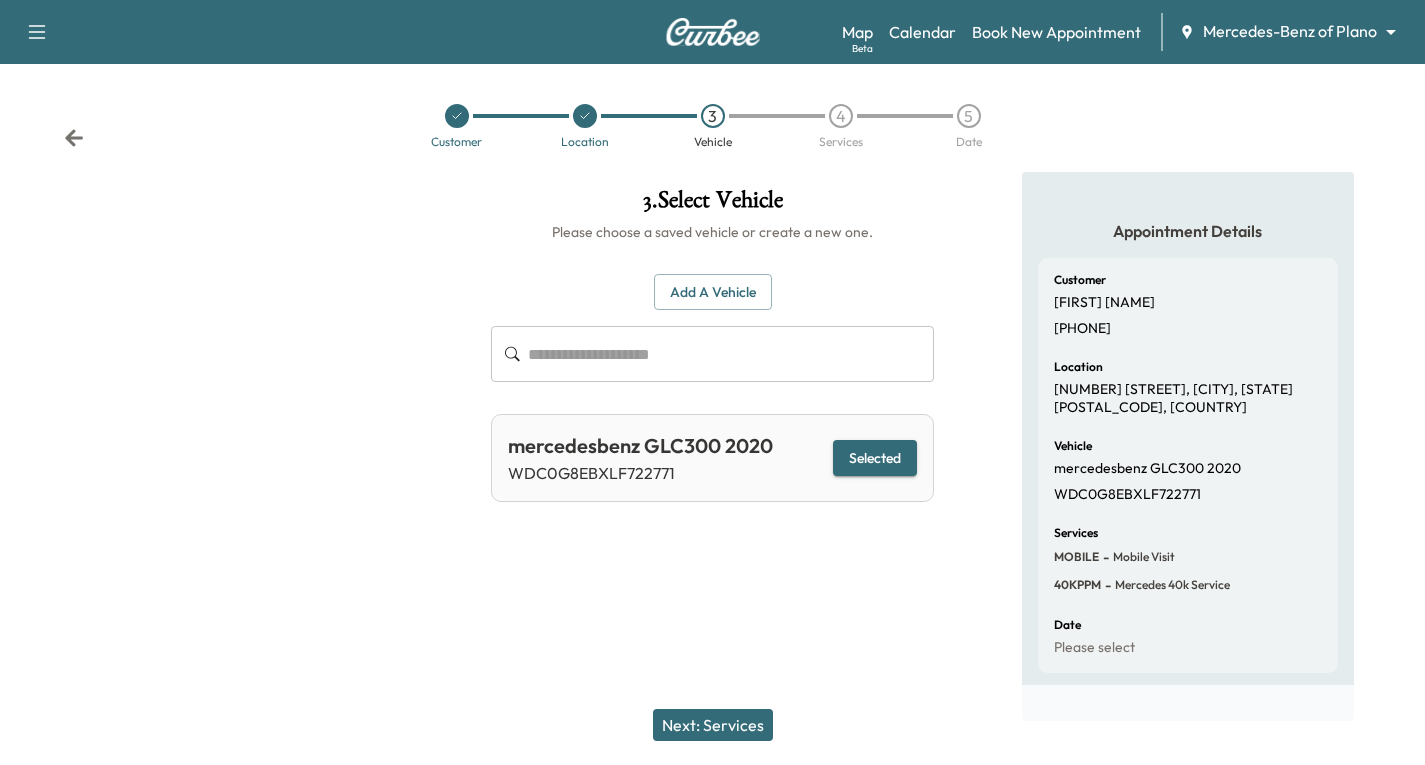 click on "Next: Services" at bounding box center [713, 725] 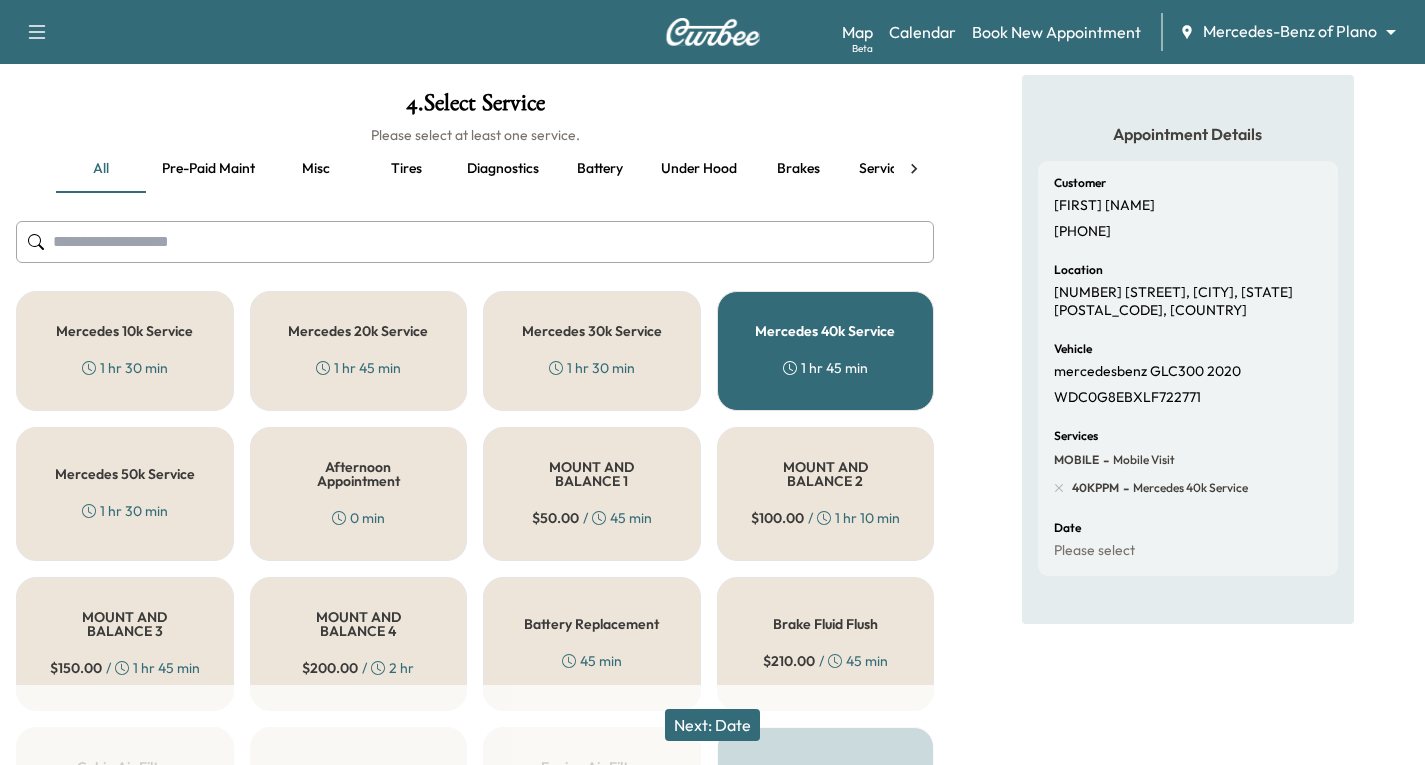scroll, scrollTop: 100, scrollLeft: 0, axis: vertical 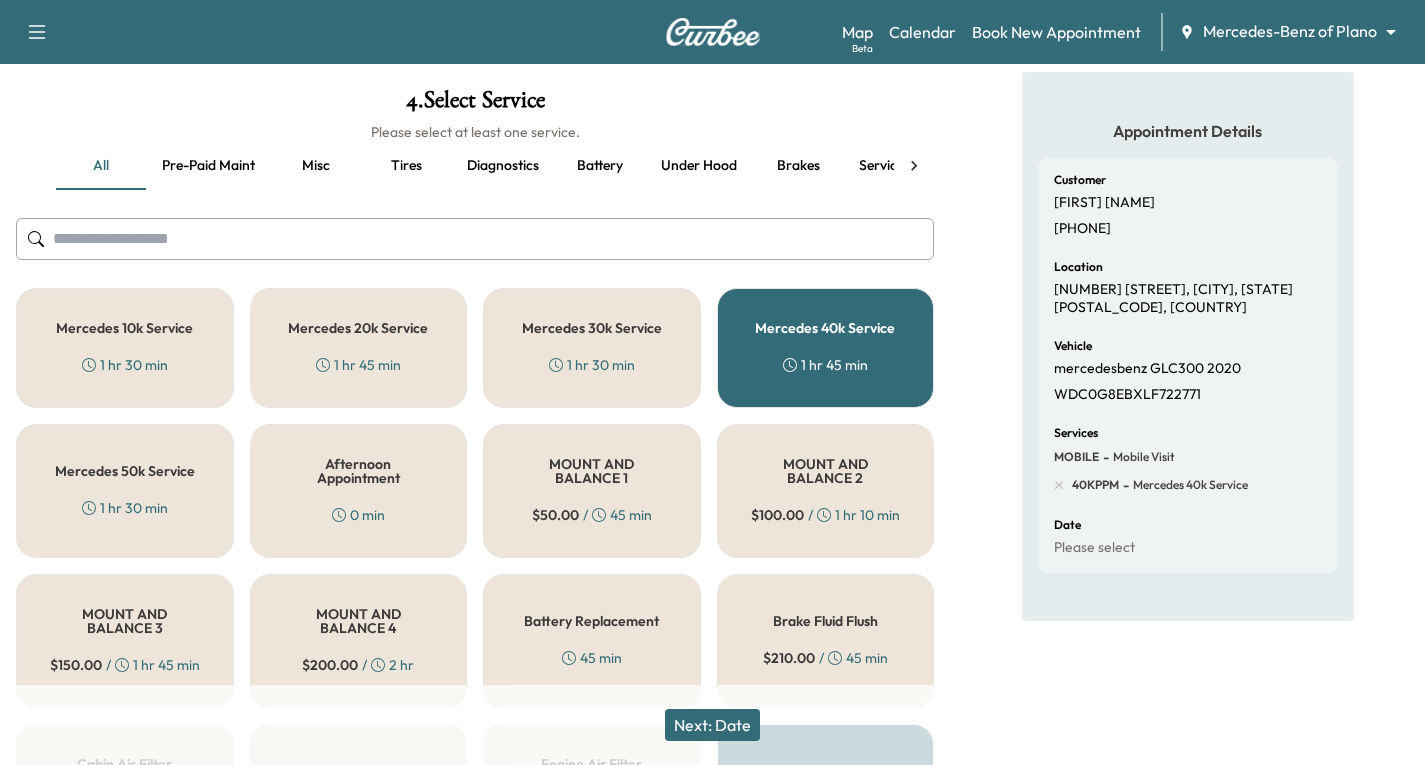 click on "Mercedes 50k Service 1 hr 30 min" at bounding box center [125, 491] 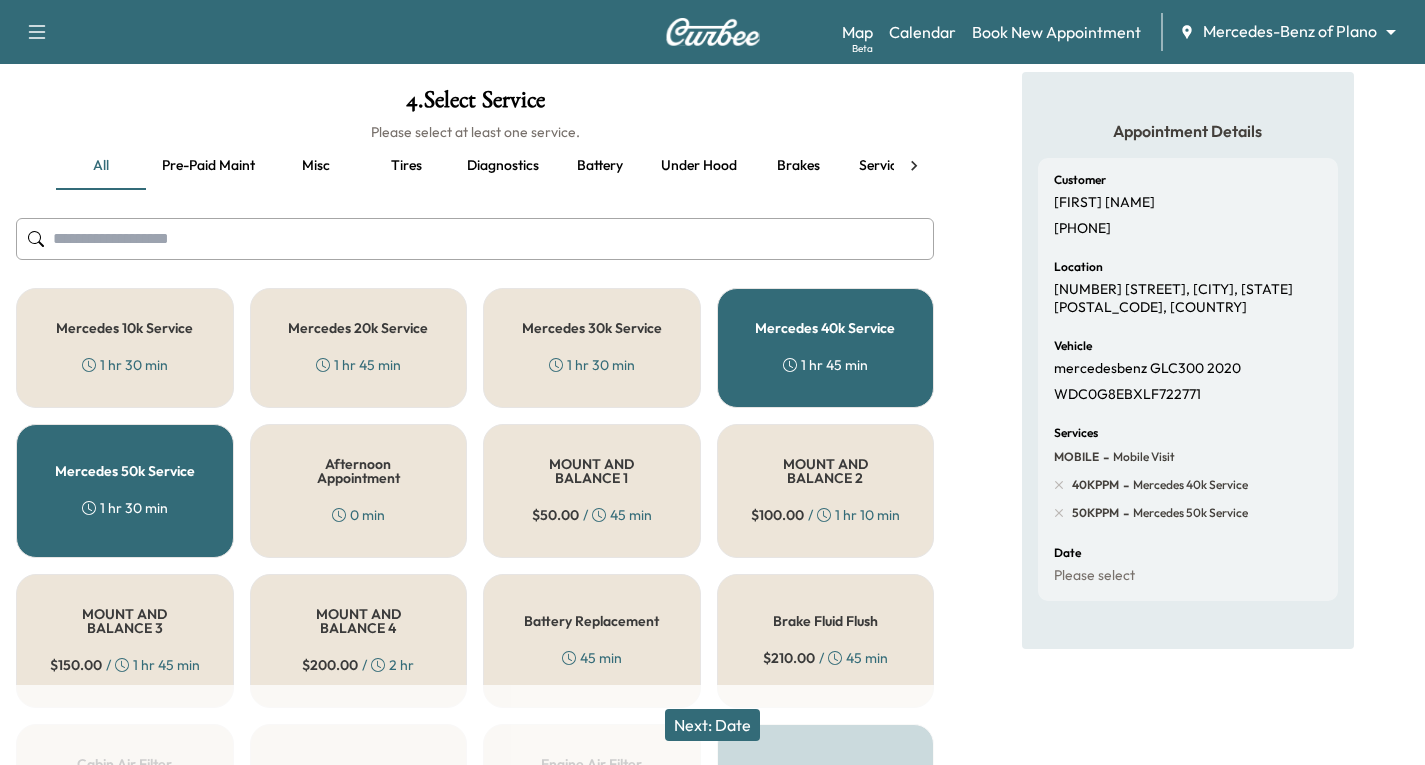 click on "Next: Date" at bounding box center (712, 725) 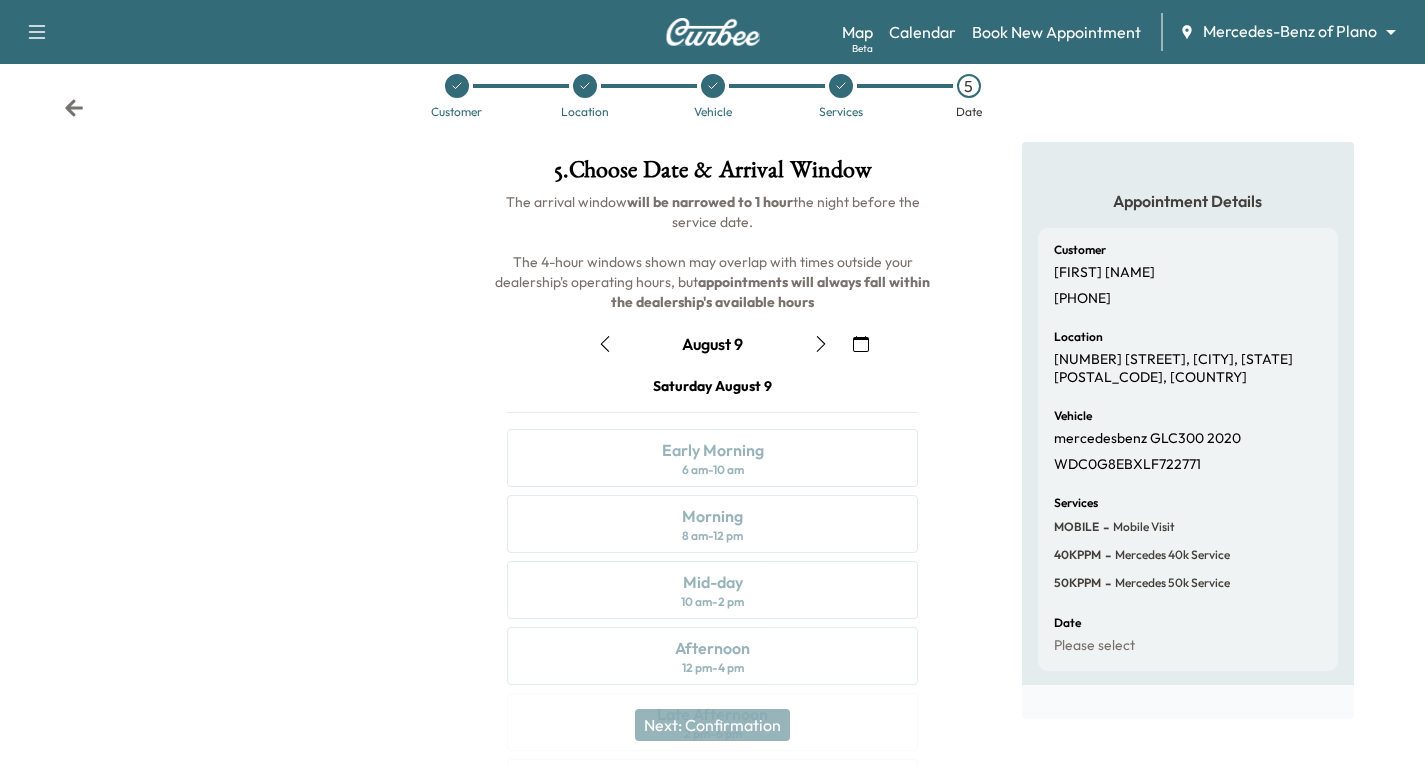 scroll, scrollTop: 100, scrollLeft: 0, axis: vertical 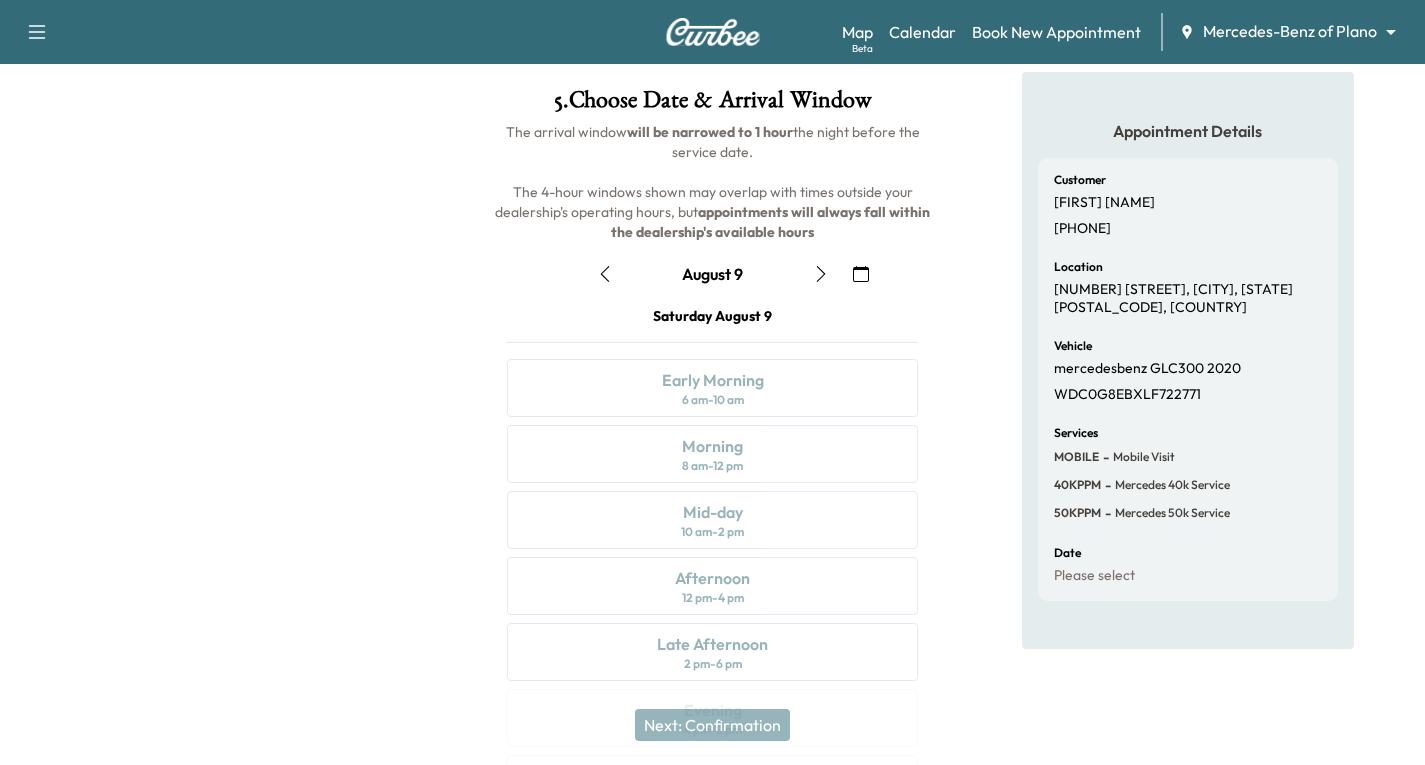 click at bounding box center [821, 274] 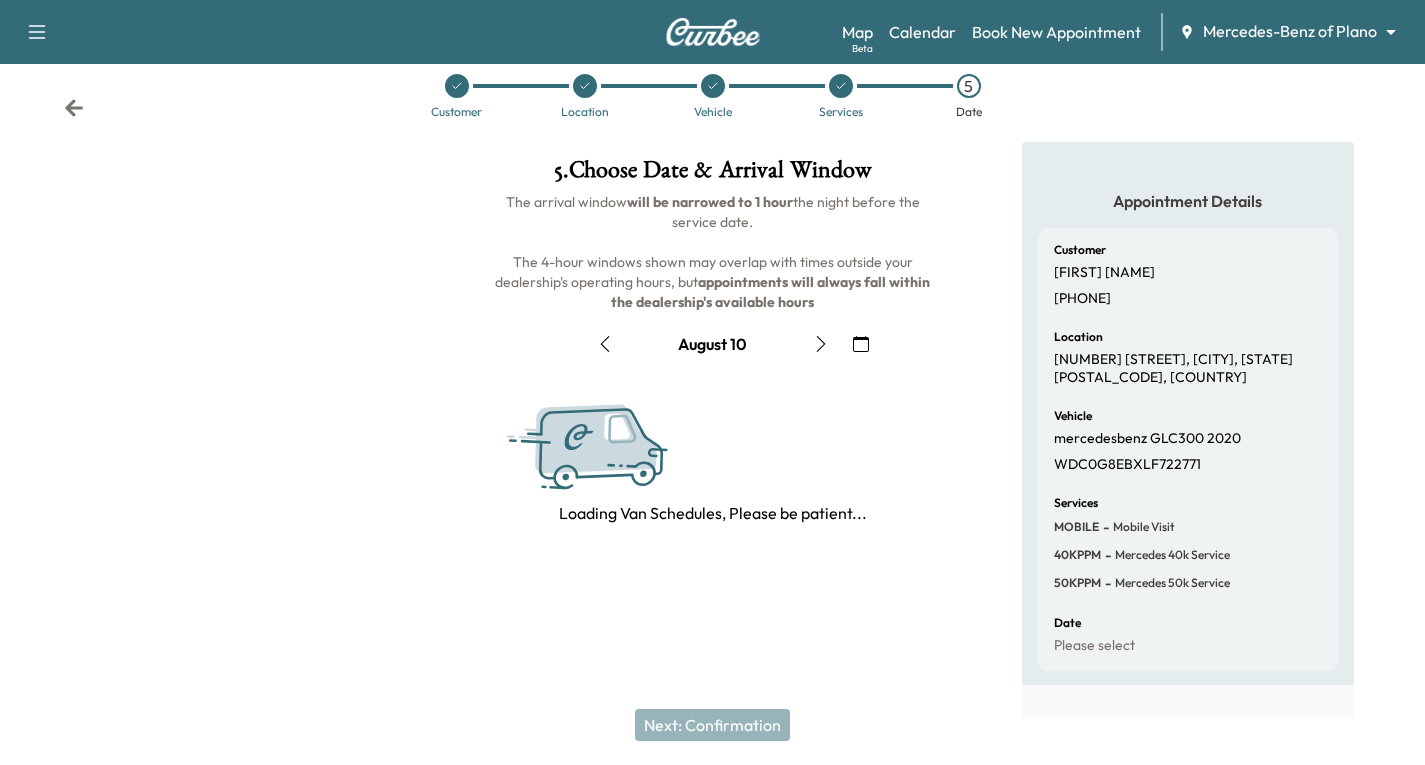 scroll, scrollTop: 100, scrollLeft: 0, axis: vertical 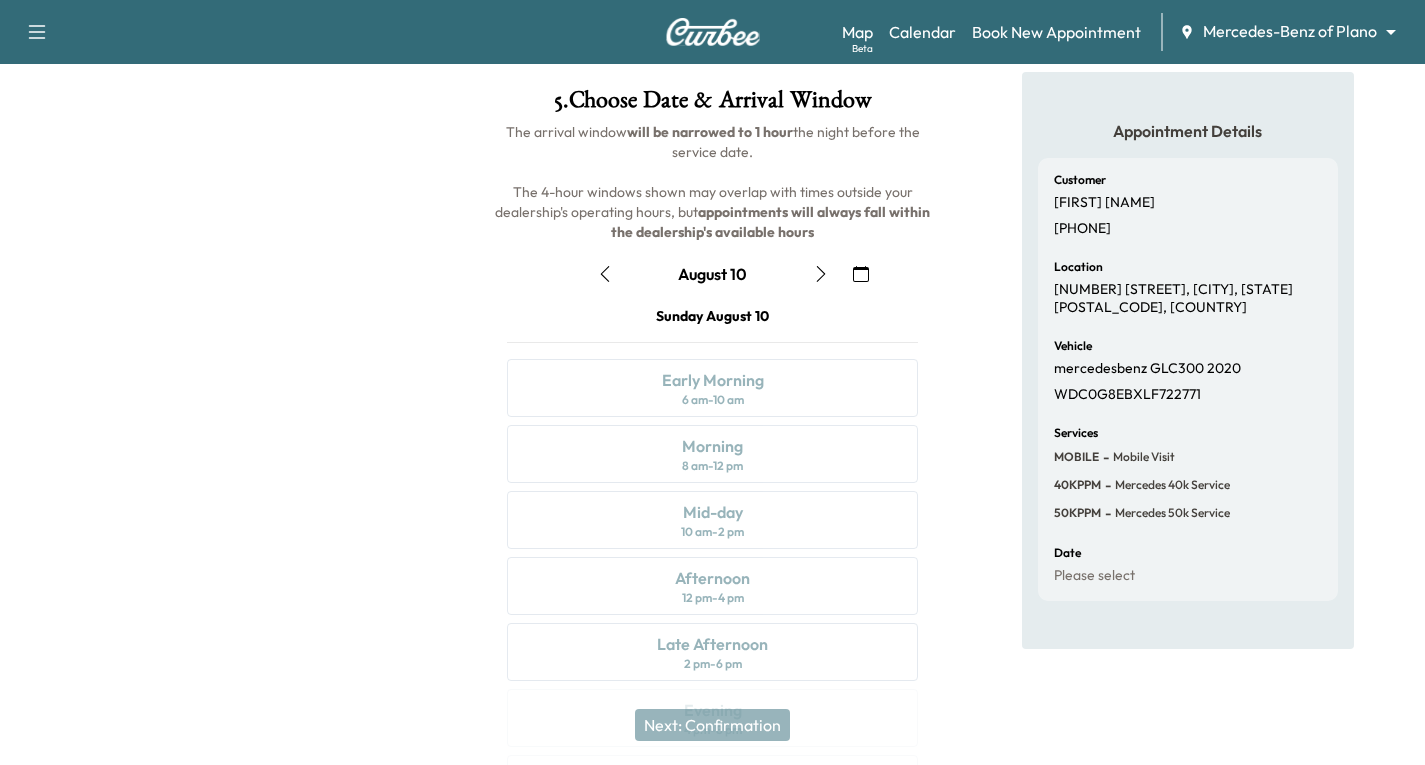 click 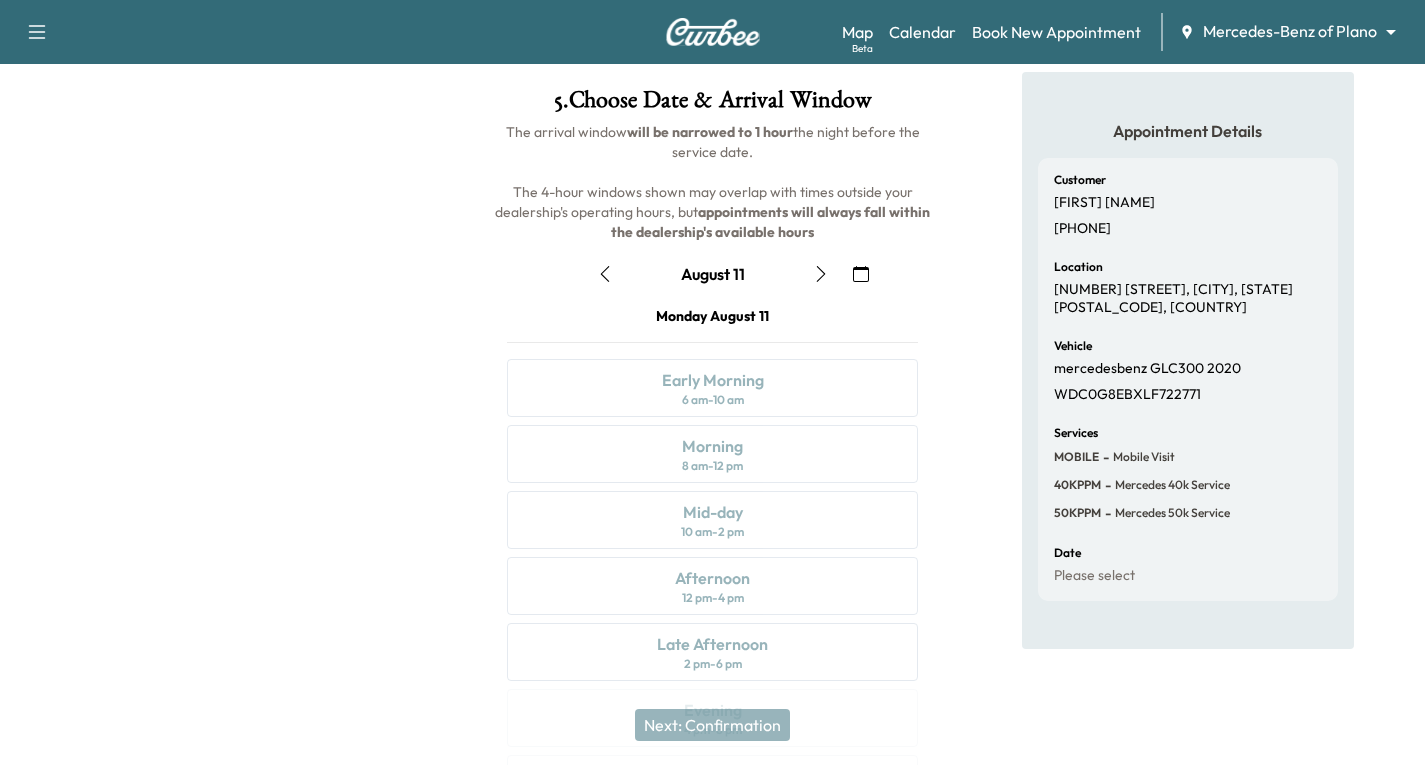 click 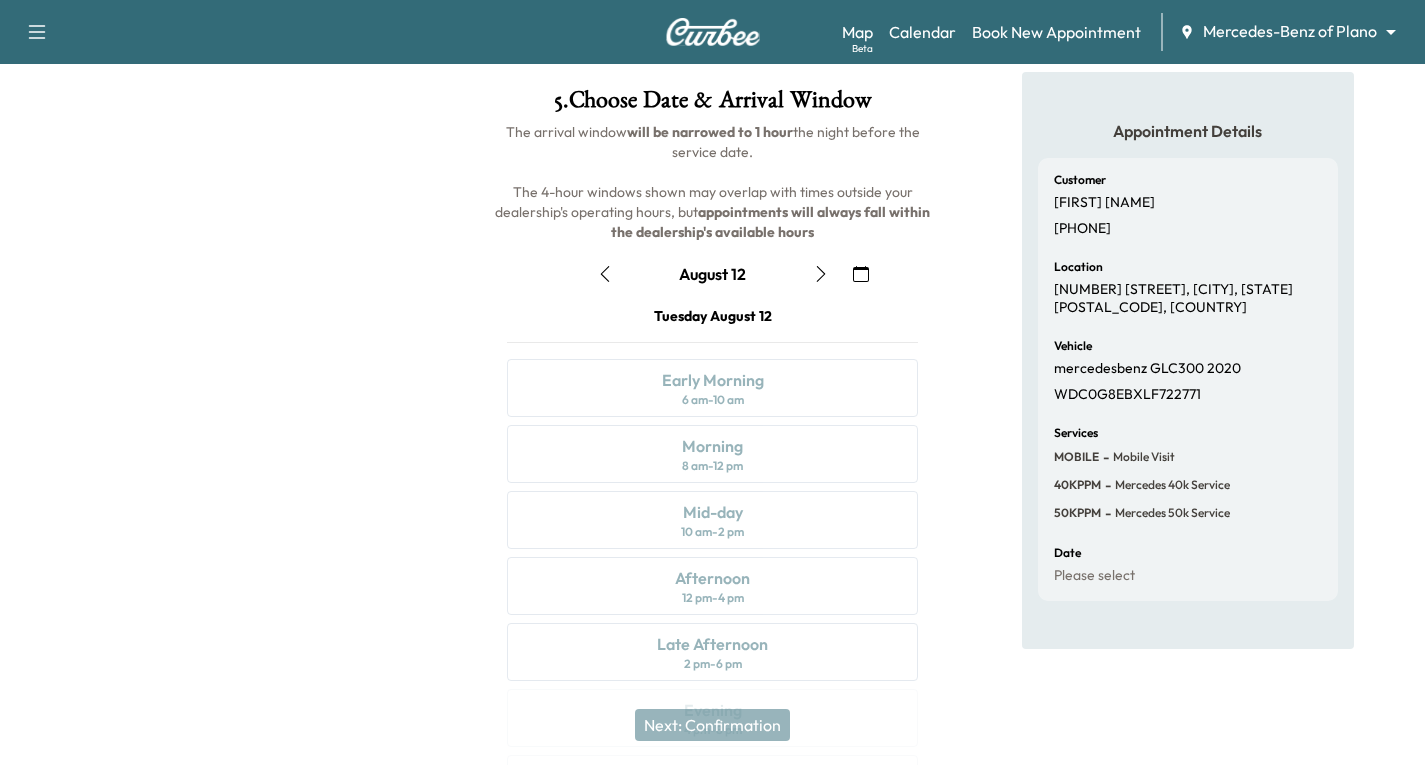 click 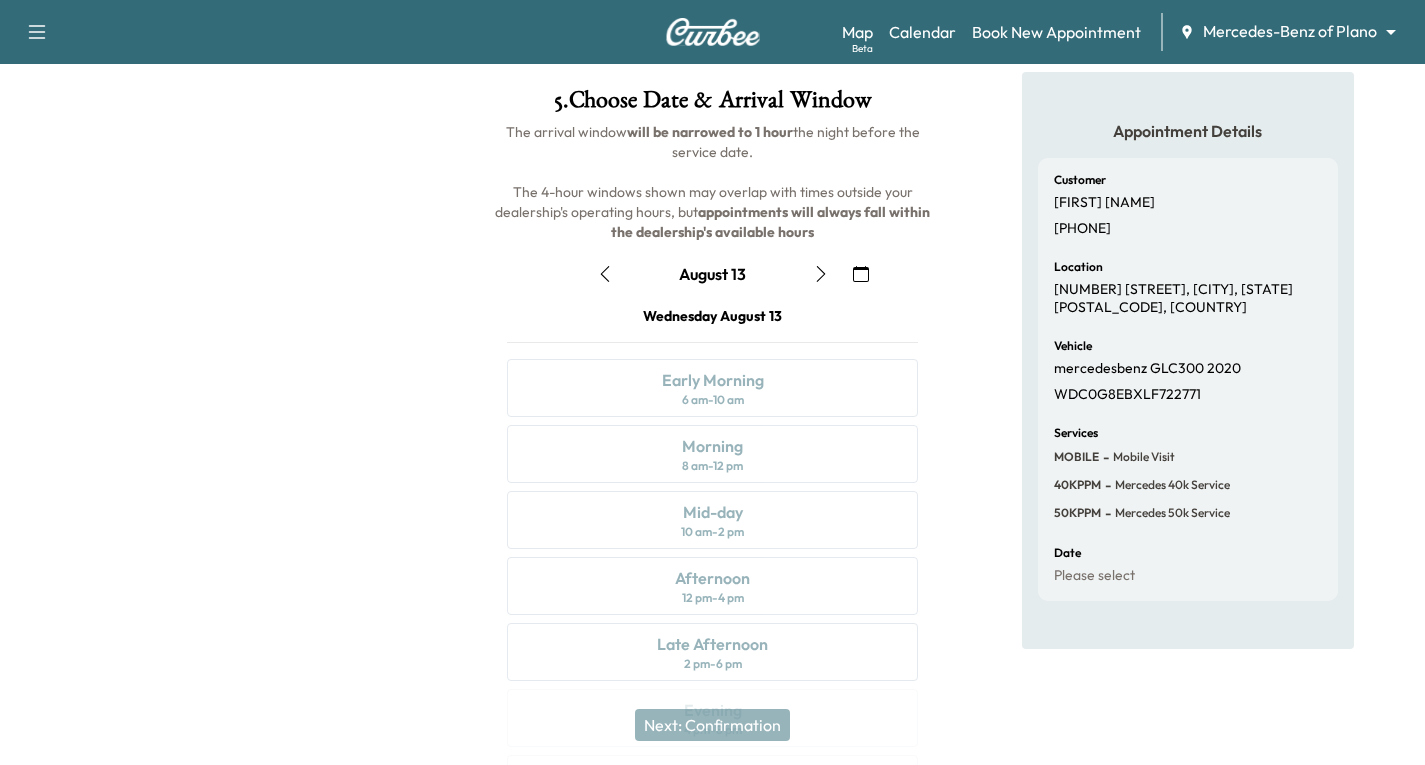 click 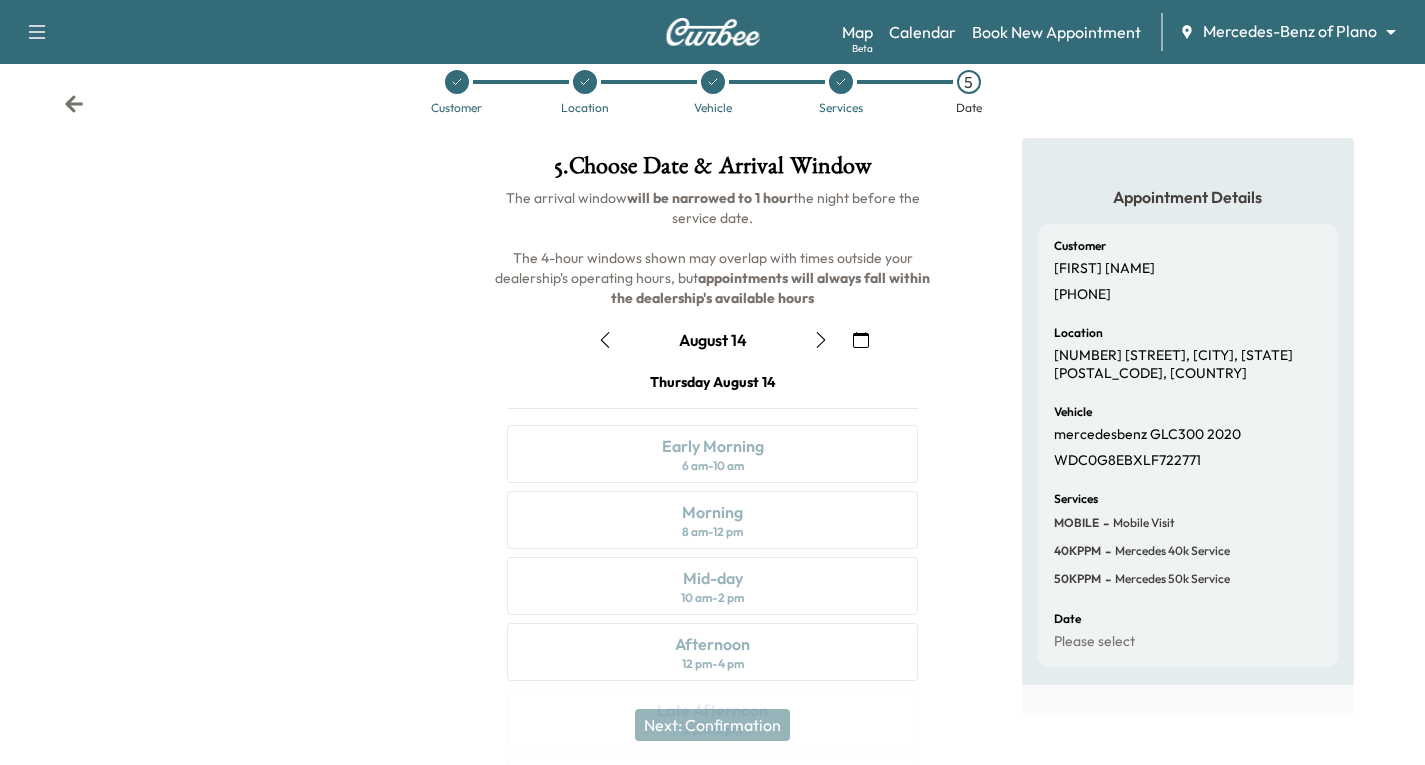scroll, scrollTop: 0, scrollLeft: 0, axis: both 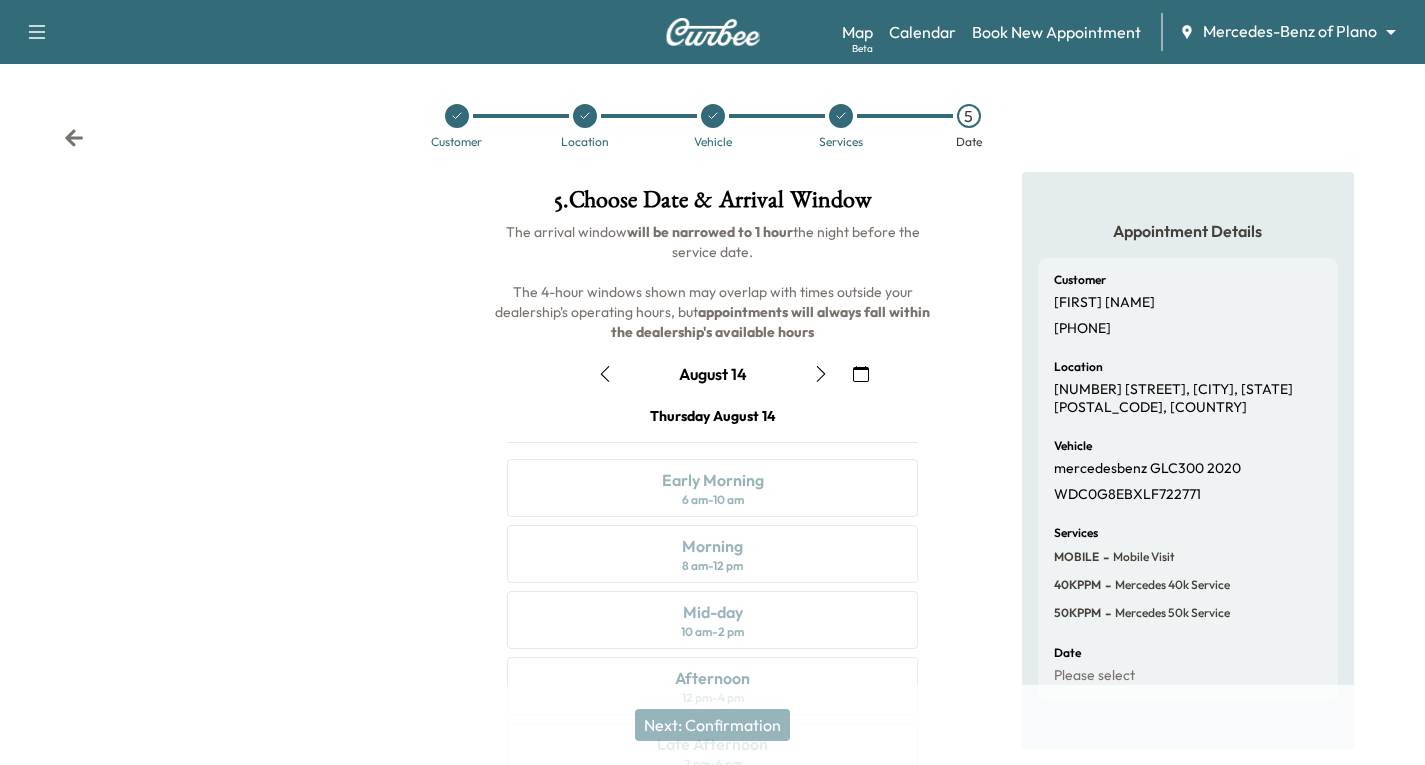 click 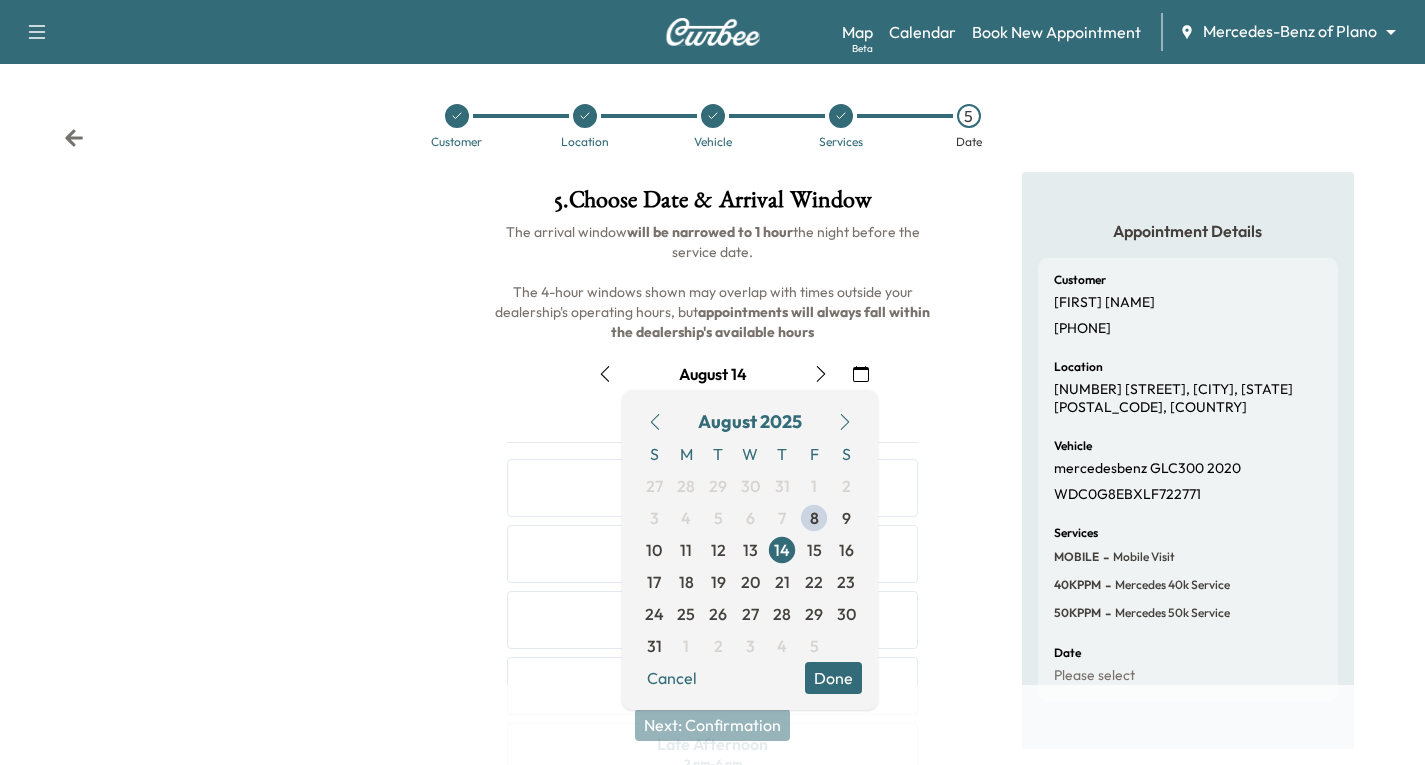 click 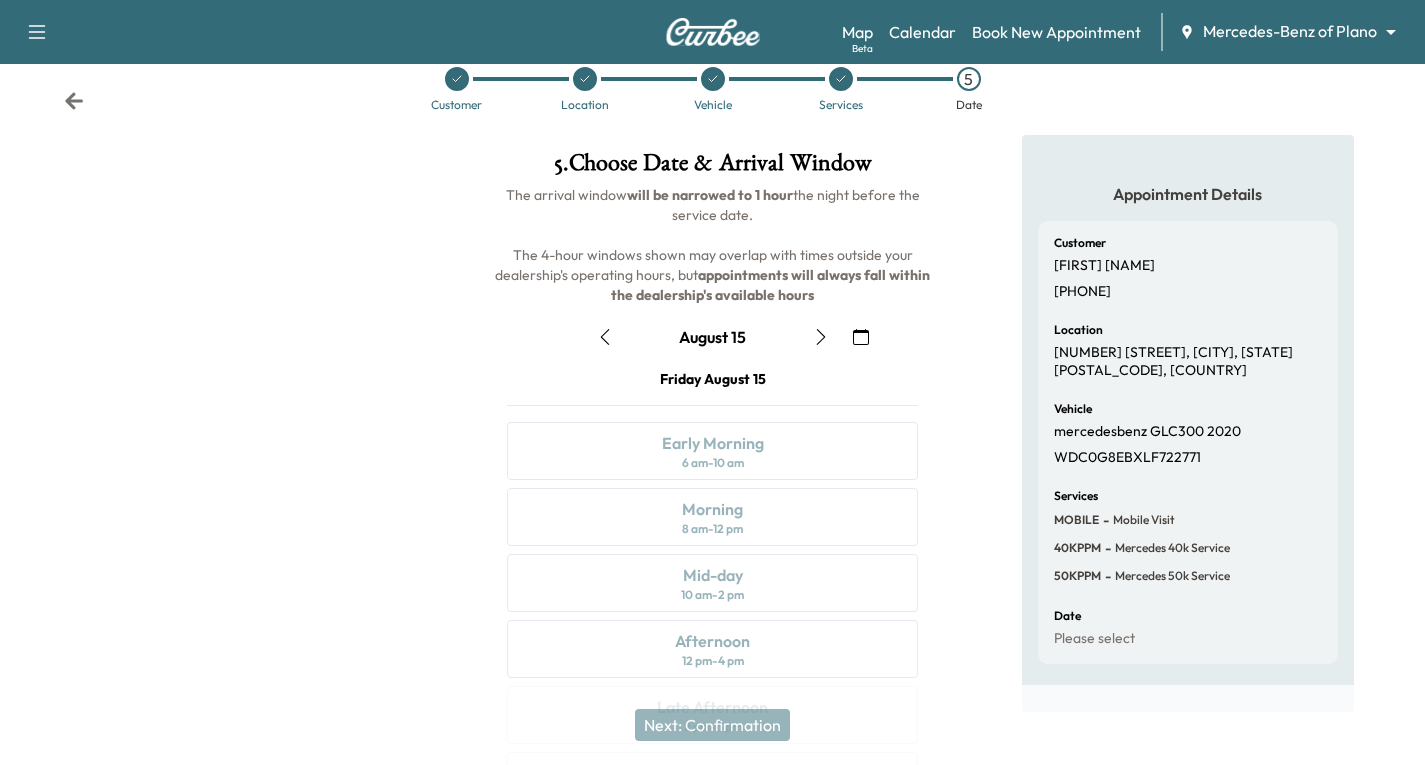 scroll, scrollTop: 36, scrollLeft: 0, axis: vertical 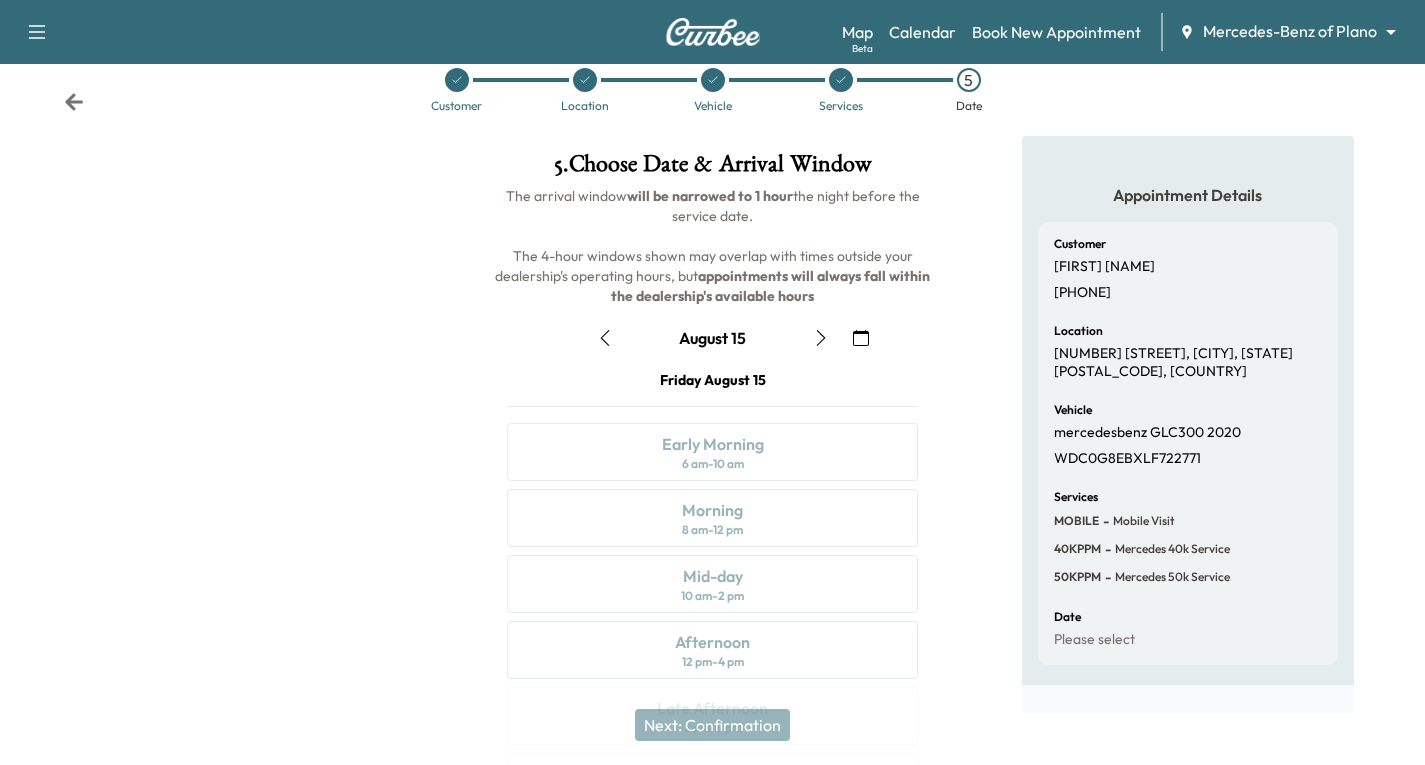 click 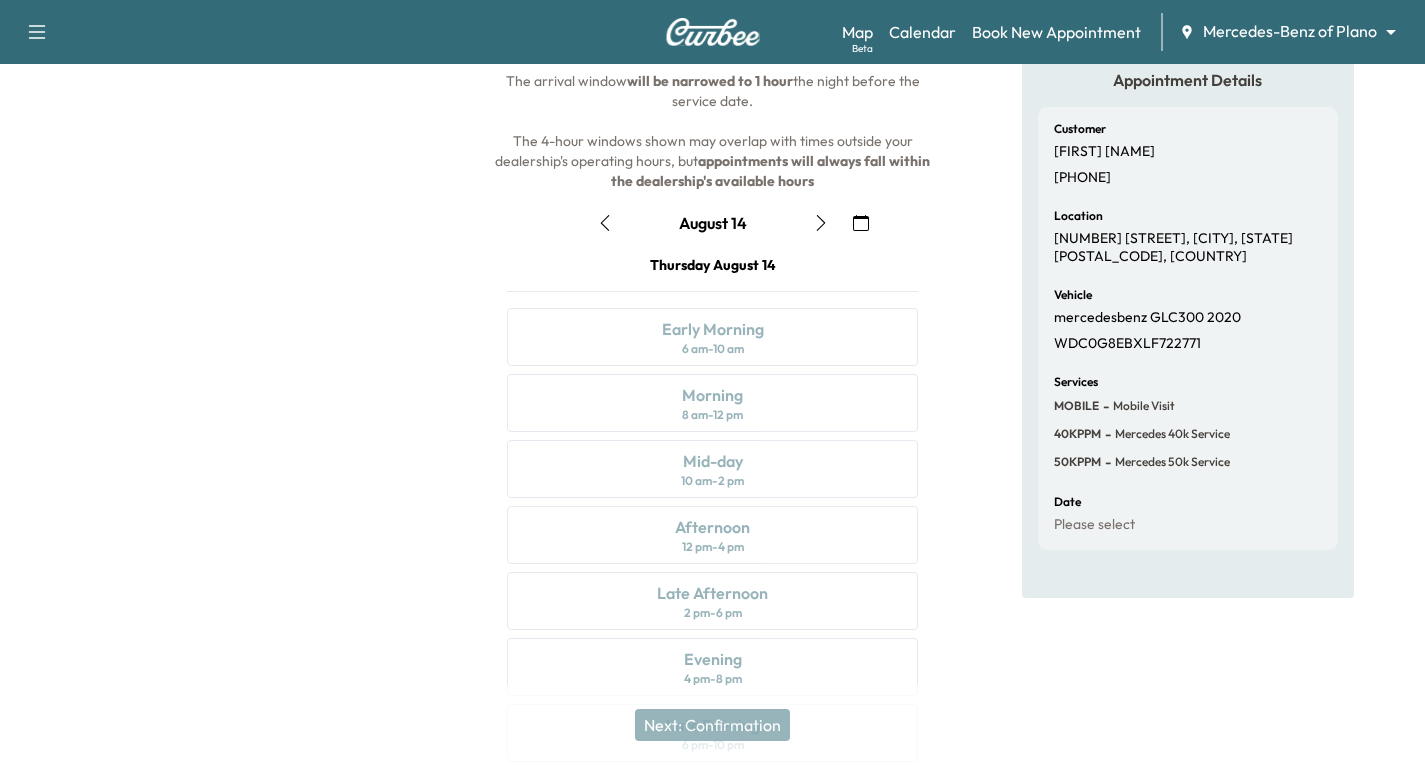 scroll, scrollTop: 36, scrollLeft: 0, axis: vertical 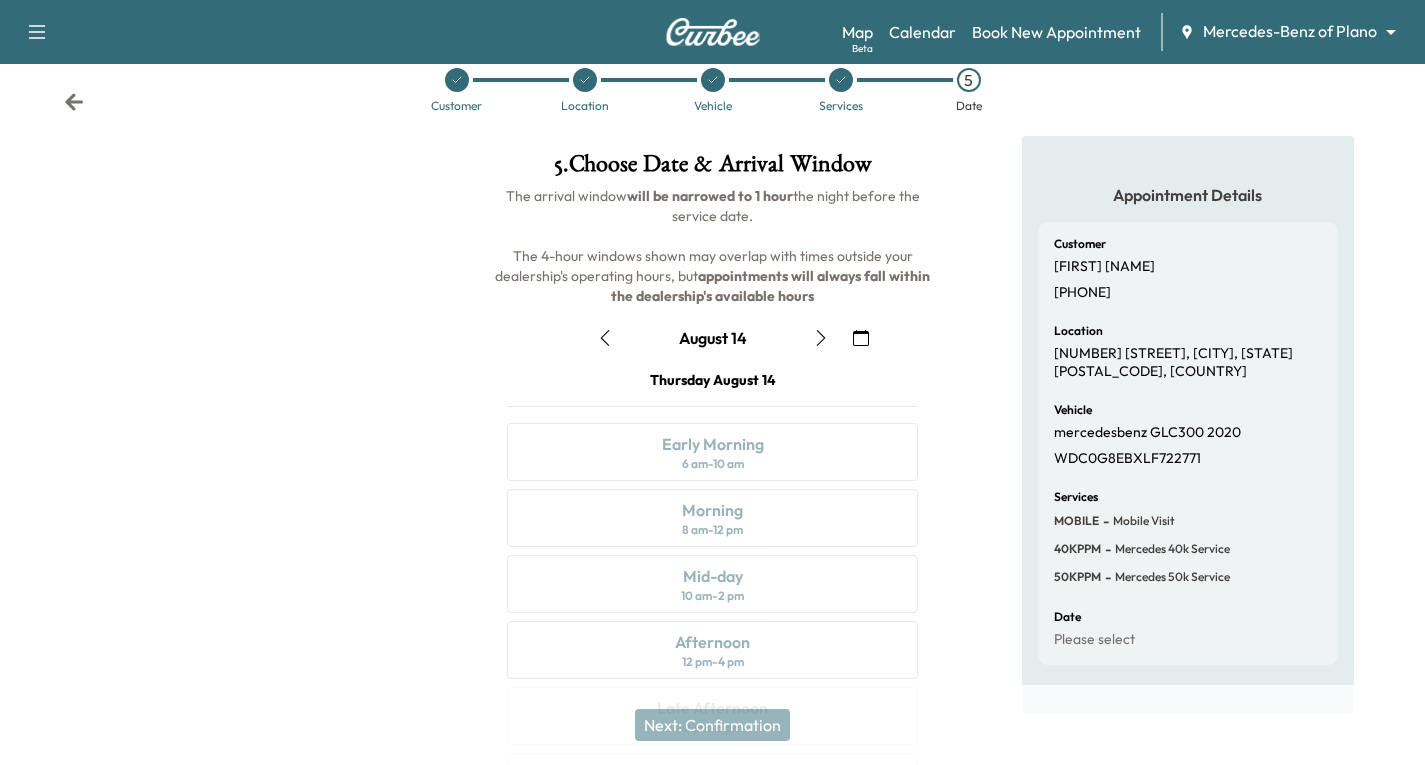 click 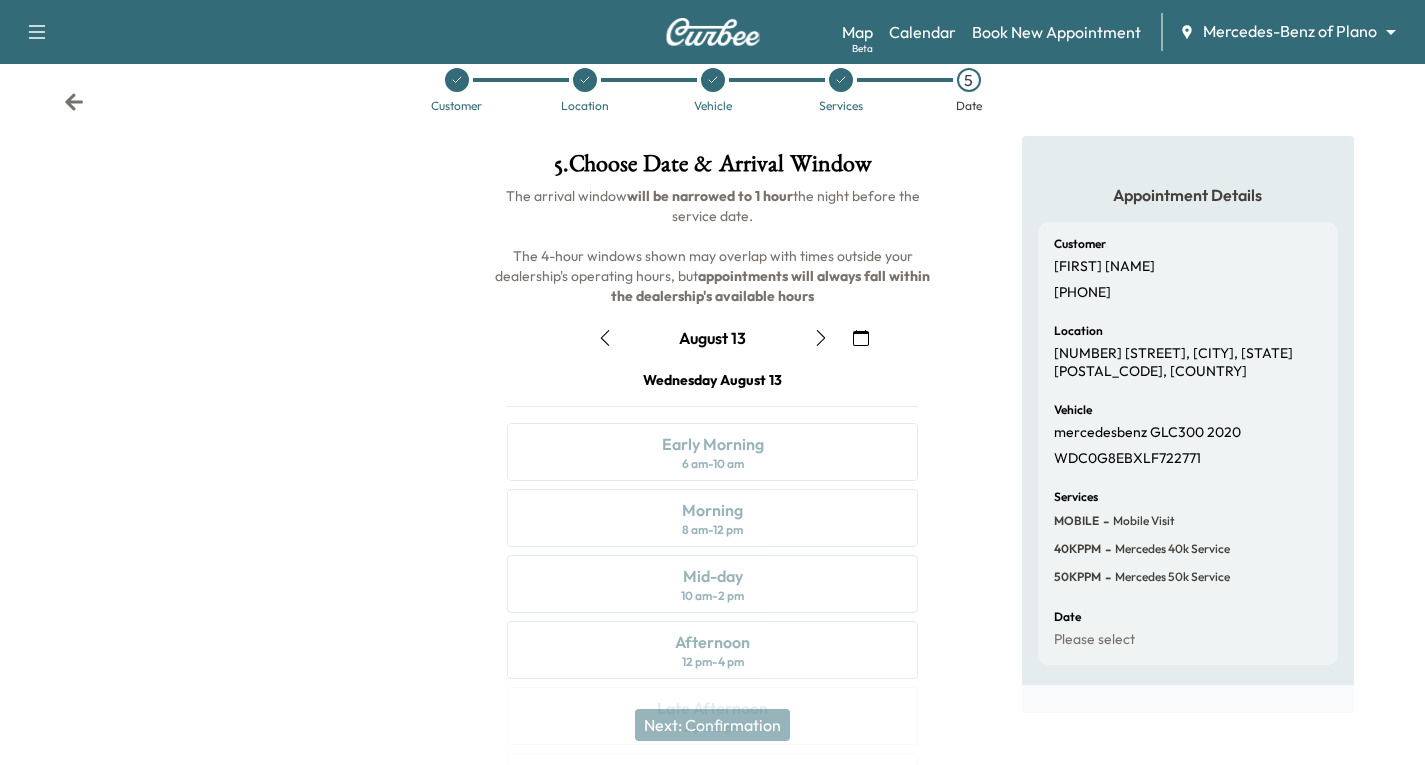 click 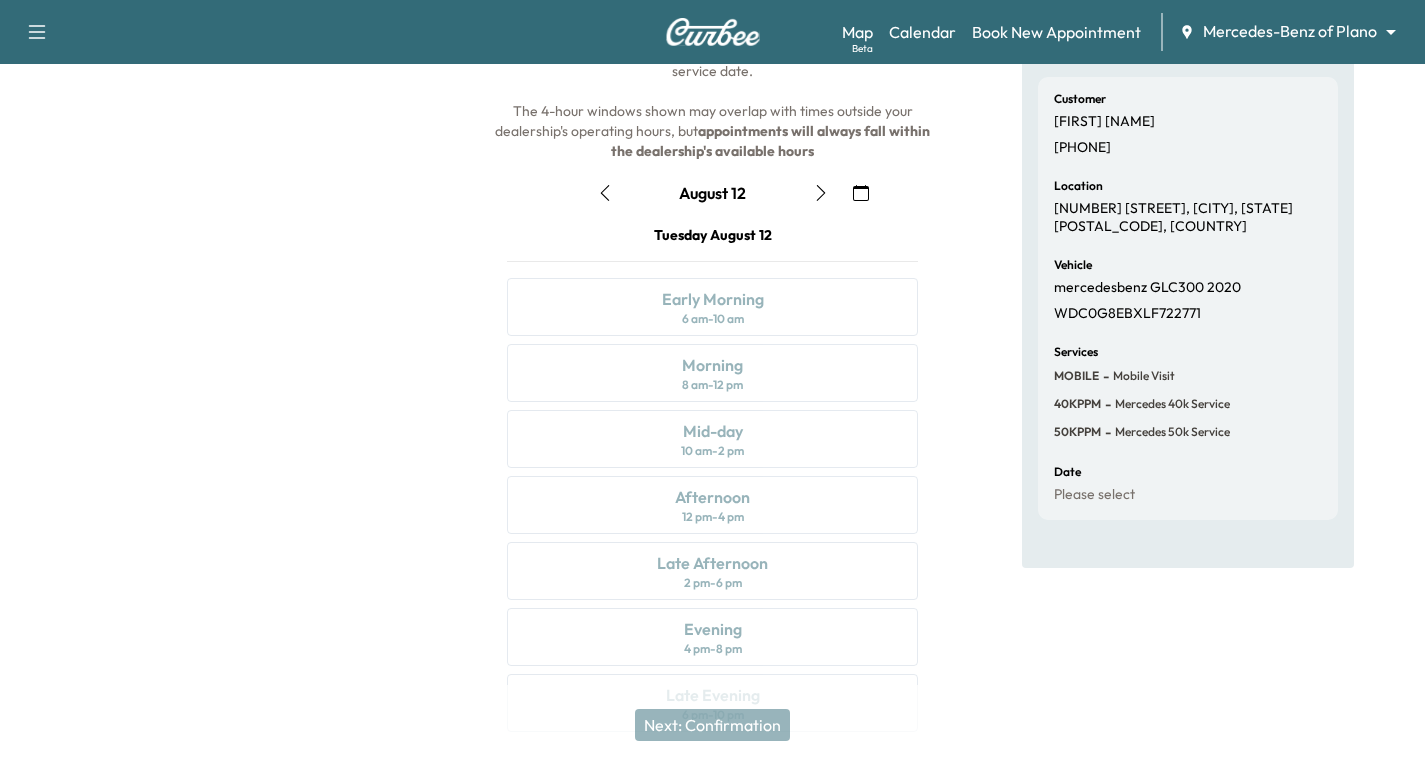 scroll, scrollTop: 136, scrollLeft: 0, axis: vertical 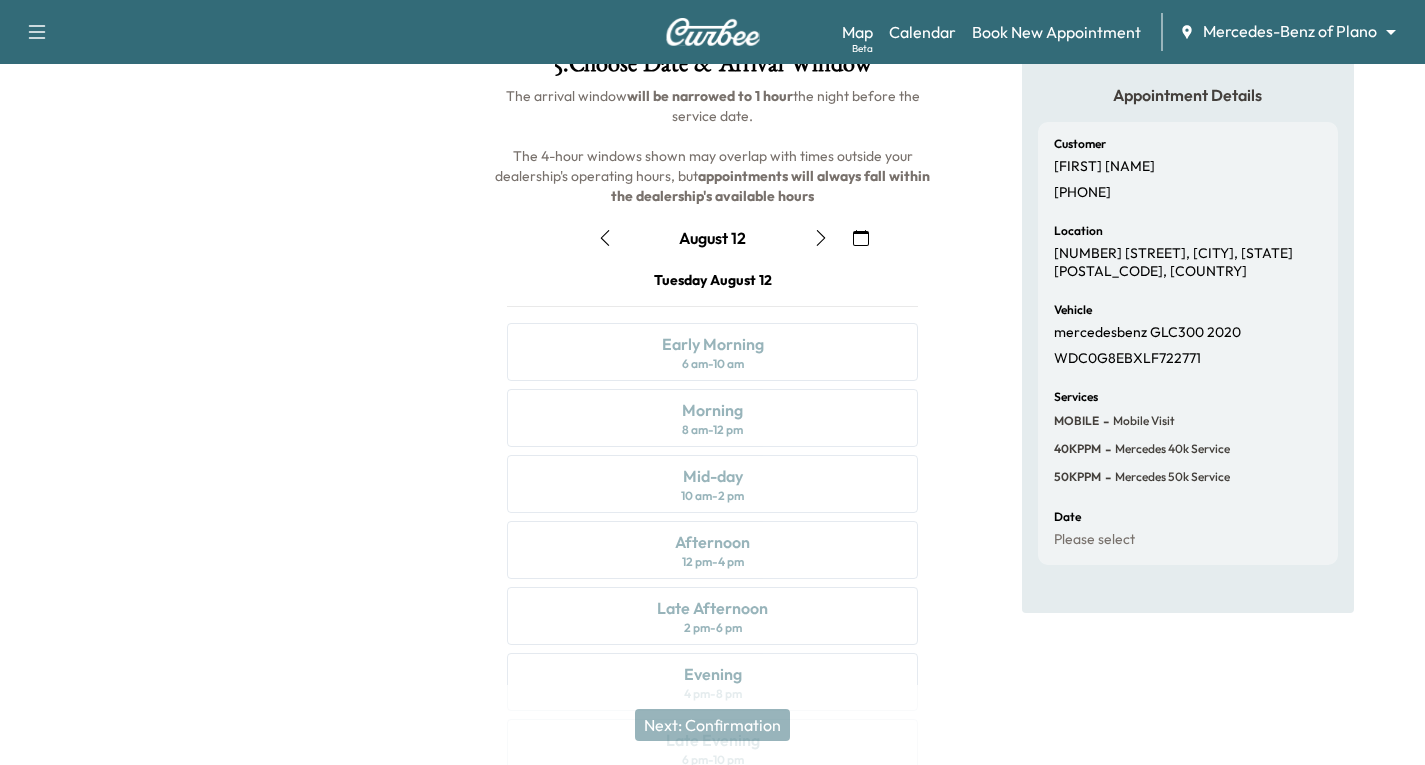 click 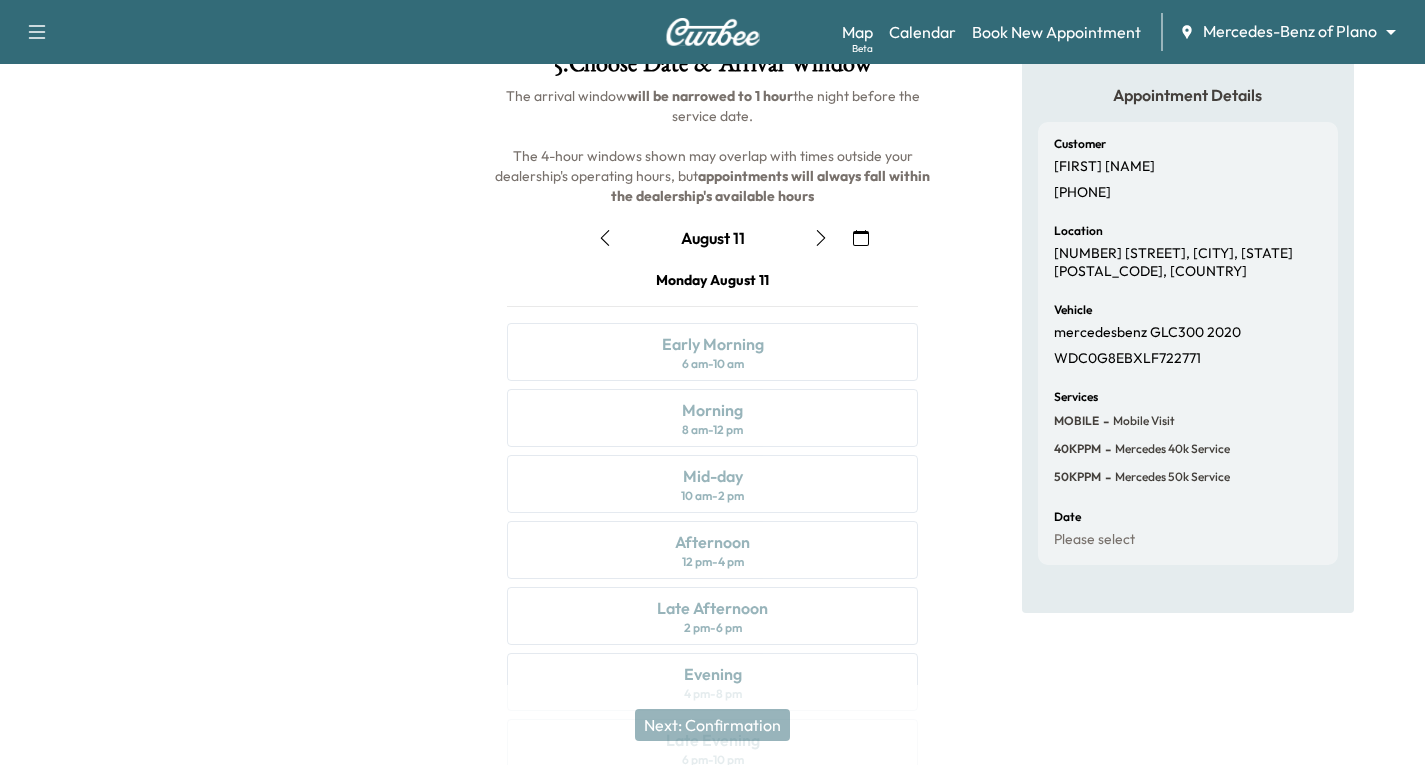 click 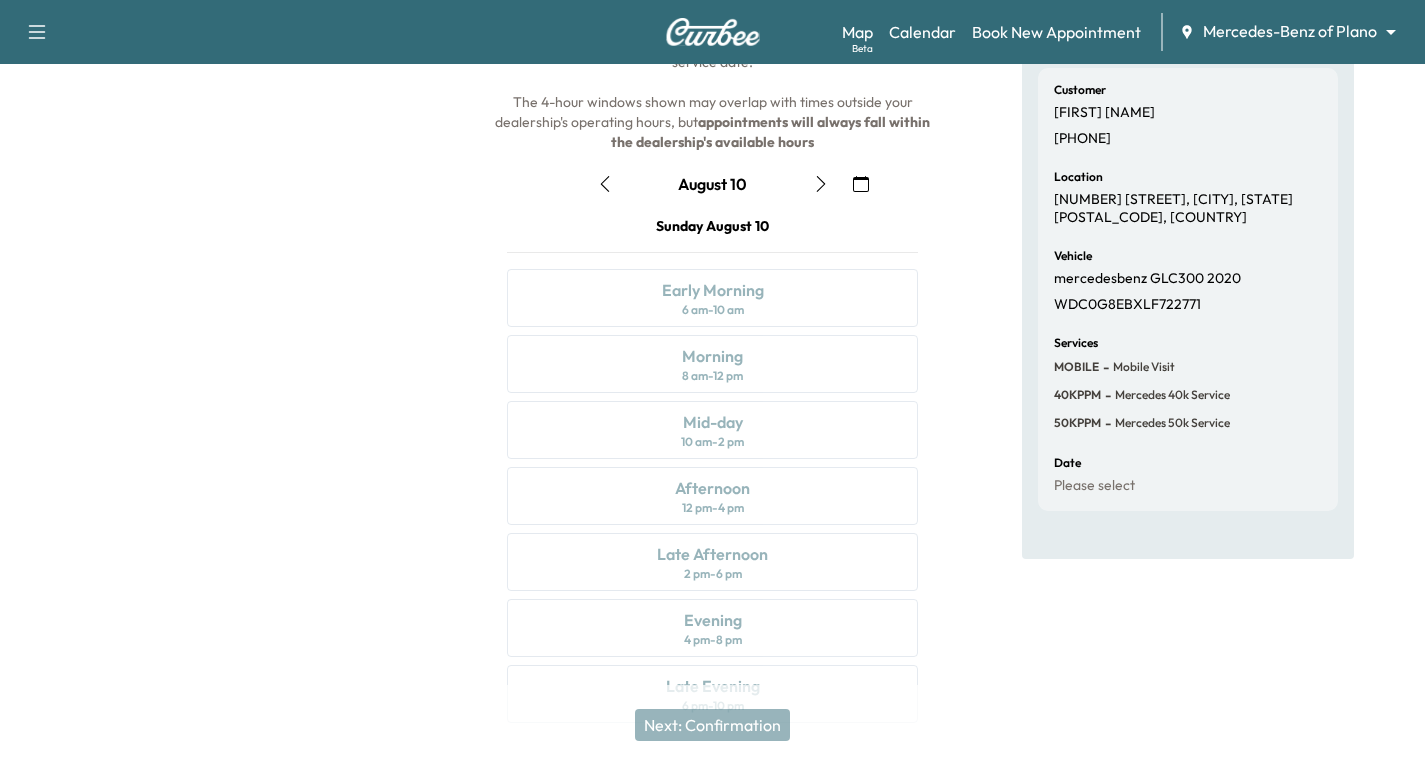 scroll, scrollTop: 236, scrollLeft: 0, axis: vertical 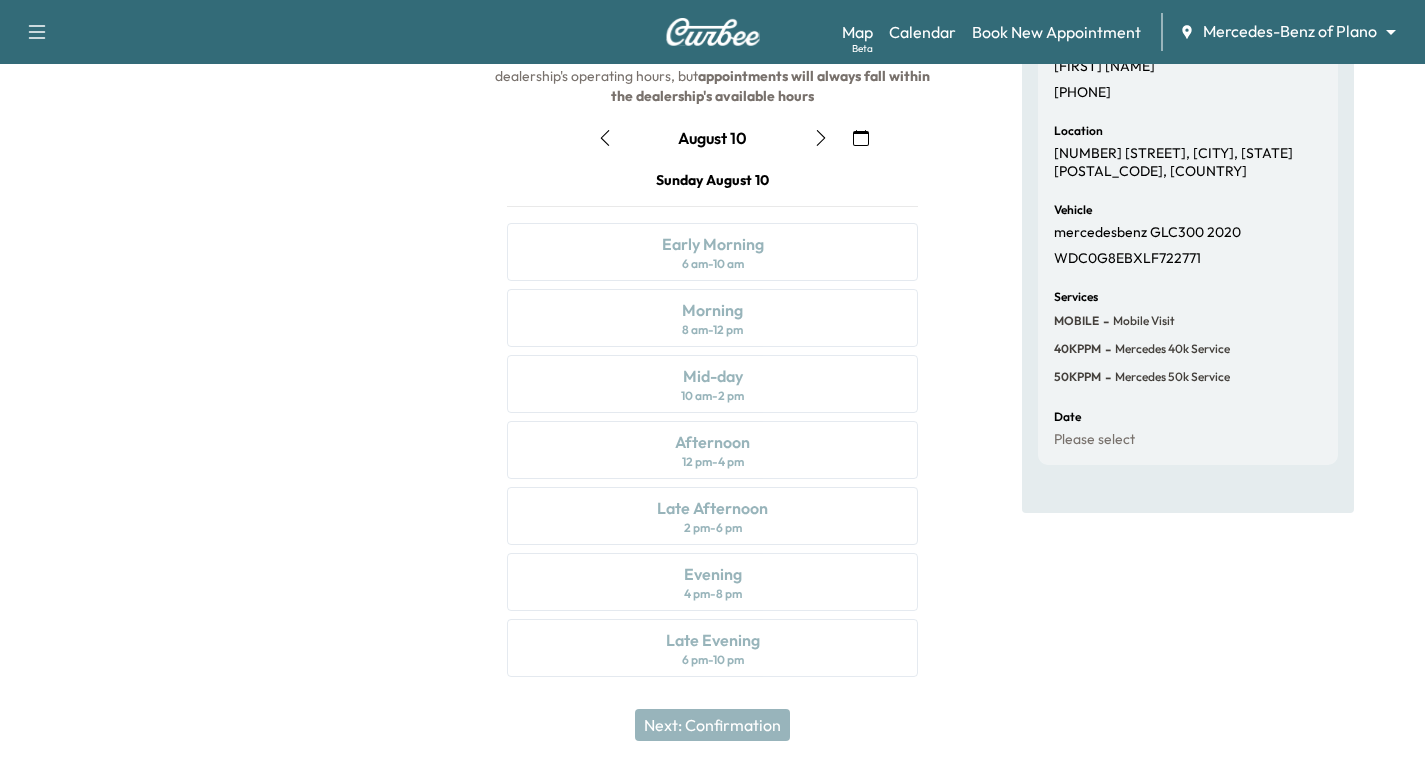 click 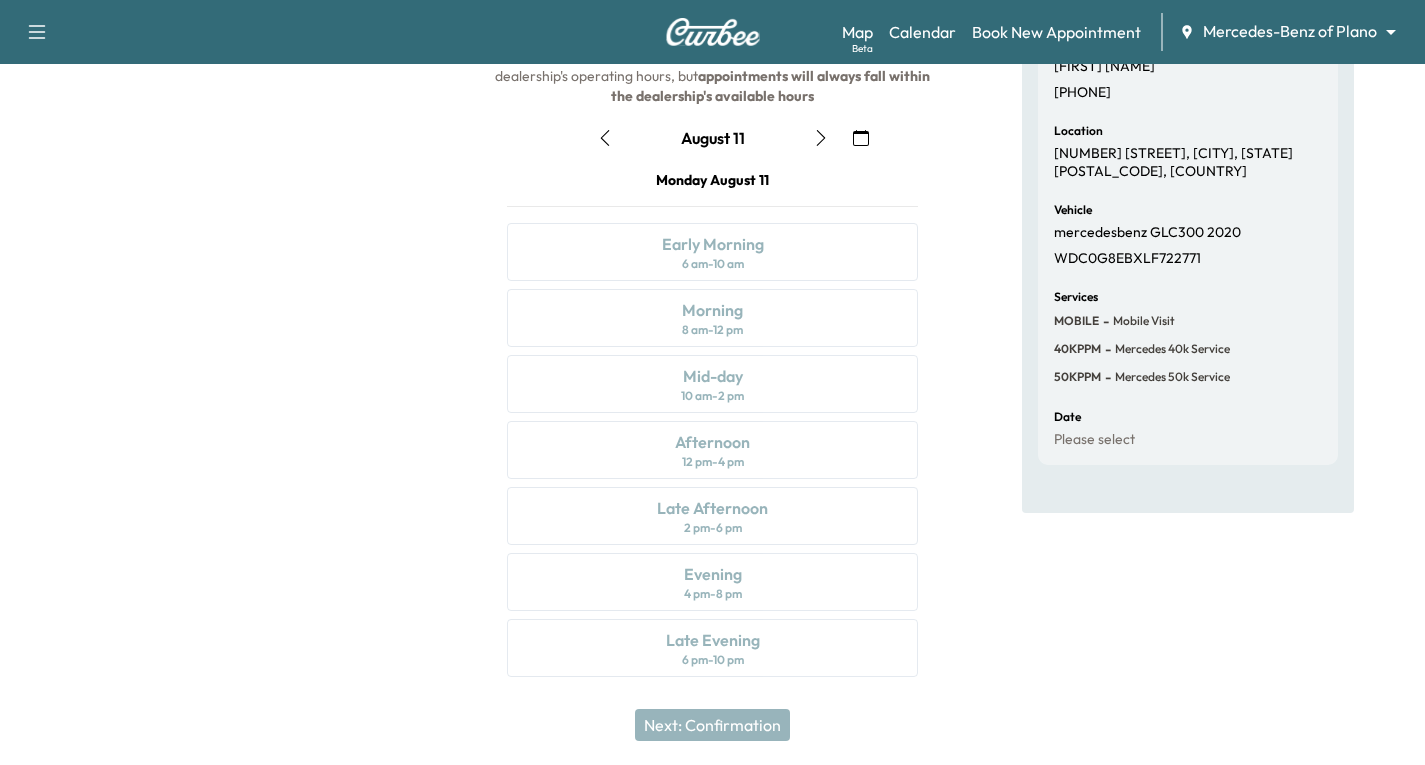 click 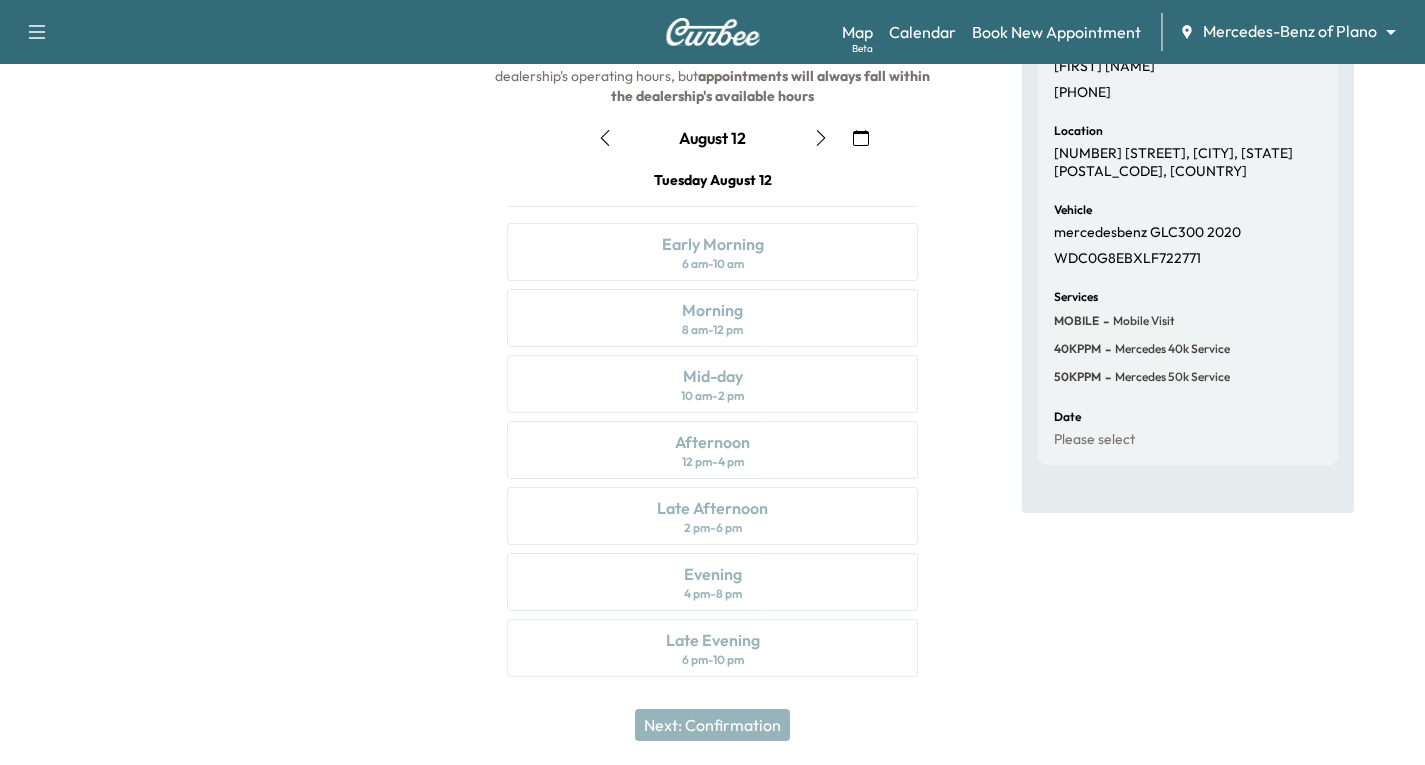 click 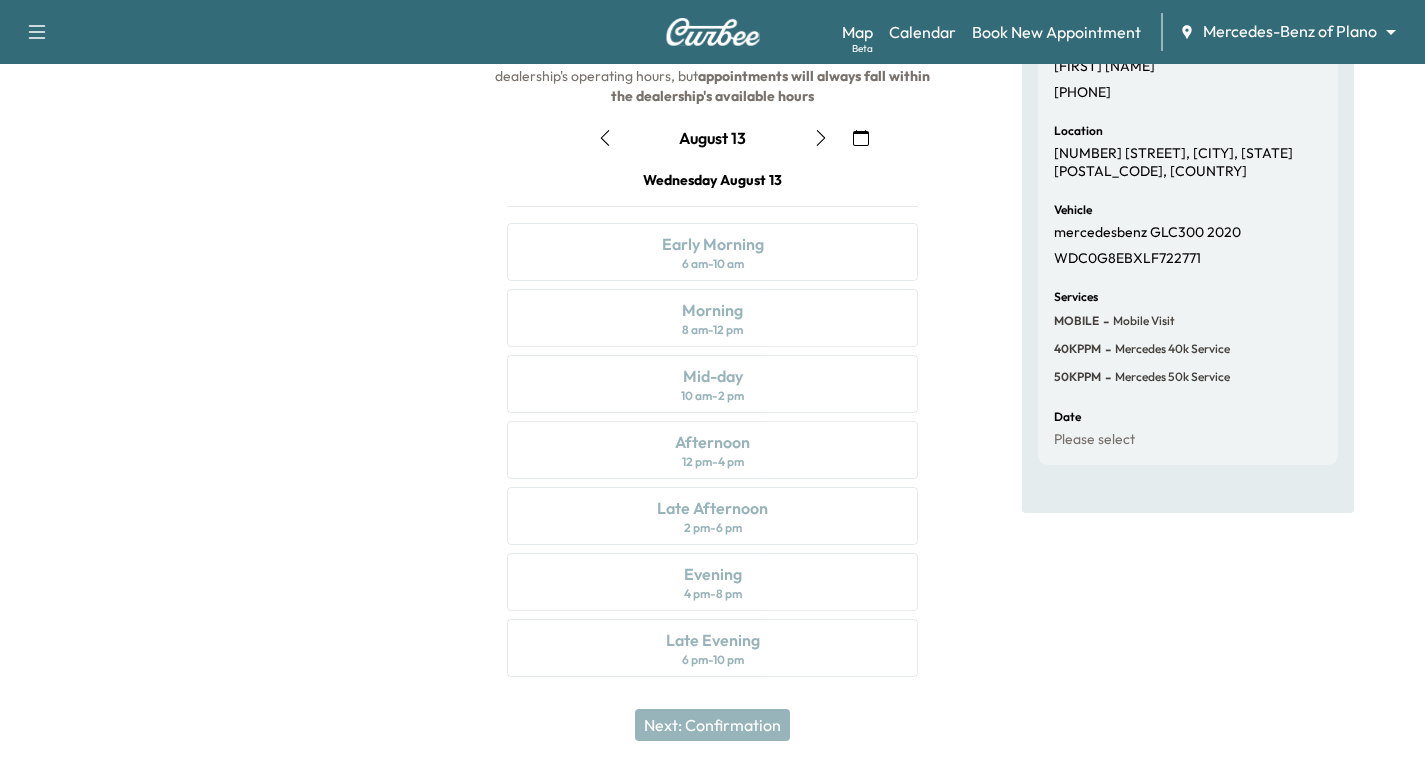 click 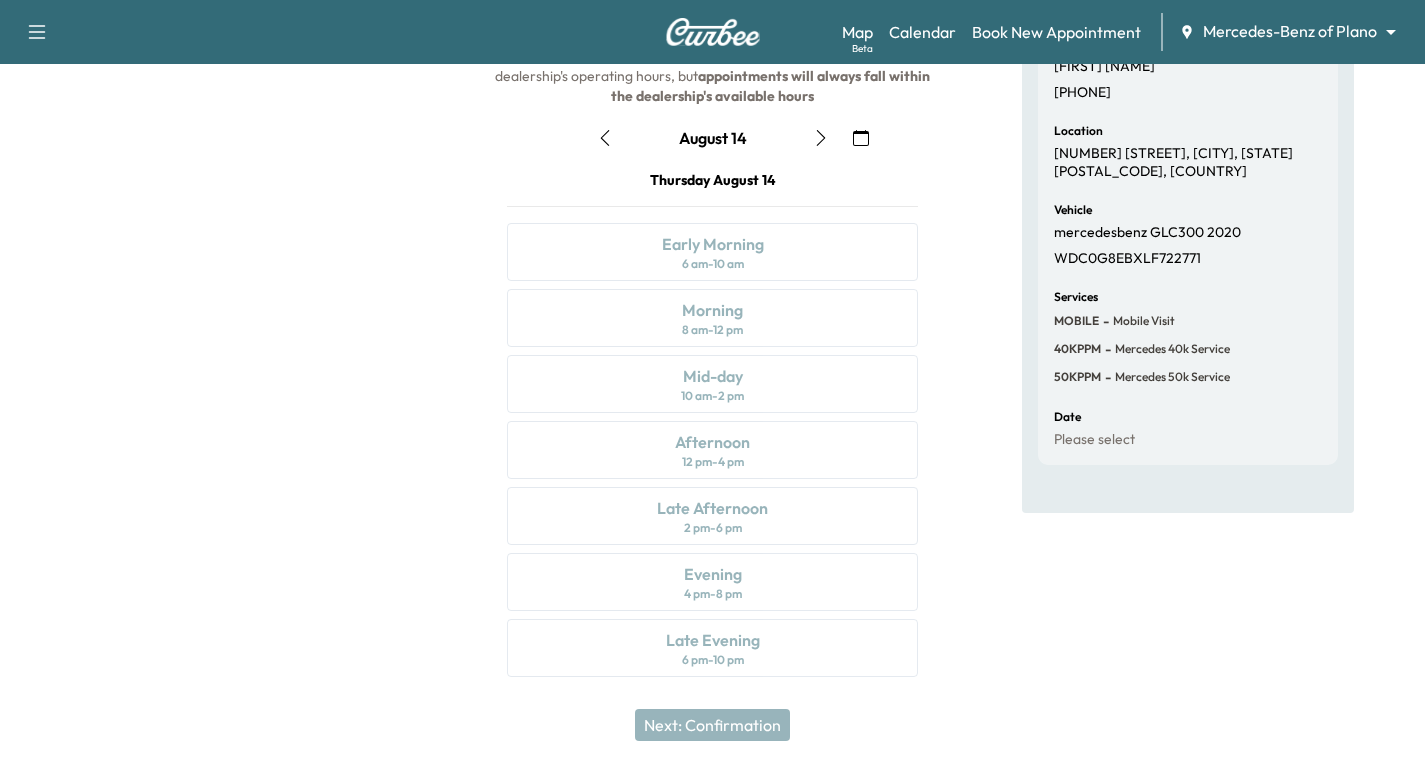 click 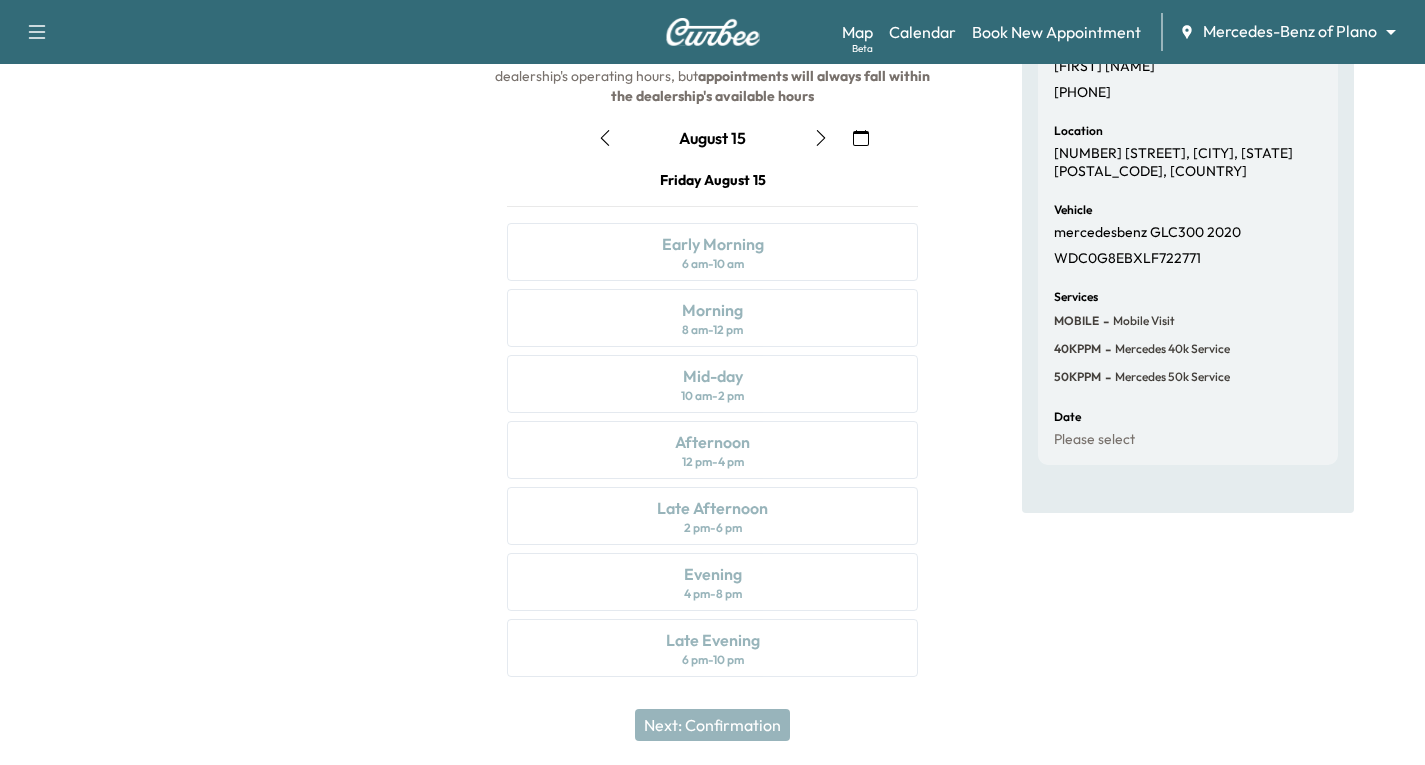 click 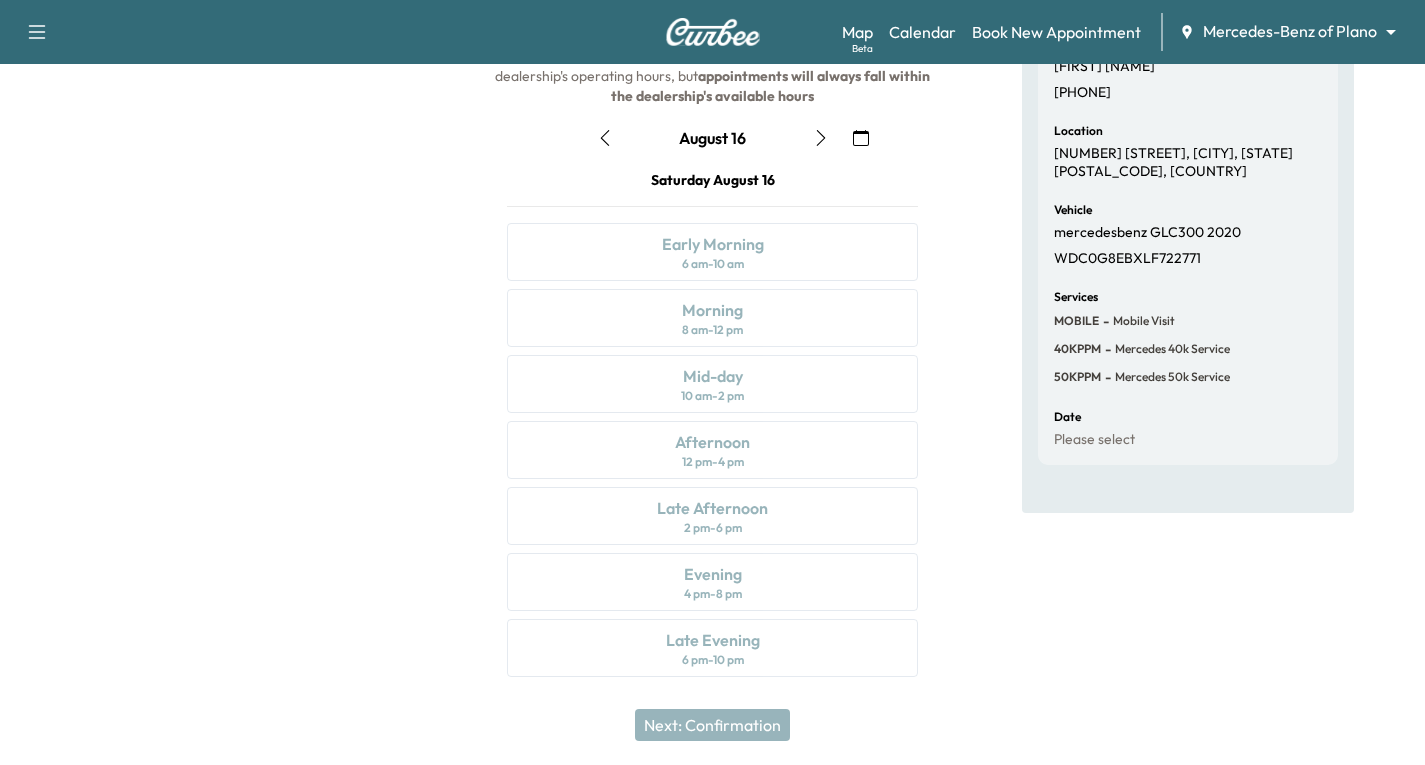 click 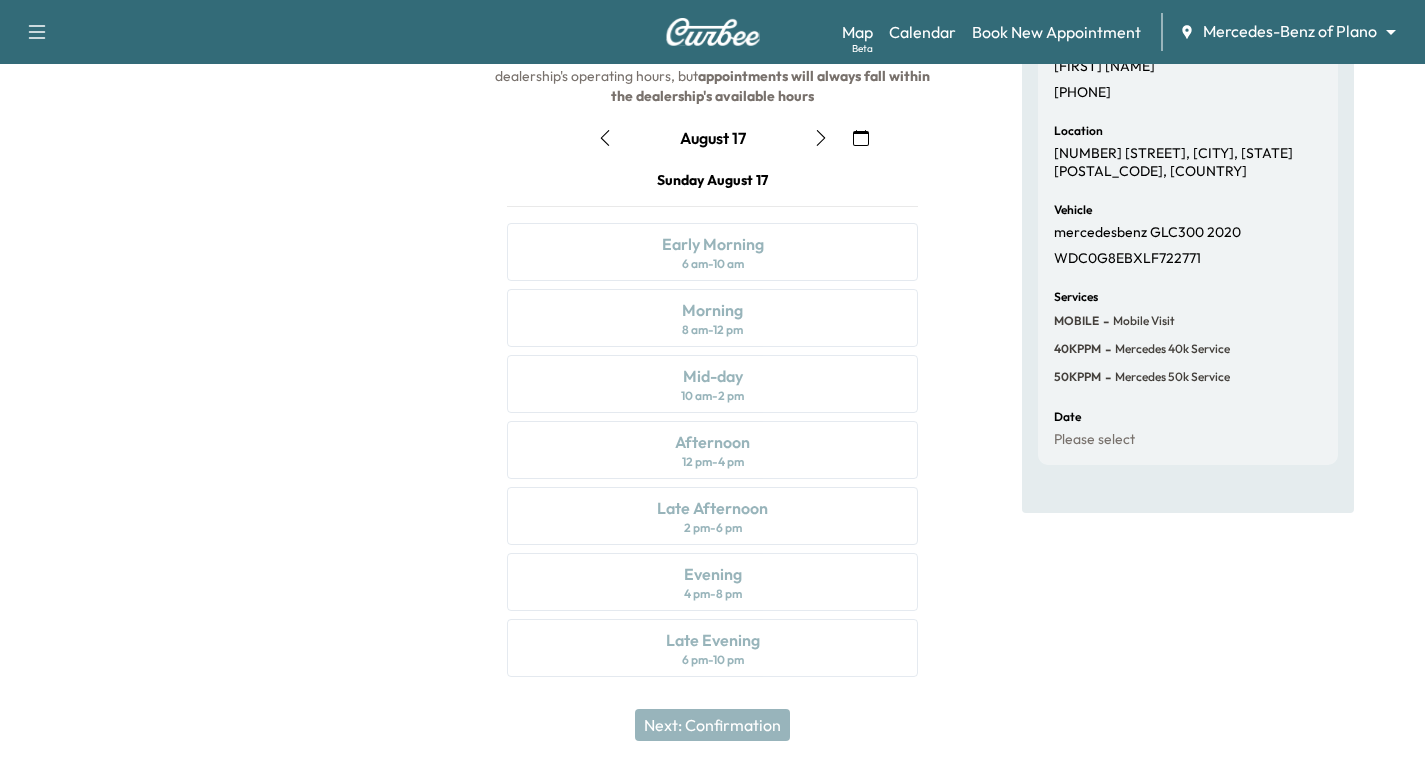 click 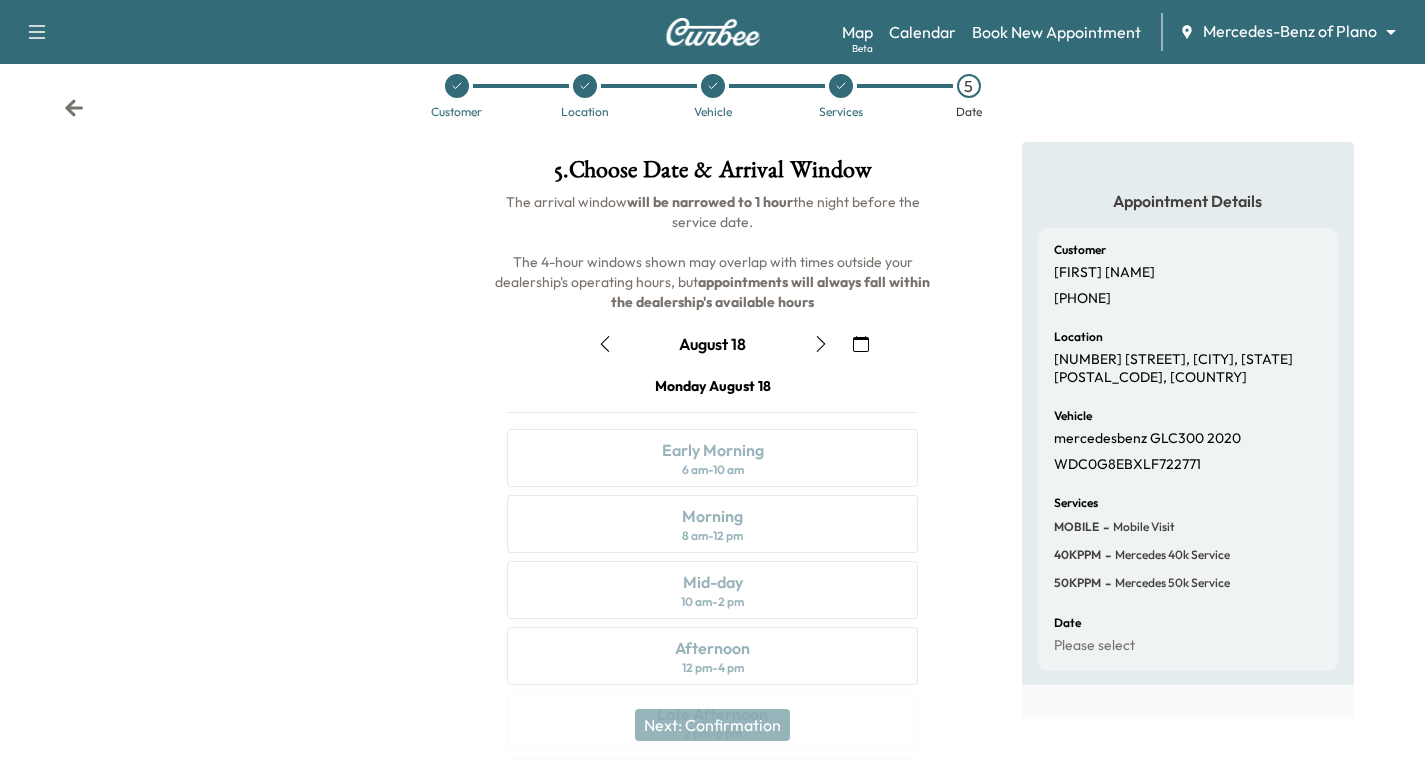scroll, scrollTop: 236, scrollLeft: 0, axis: vertical 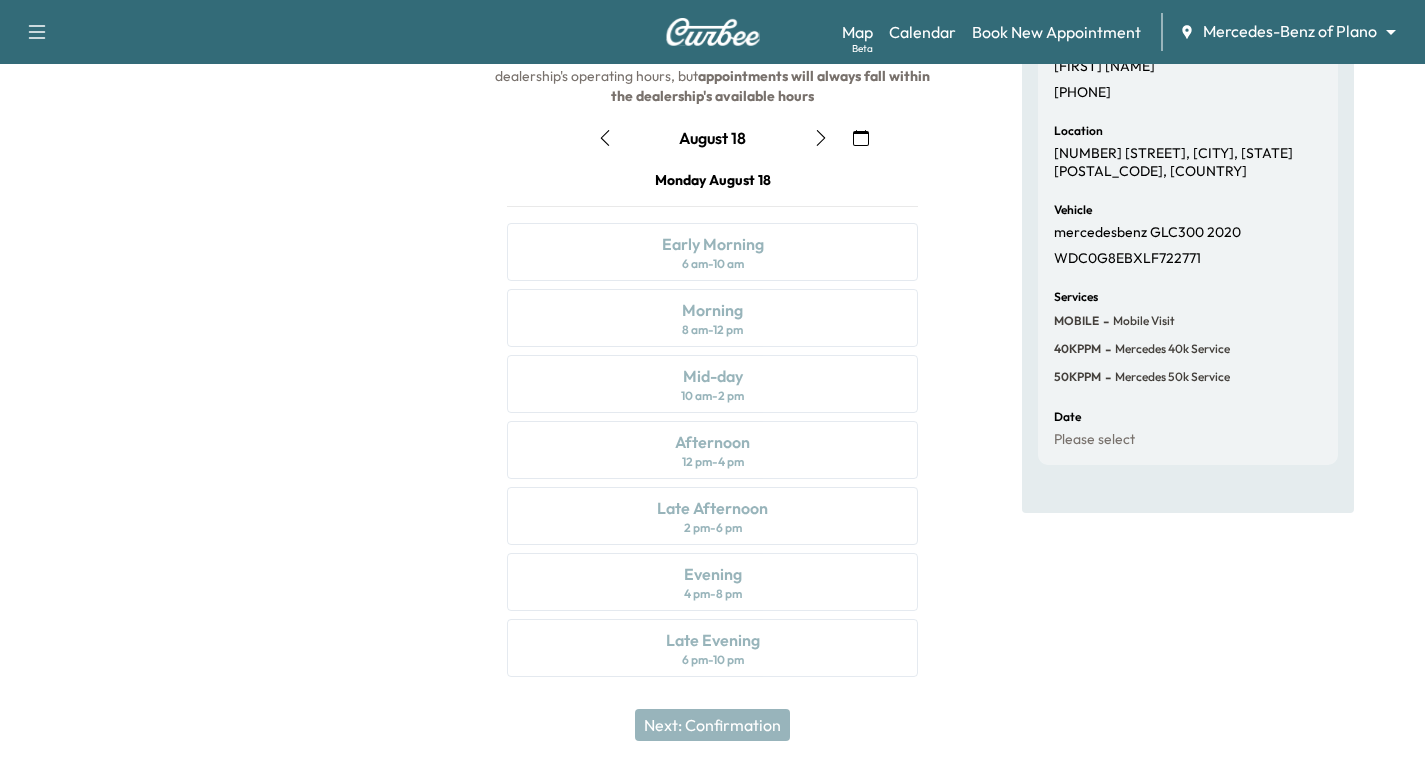 click 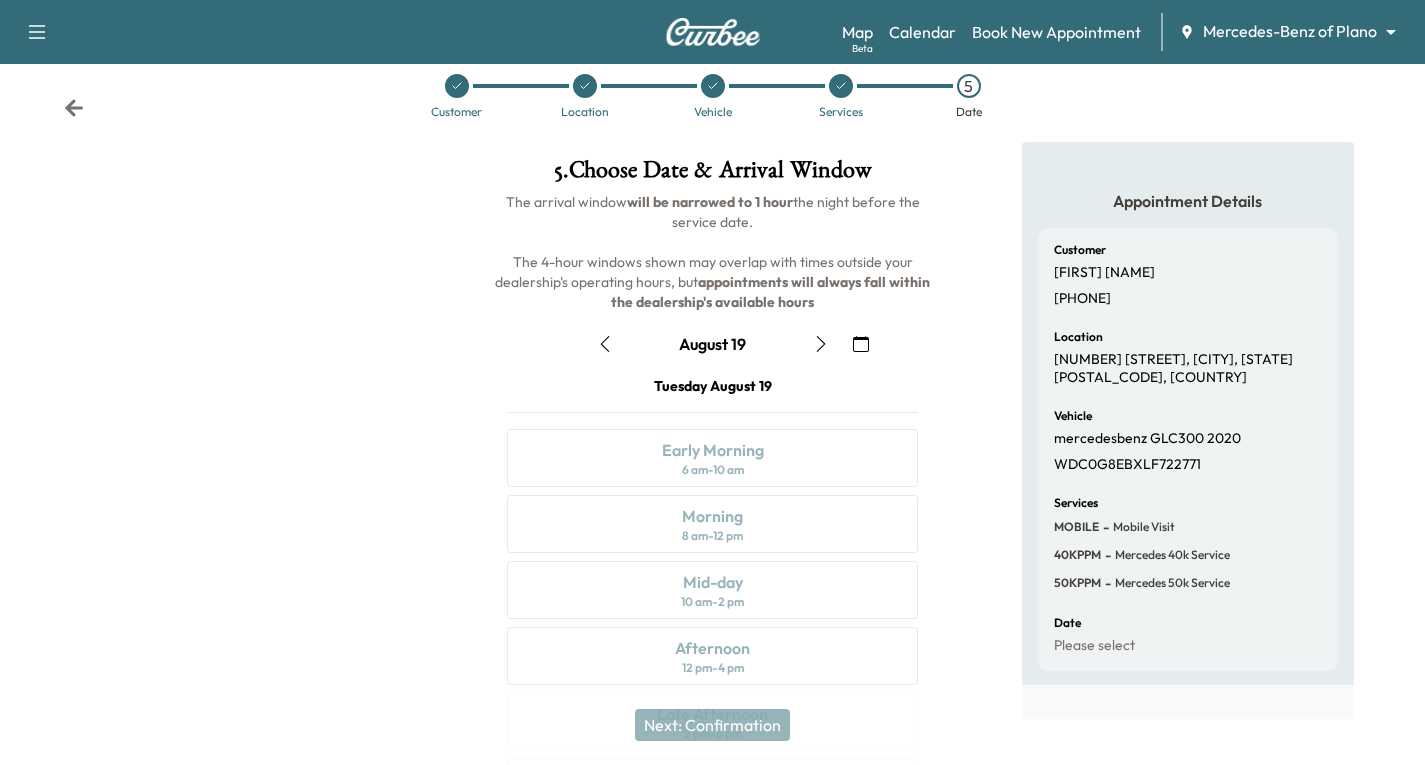scroll, scrollTop: 236, scrollLeft: 0, axis: vertical 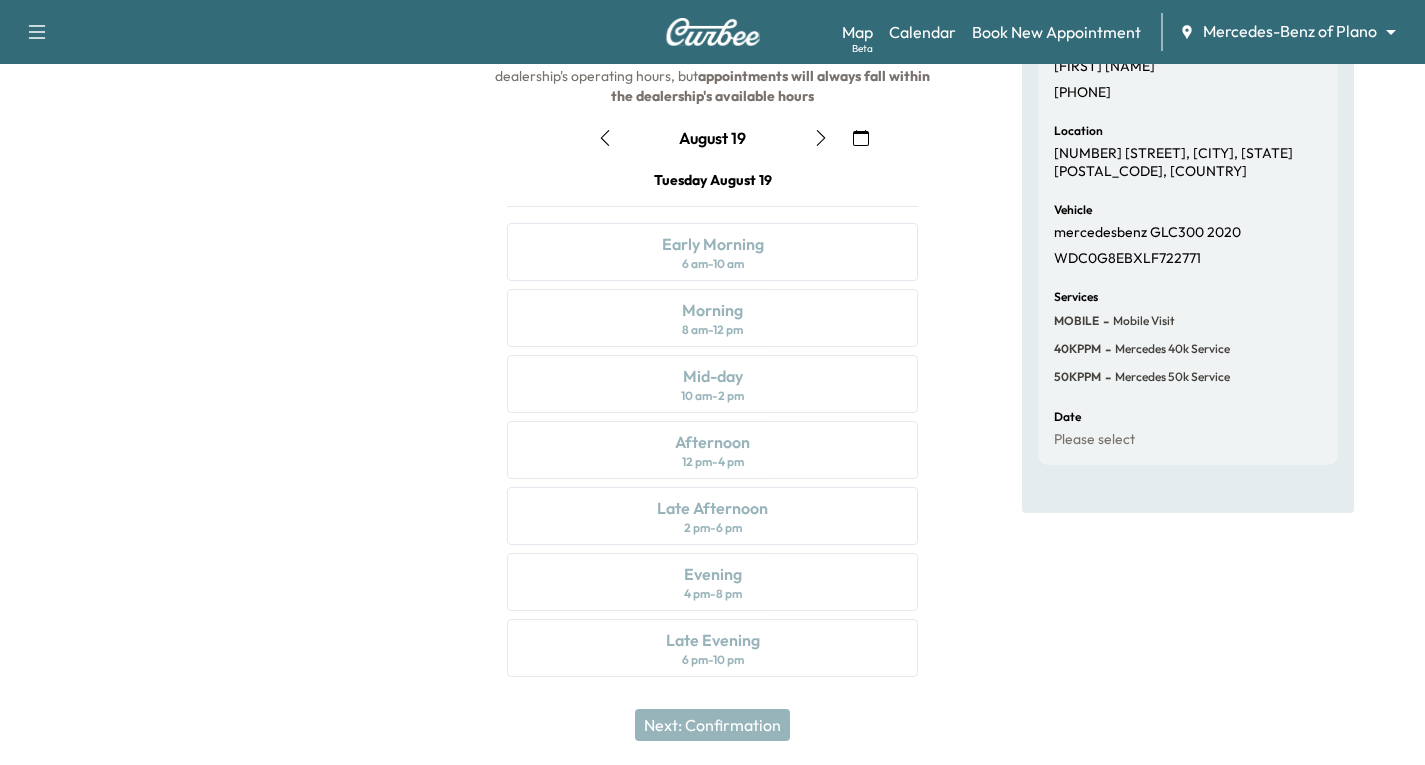 click 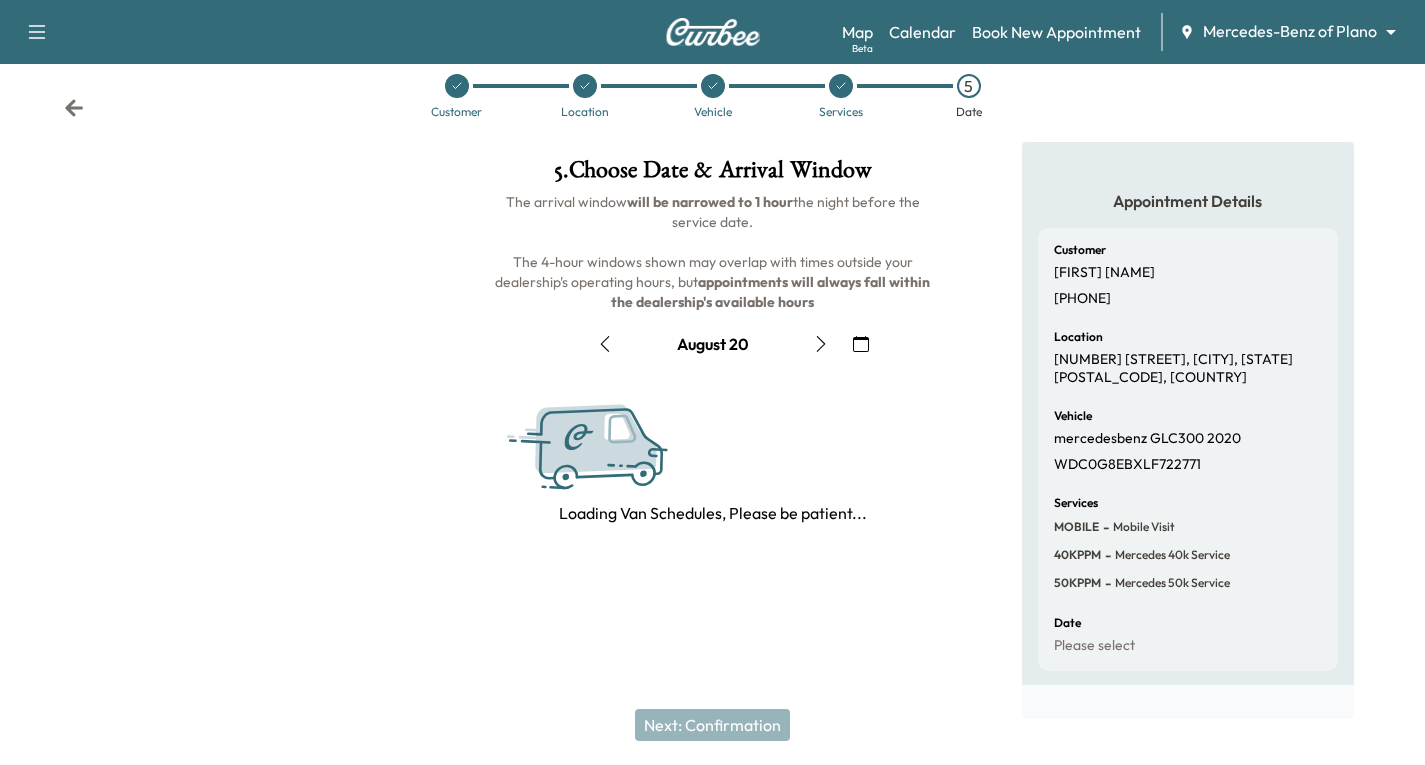 scroll, scrollTop: 236, scrollLeft: 0, axis: vertical 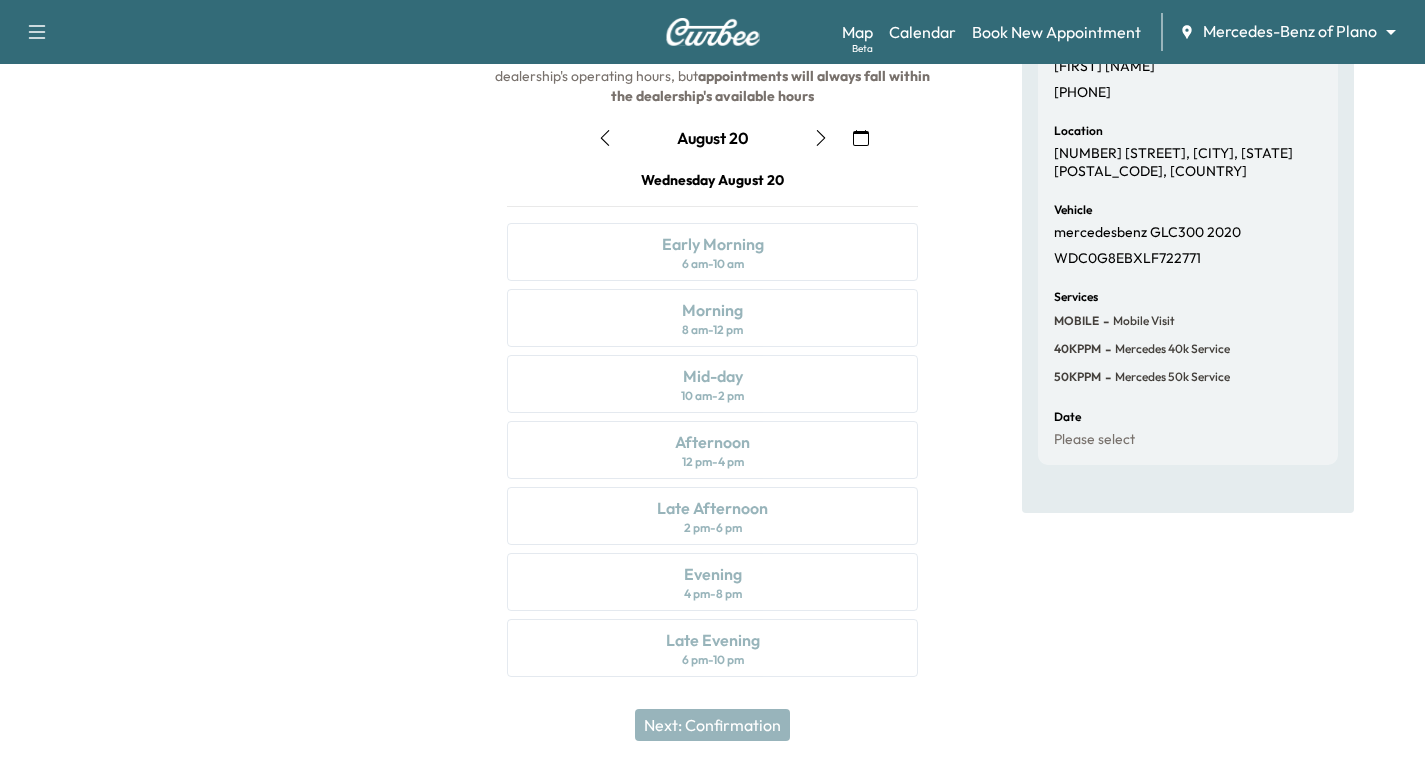 click 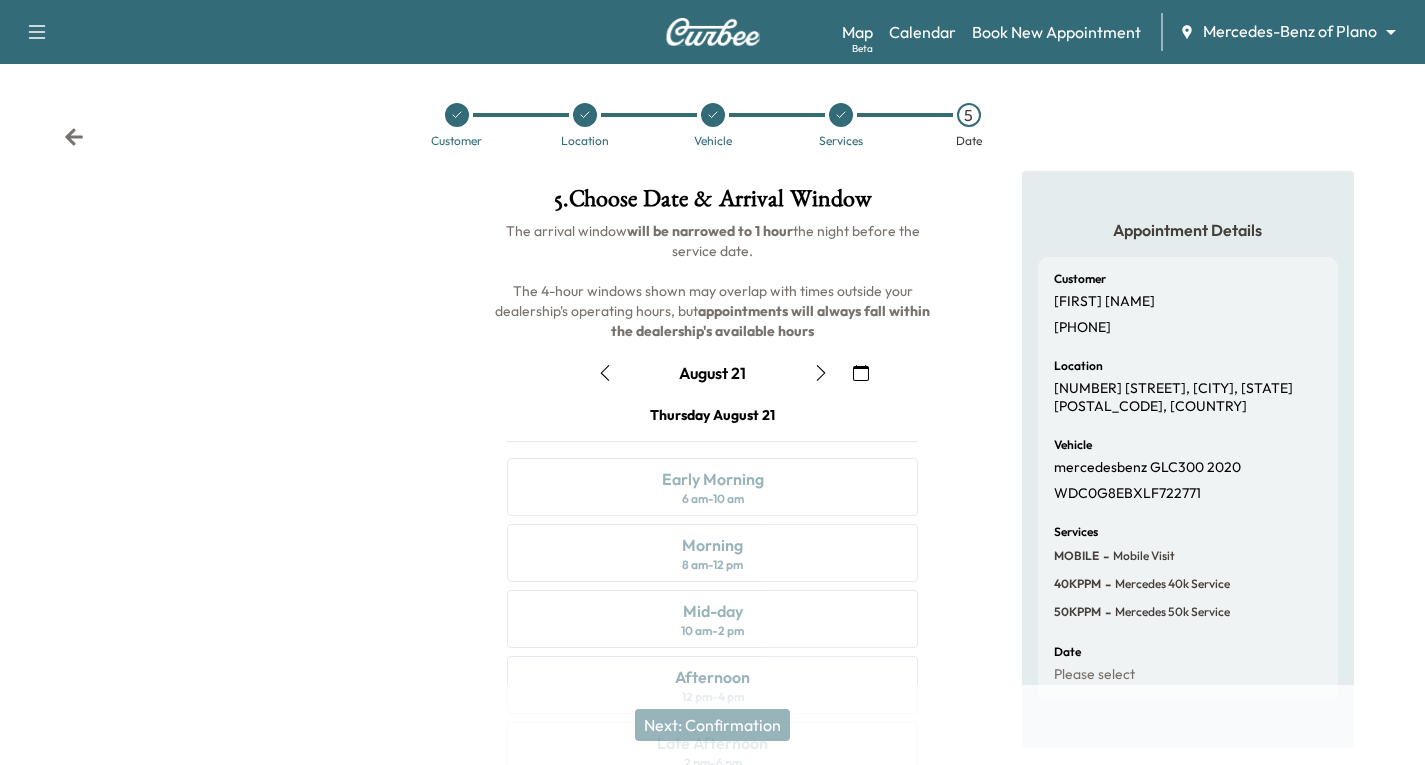 scroll, scrollTop: 0, scrollLeft: 0, axis: both 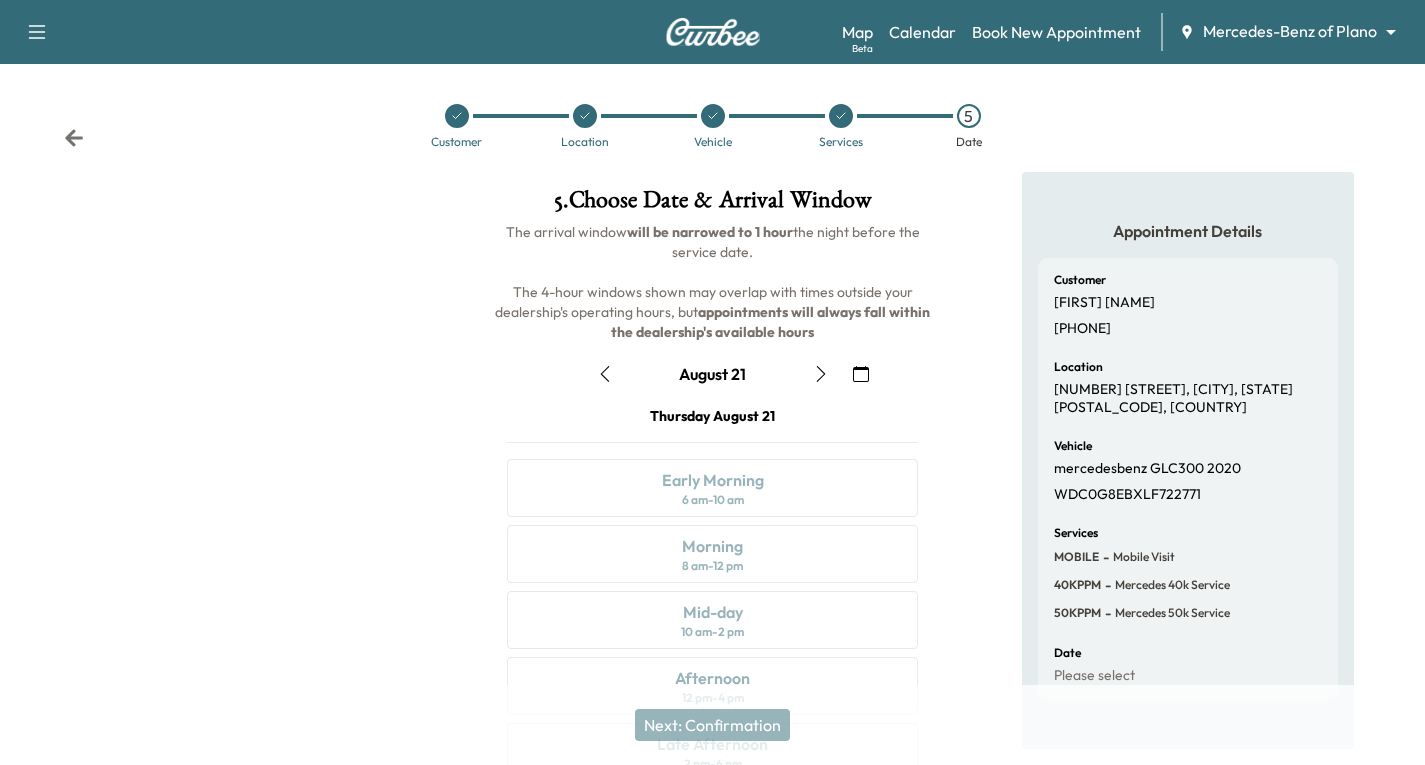 click 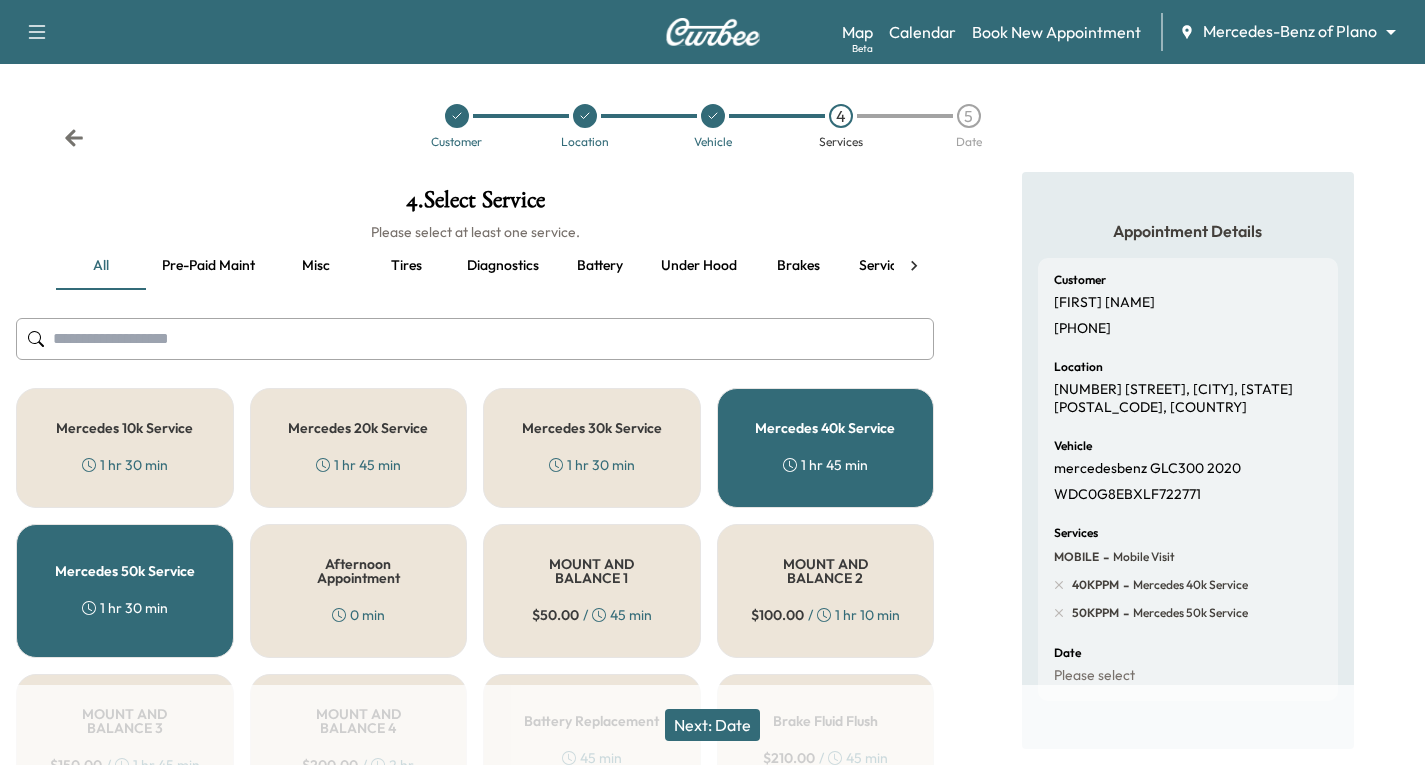 scroll, scrollTop: 100, scrollLeft: 0, axis: vertical 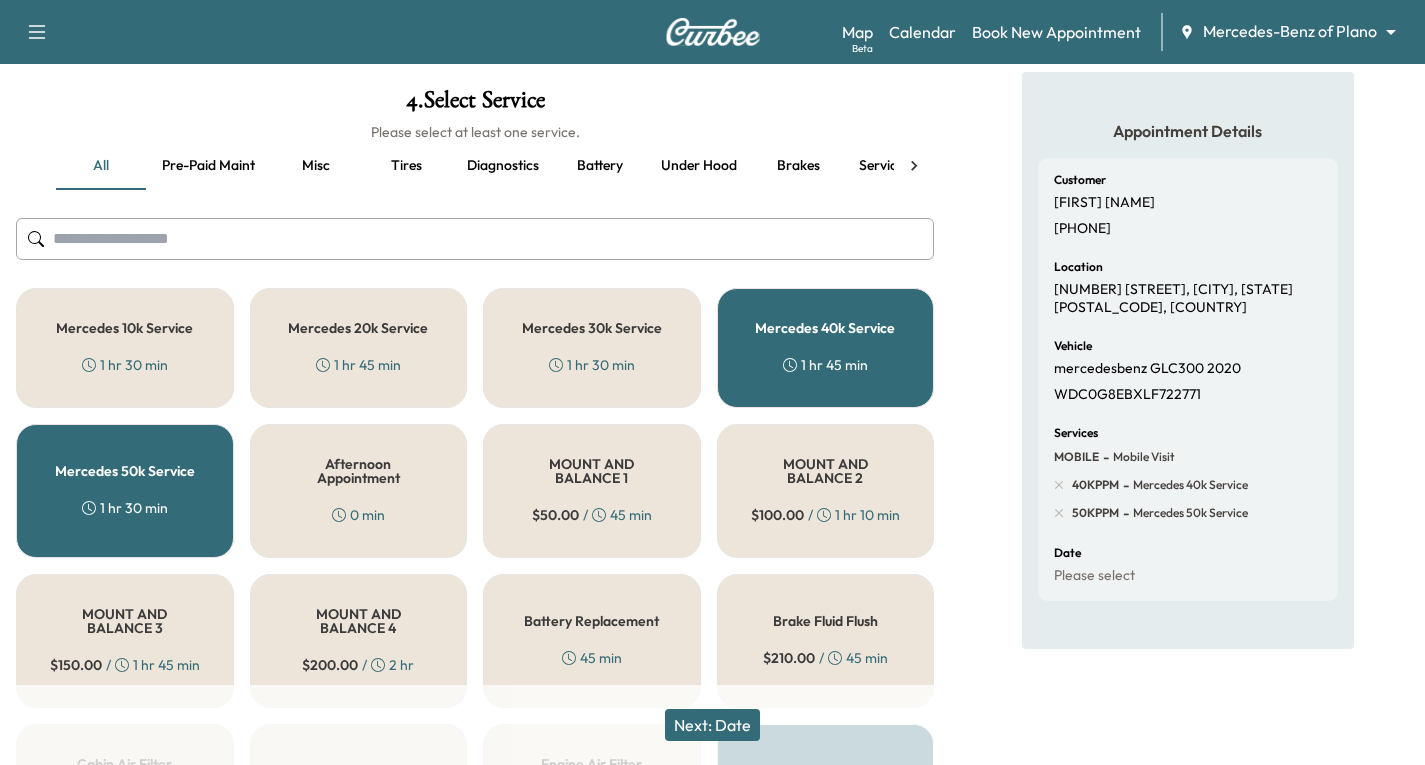 click on "Mercedes 40k Service" at bounding box center (825, 328) 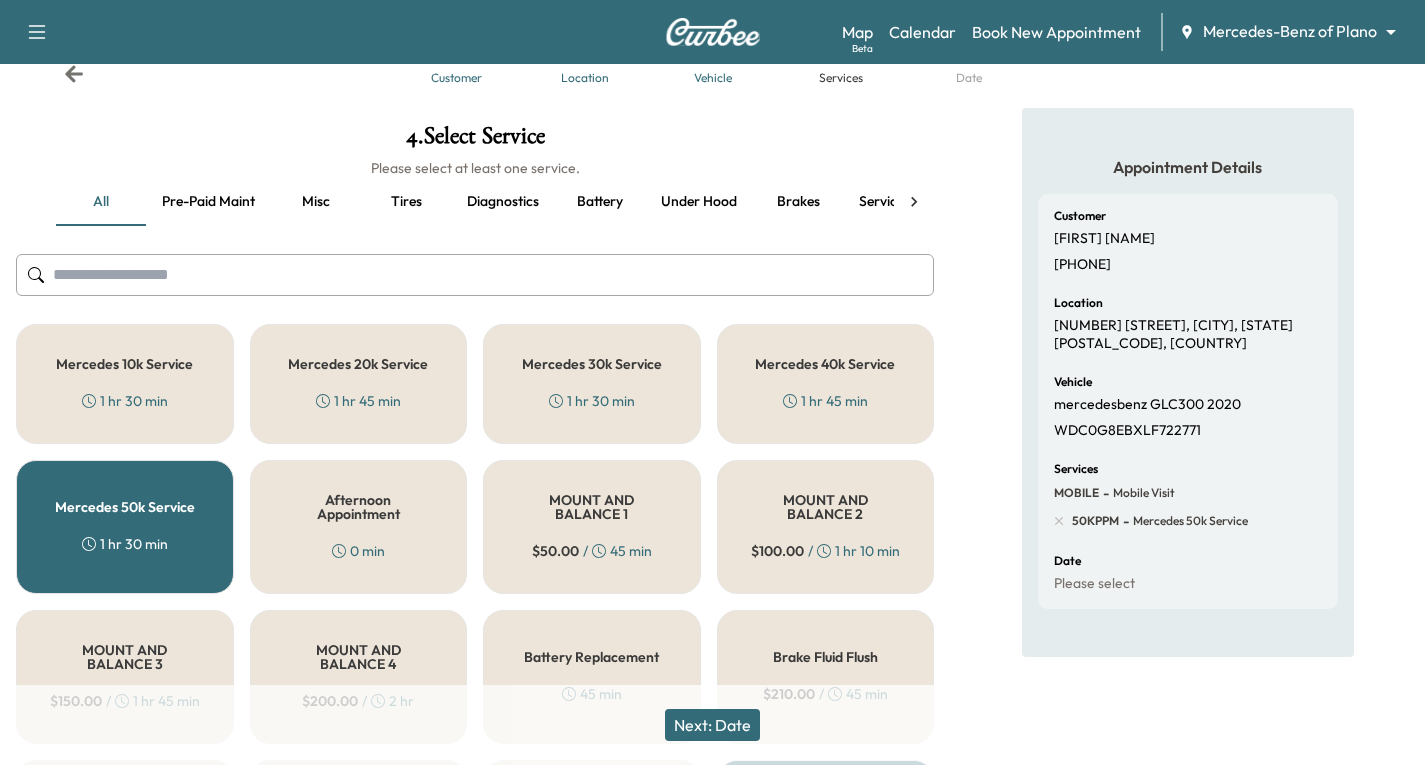 scroll, scrollTop: 0, scrollLeft: 0, axis: both 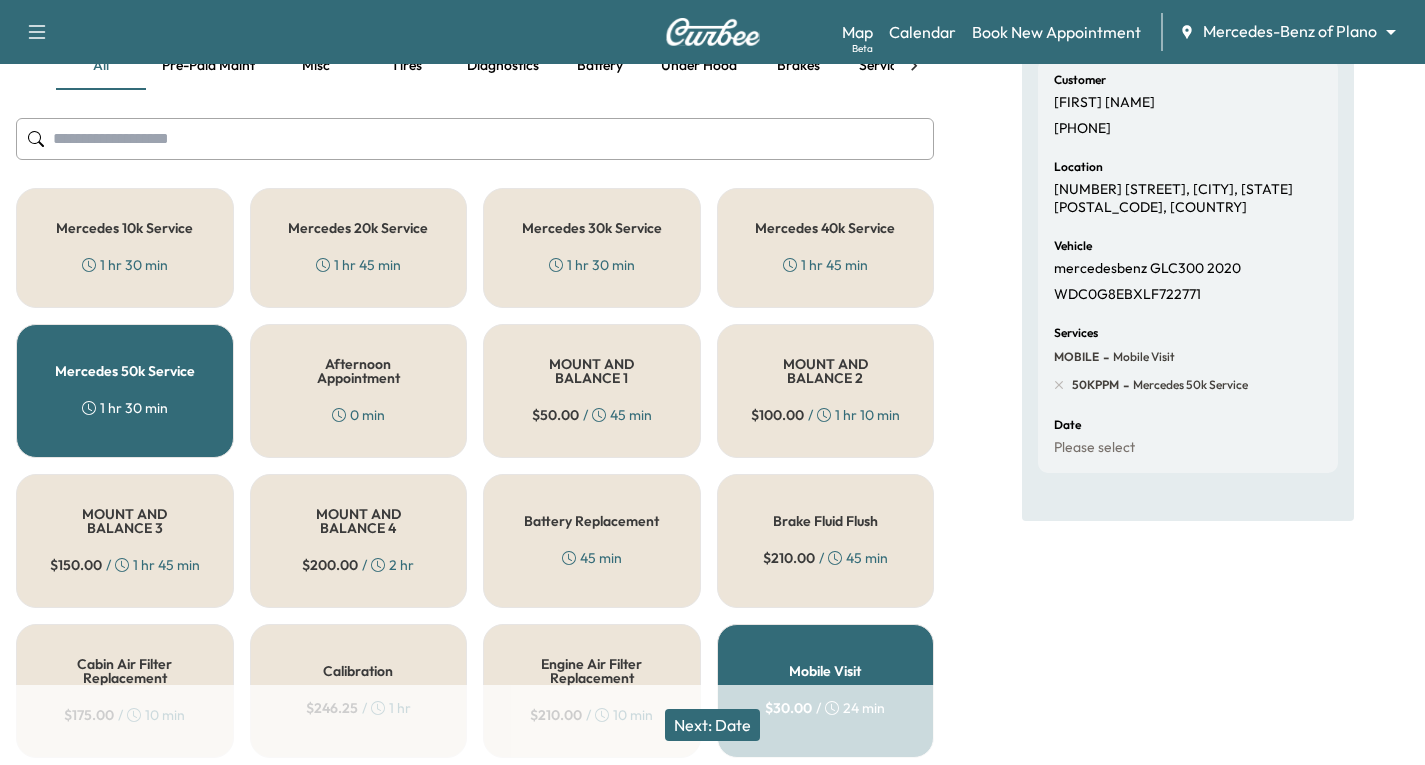 click on "Next: Date" at bounding box center (712, 725) 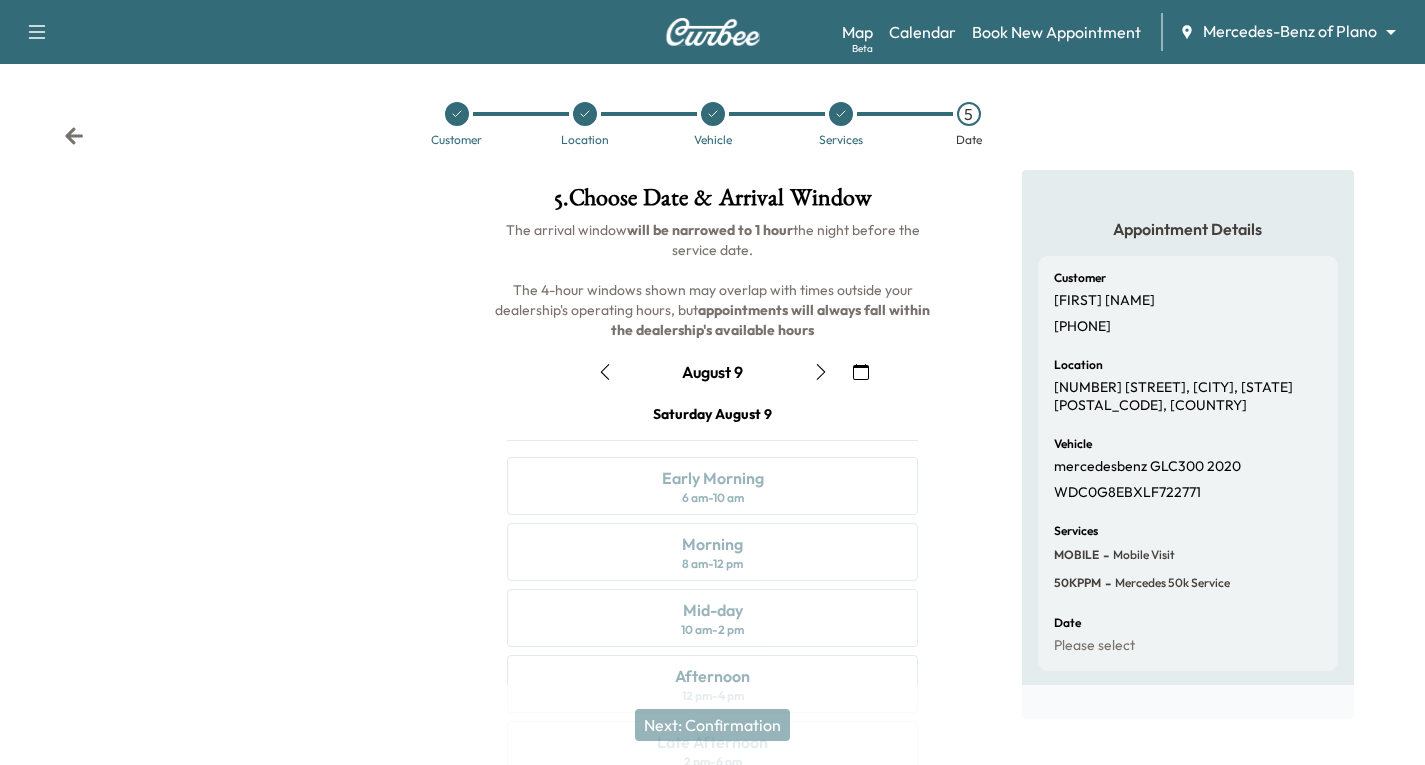 scroll, scrollTop: 200, scrollLeft: 0, axis: vertical 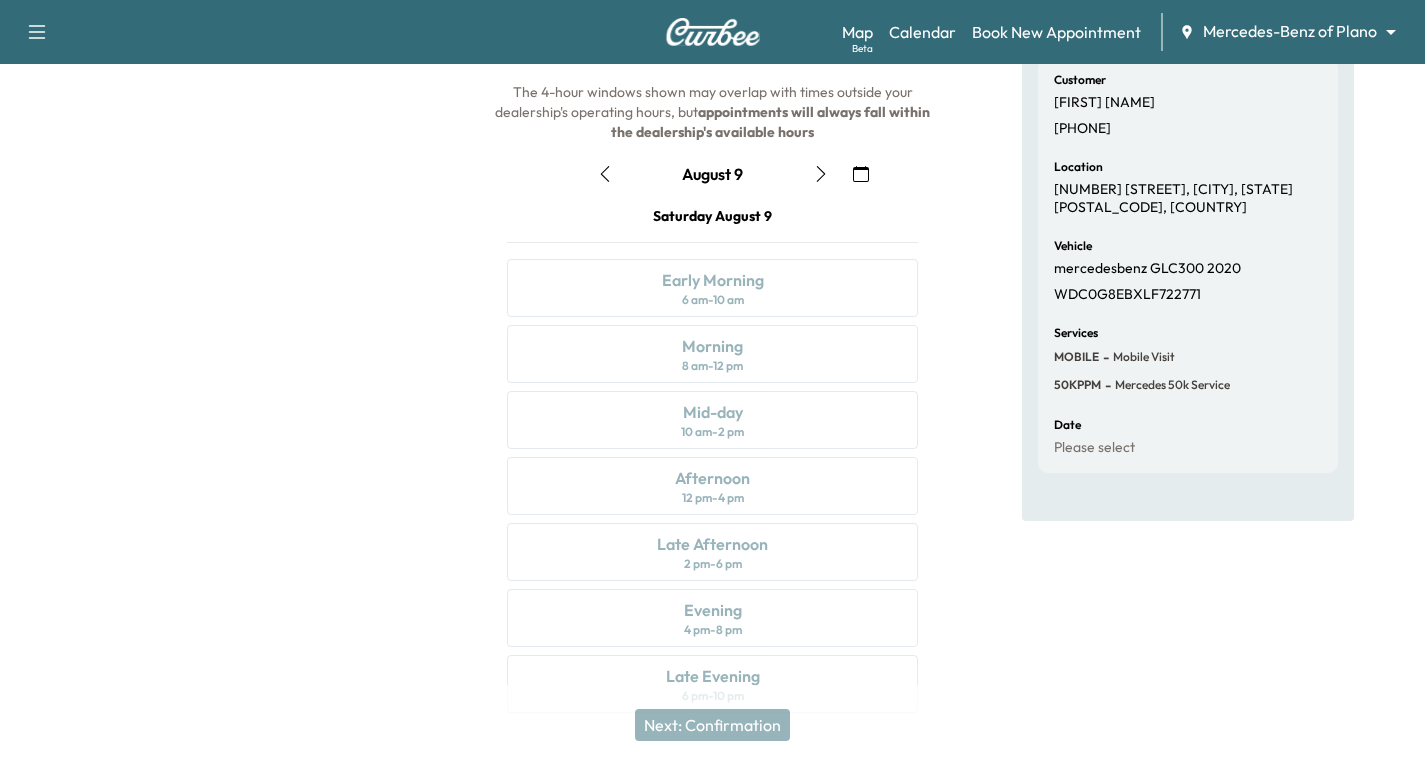 click 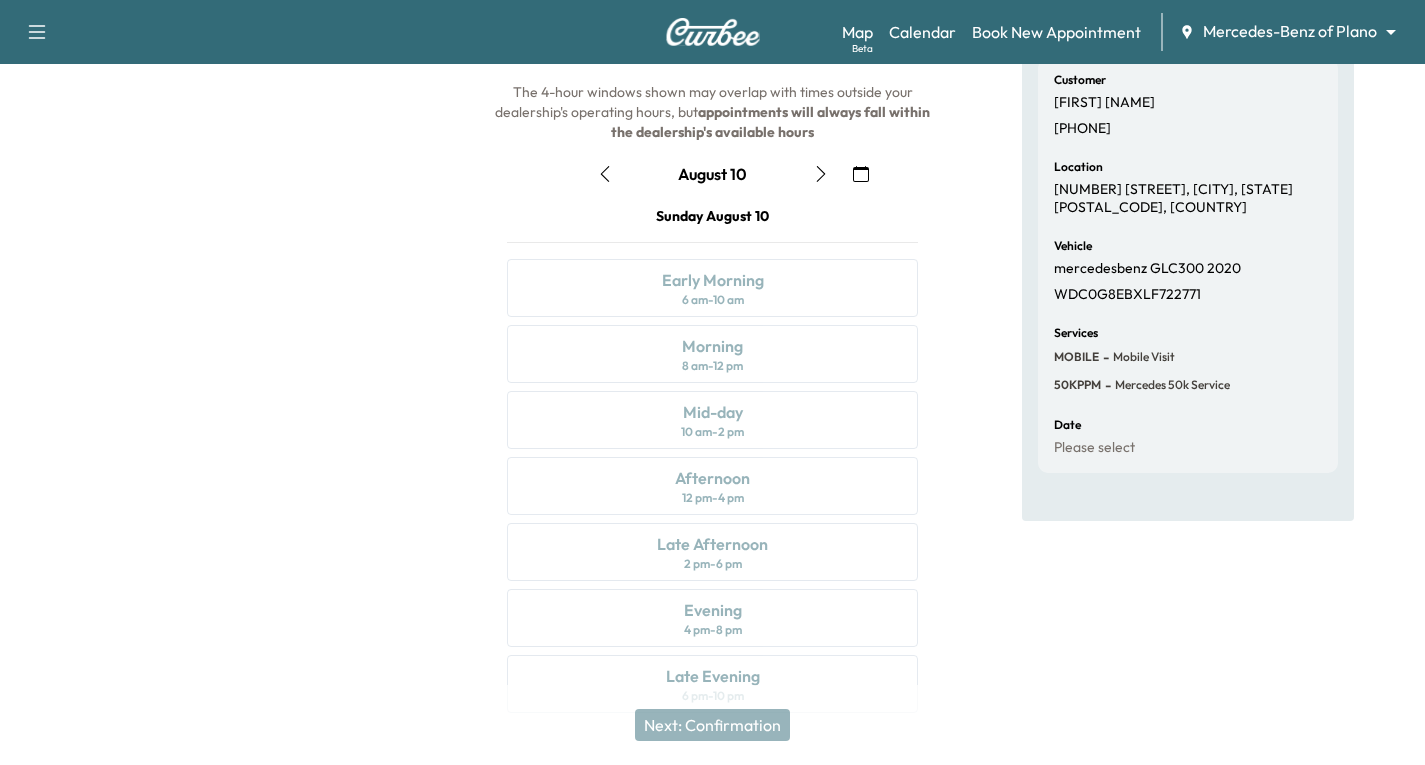 click 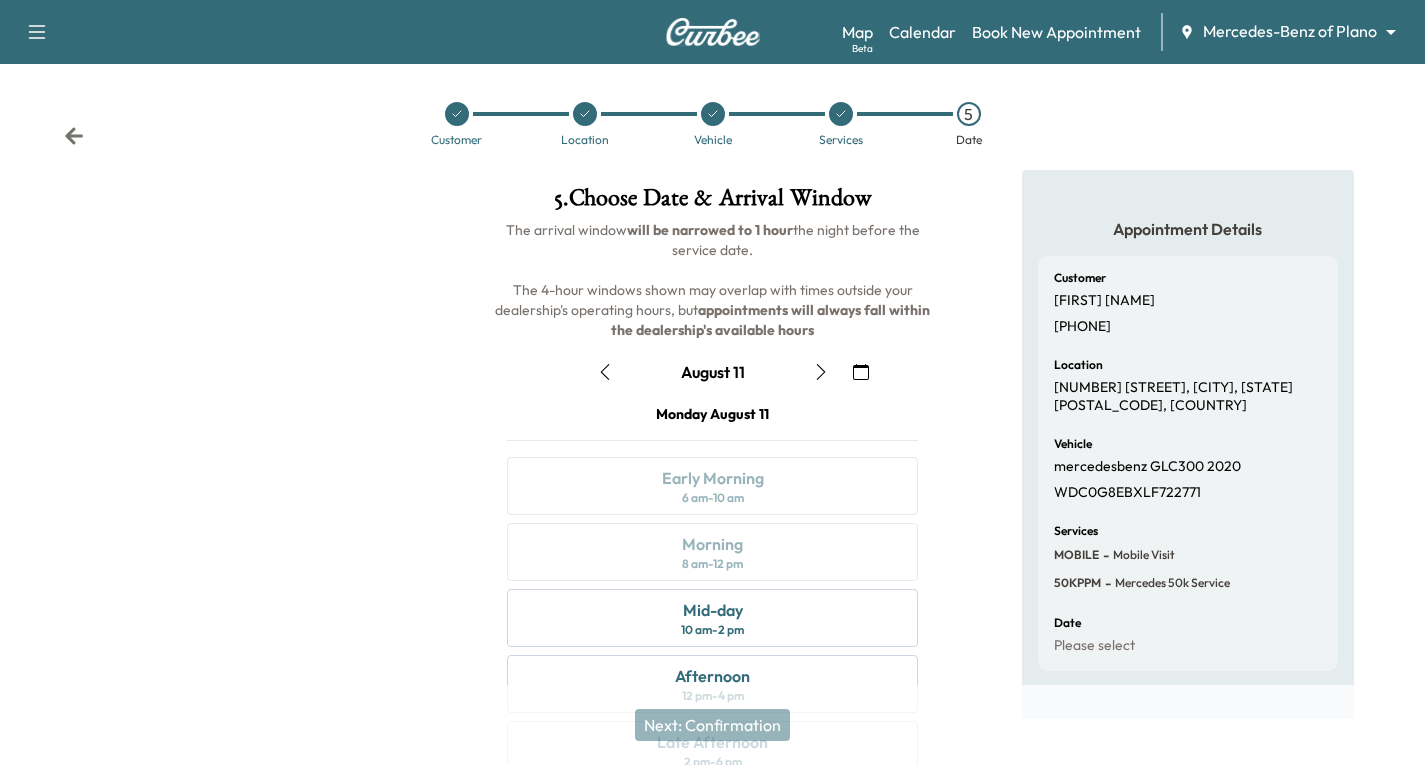 scroll, scrollTop: 200, scrollLeft: 0, axis: vertical 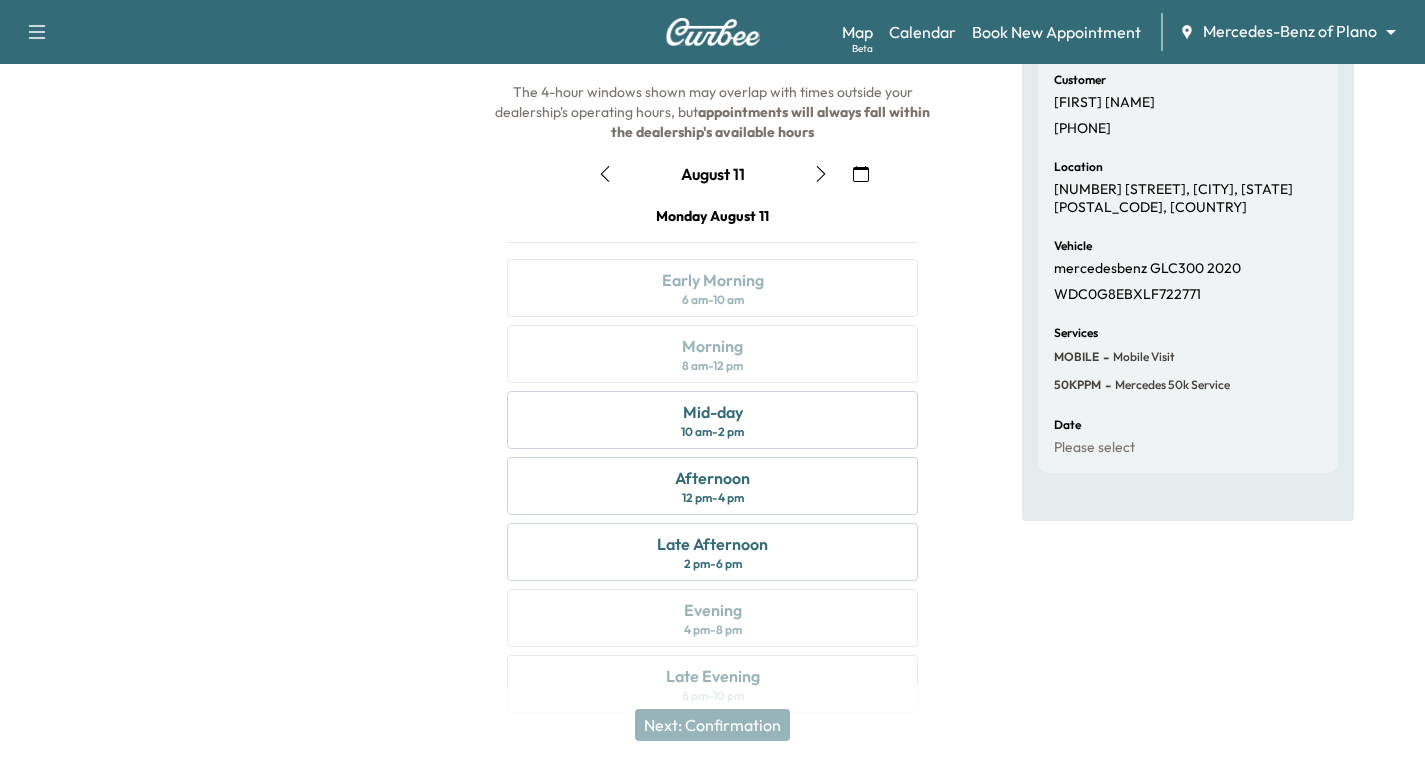 click 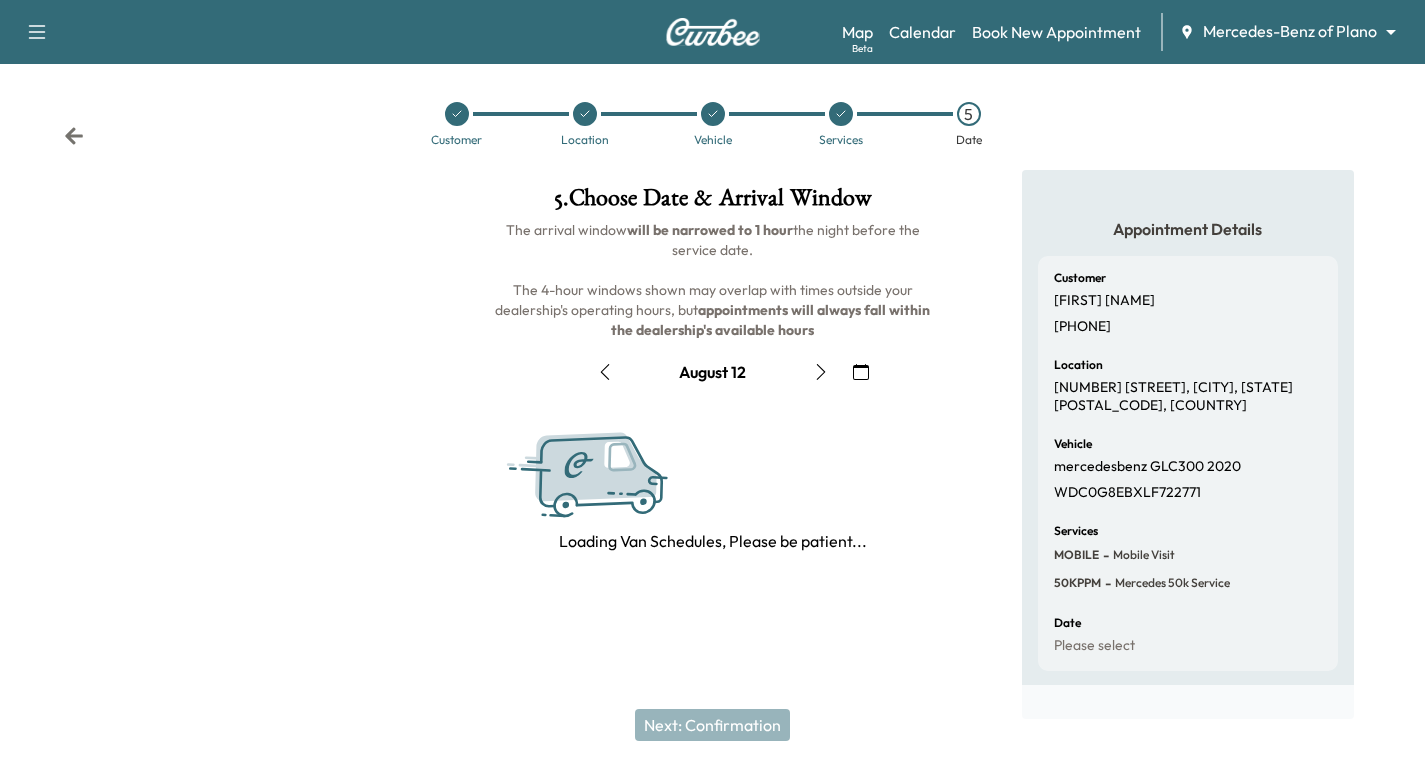 scroll, scrollTop: 200, scrollLeft: 0, axis: vertical 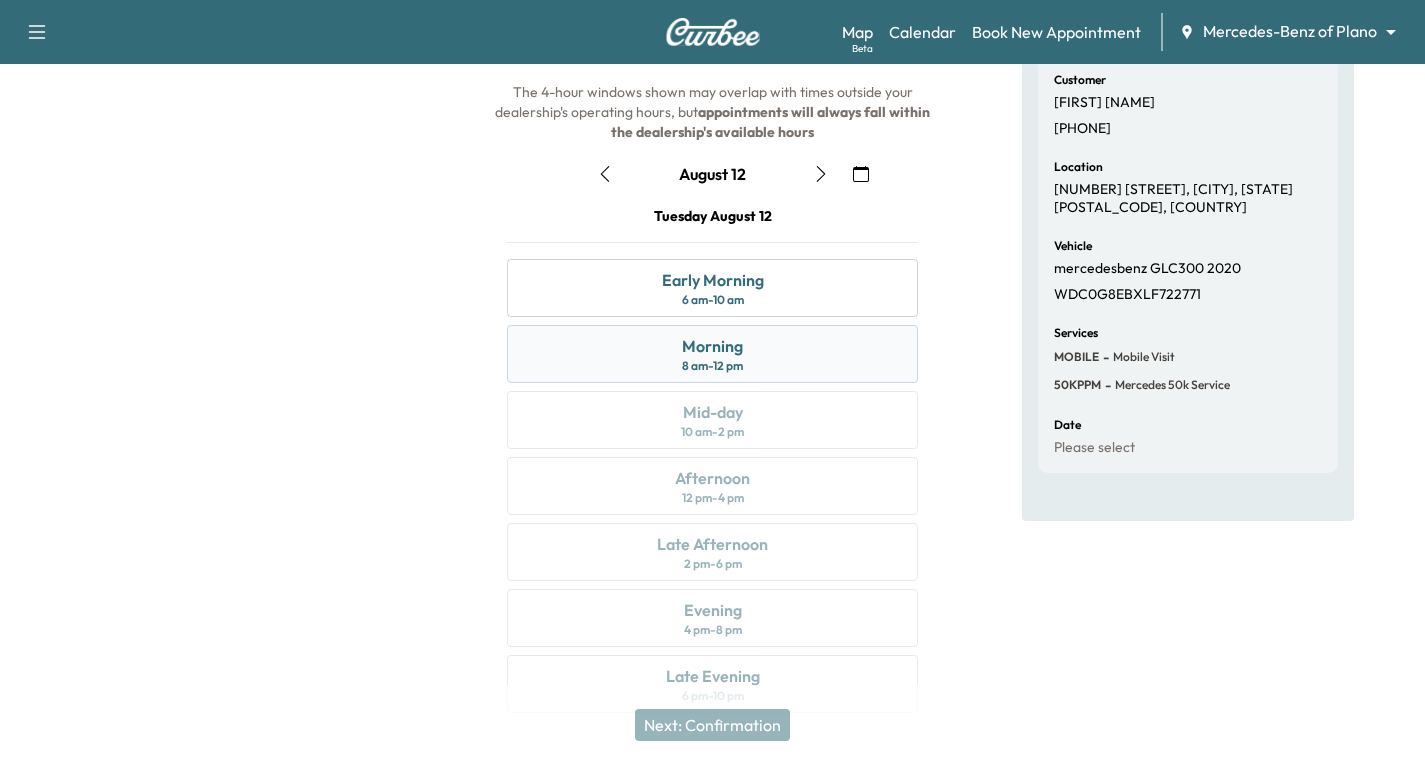 click on "Morning 8 am  -  12 pm" at bounding box center (712, 354) 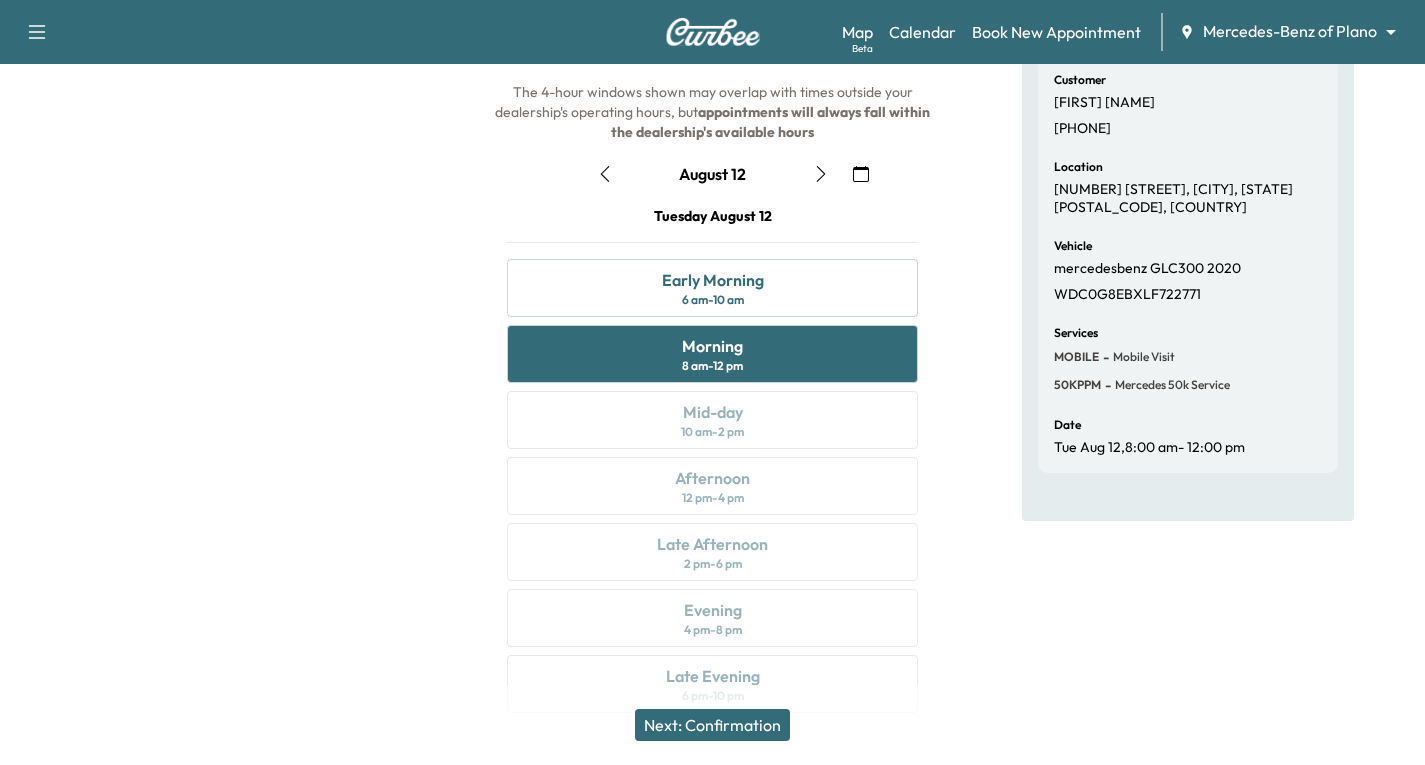click on "Next: Confirmation" at bounding box center (712, 725) 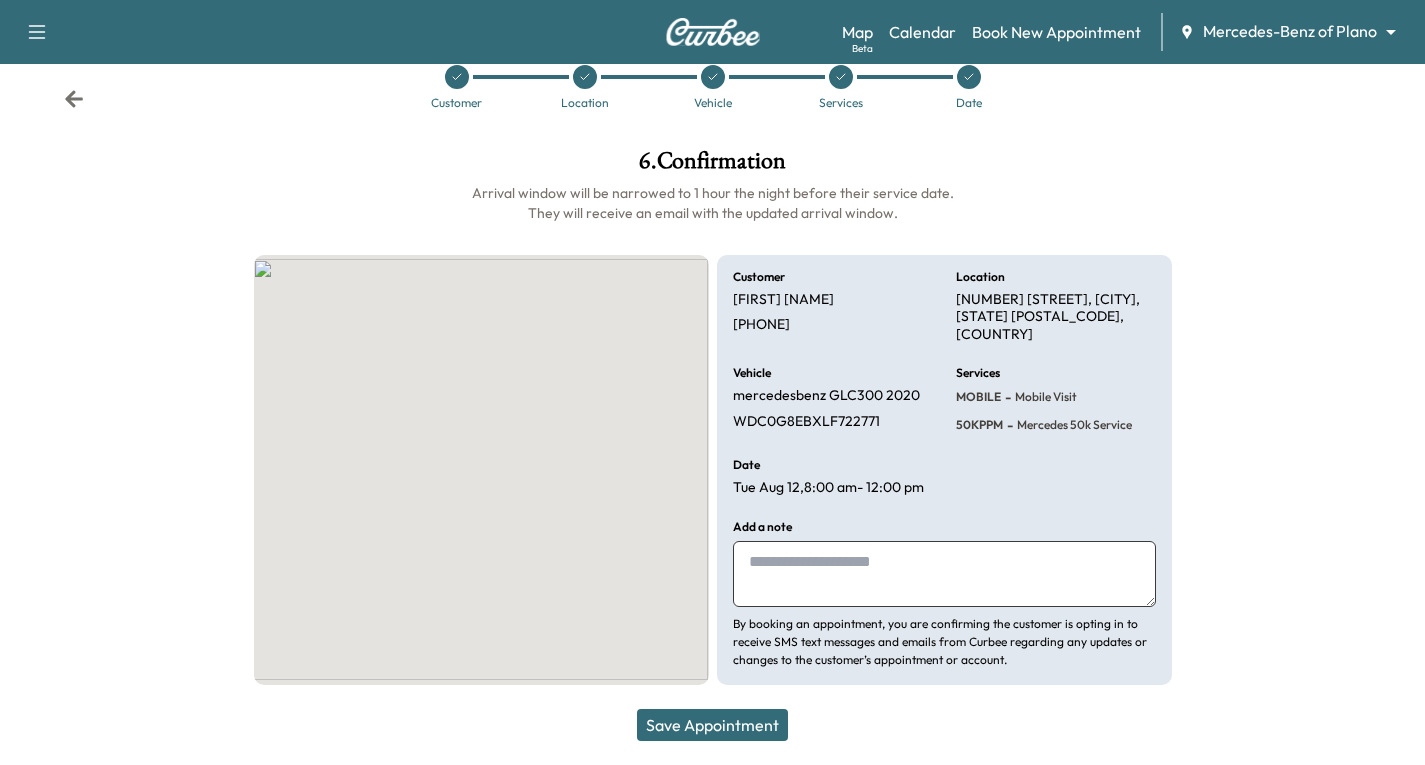 scroll, scrollTop: 29, scrollLeft: 0, axis: vertical 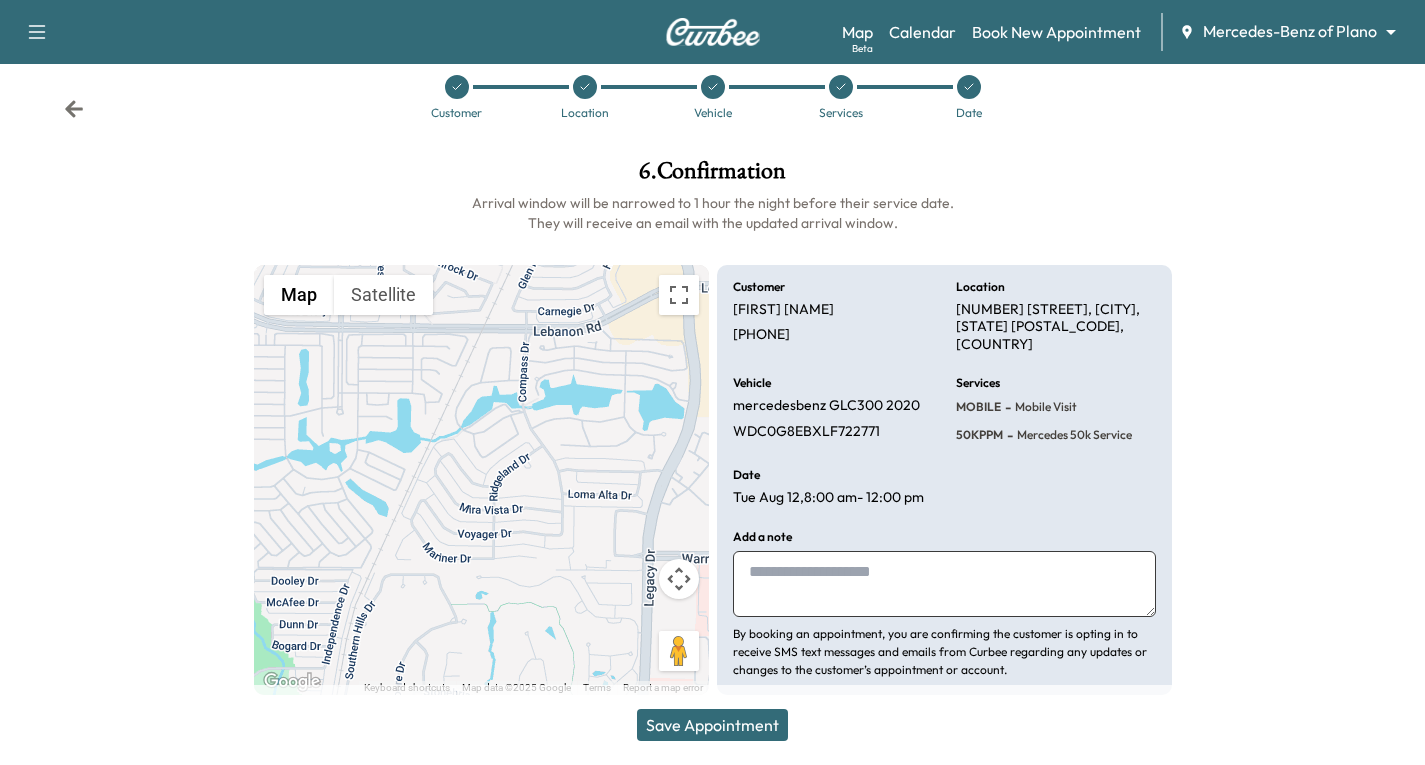 click on "Save Appointment" at bounding box center (712, 725) 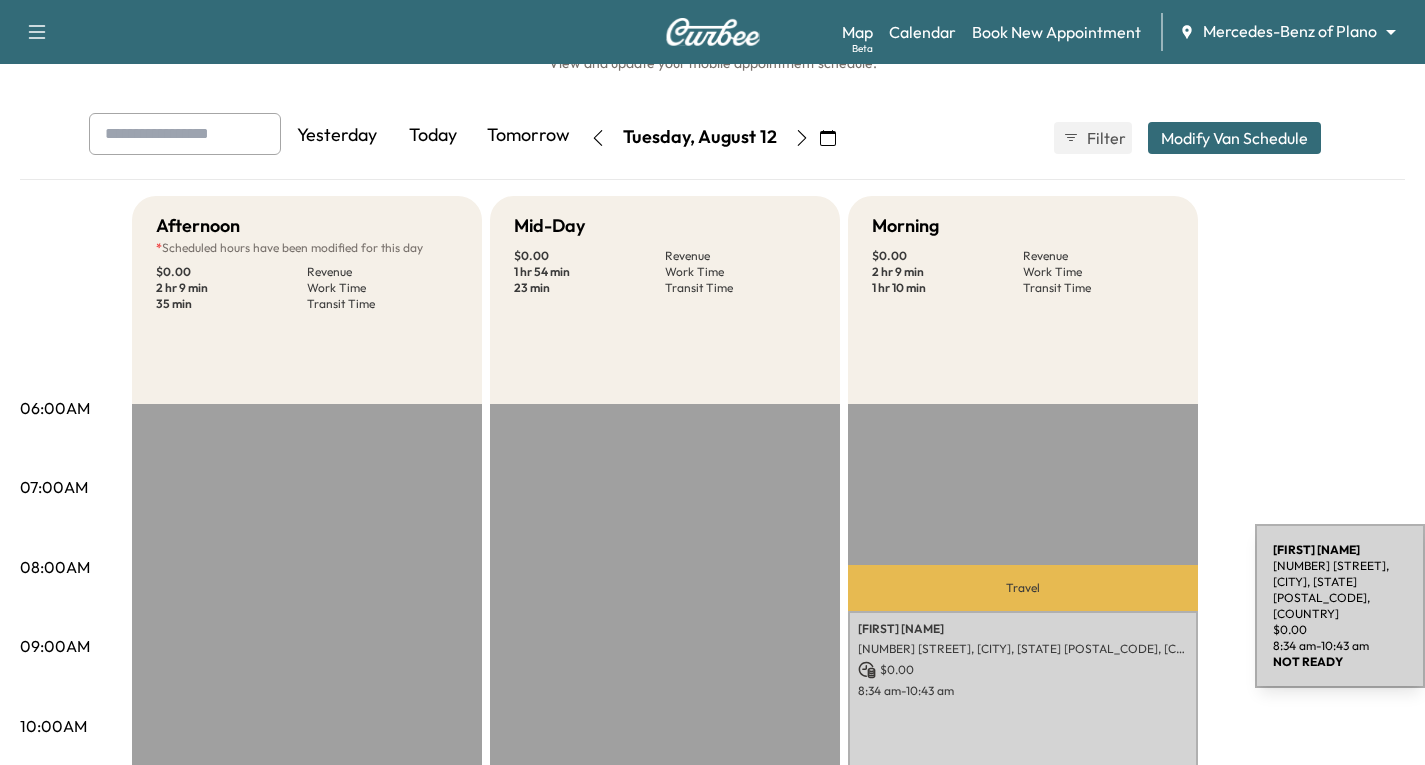 scroll, scrollTop: 0, scrollLeft: 0, axis: both 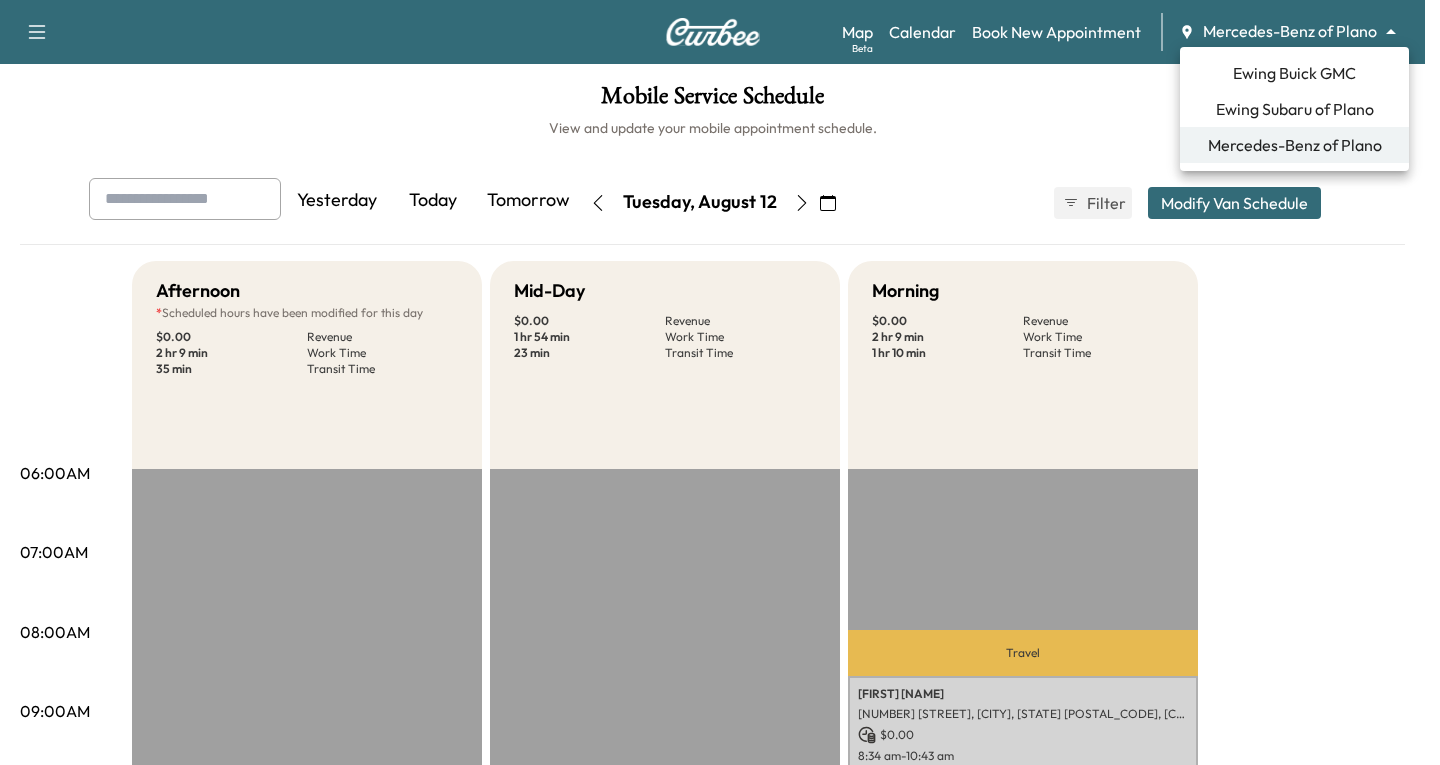 click on "Support Log Out Map Beta Calendar Book New Appointment Mercedes-Benz of Plano ******** ​ Mobile Service Schedule View and update your mobile appointment schedule. Yesterday Today Tomorrow Tuesday, August 12 August 2025 S M T W T F S   27   28   29   30   31   1   2   3   4   5   6   7   8   9   10   11   12   13   14   15   16   17   18   19   20   21   22   23   24   25   26   27   28   29   30   31   1   2   3   4   5 Cancel Done Filter Modify Van Schedule Modify Van Schedule Van Schedule for  Tuesday, August 12, 2025 *  Schedule modified Shift Start Shift End Afternoon *  Original Shift:   12:30 PM   -  4:00 PM 1:00 PM ** Start 4:00 PM ** Start Inactive Last Modified by  Johnathon Wallace  @   2:24 PM  on August 06, 2025 Mid-Day 10:30 AM **** Start 2:00 PM ** Start Inactive Morning 8:00 AM * Start 11:30 AM **** Start Inactive Cancel Save & Close 06:00AM 07:00AM 08:00AM 09:00AM 10:00AM 11:00AM 12:00PM 01:00PM 02:00PM 03:00PM 04:00PM 05:00PM 06:00PM 07:00PM 08:00PM 09:00PM 10:00PM Afternoon * $ 0.00" at bounding box center [720, 382] 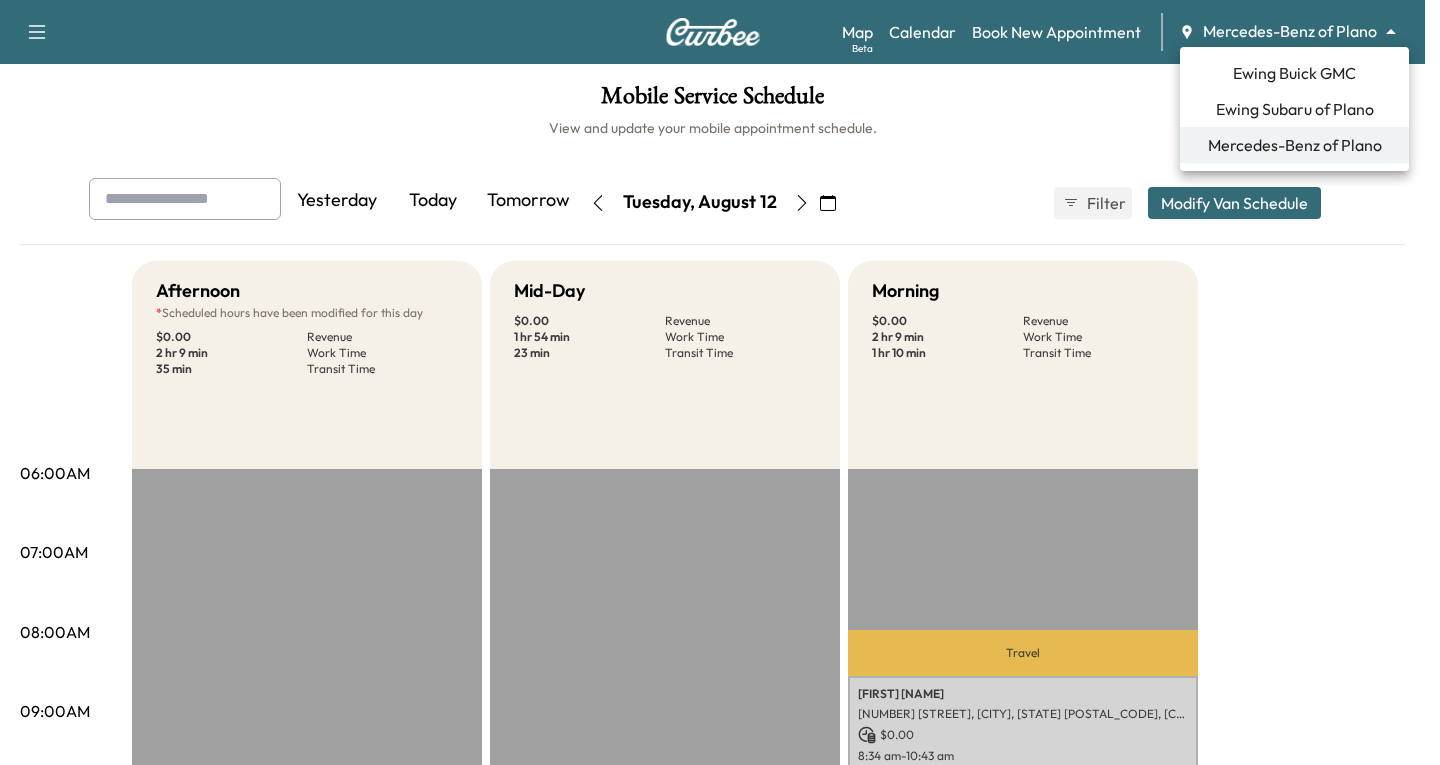 click on "Ewing Buick GMC" at bounding box center [1294, 73] 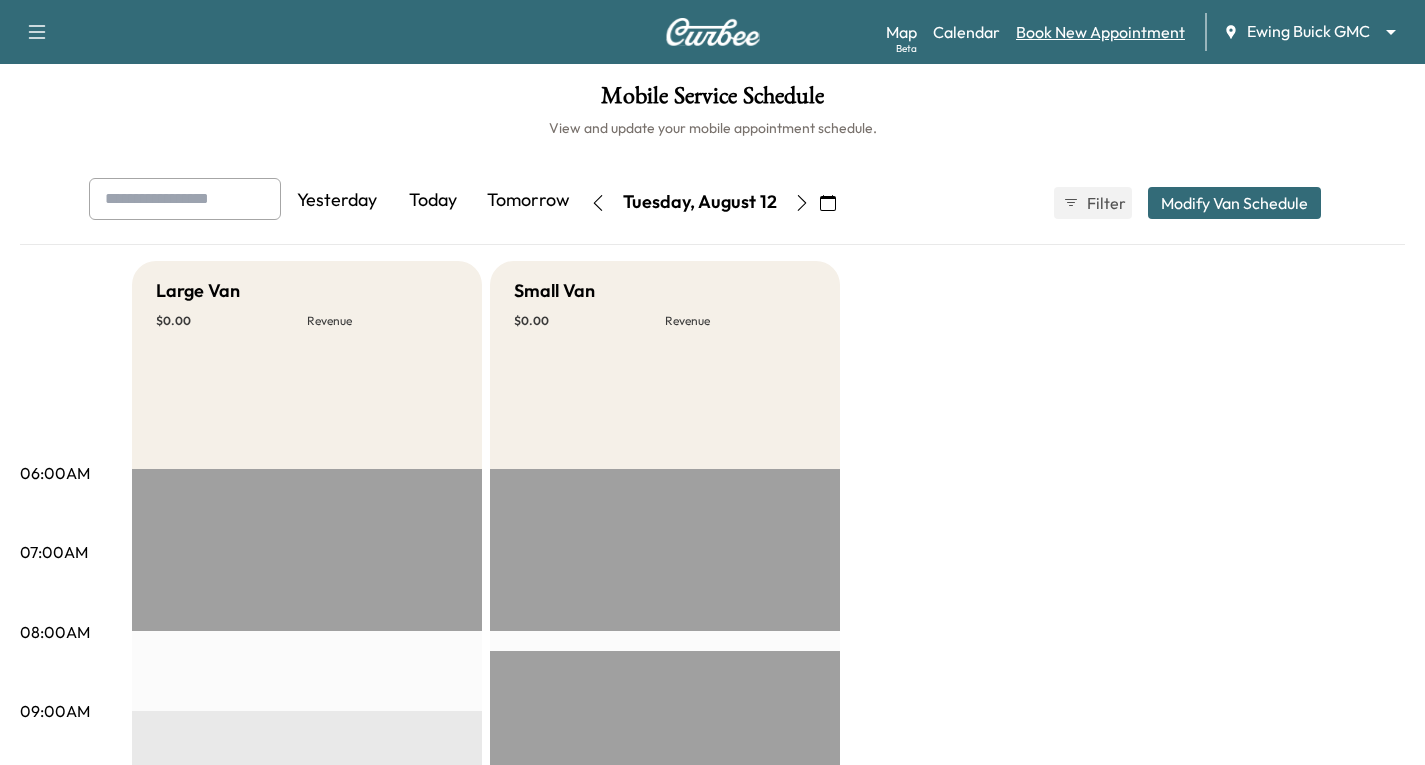 click on "Book New Appointment" at bounding box center [1100, 32] 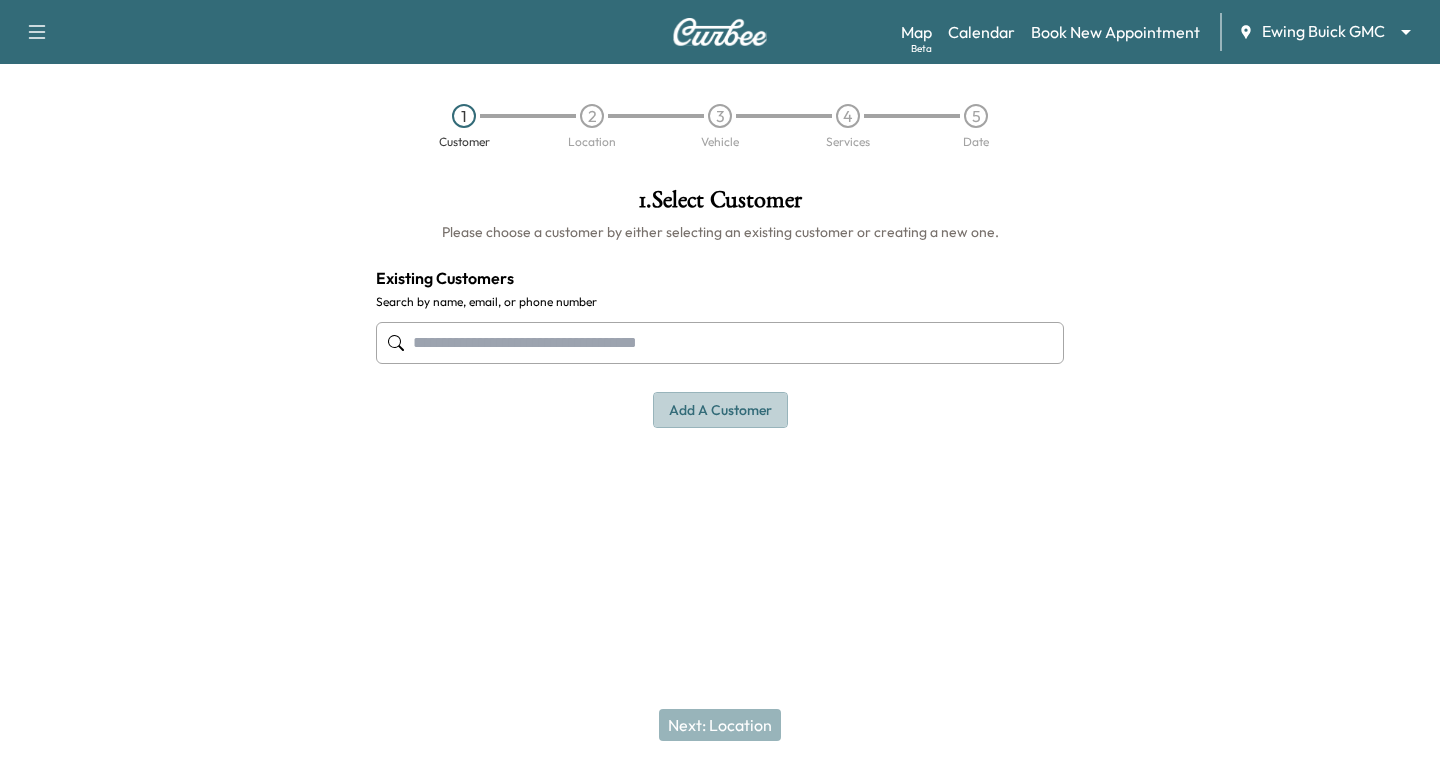 click on "Add a customer" at bounding box center [720, 410] 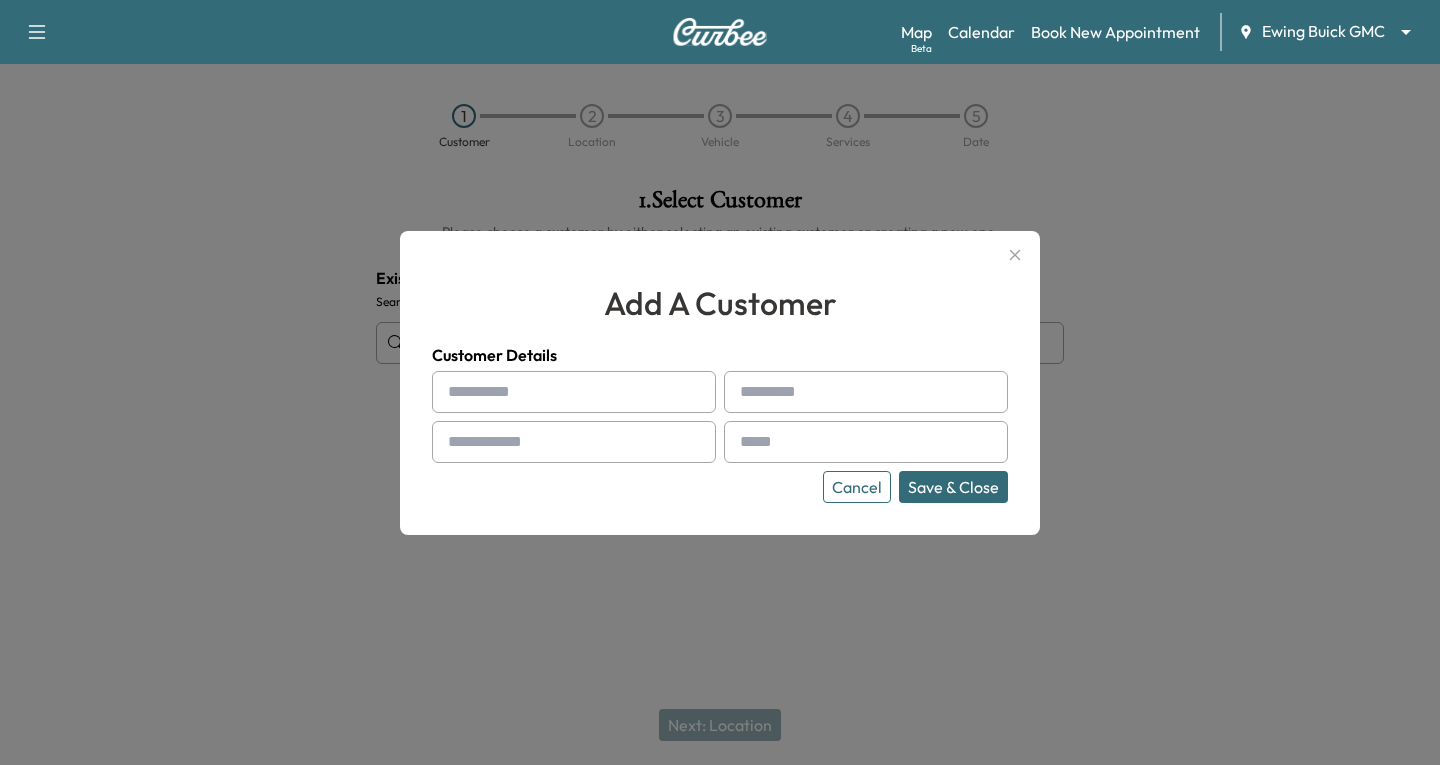 click at bounding box center [574, 392] 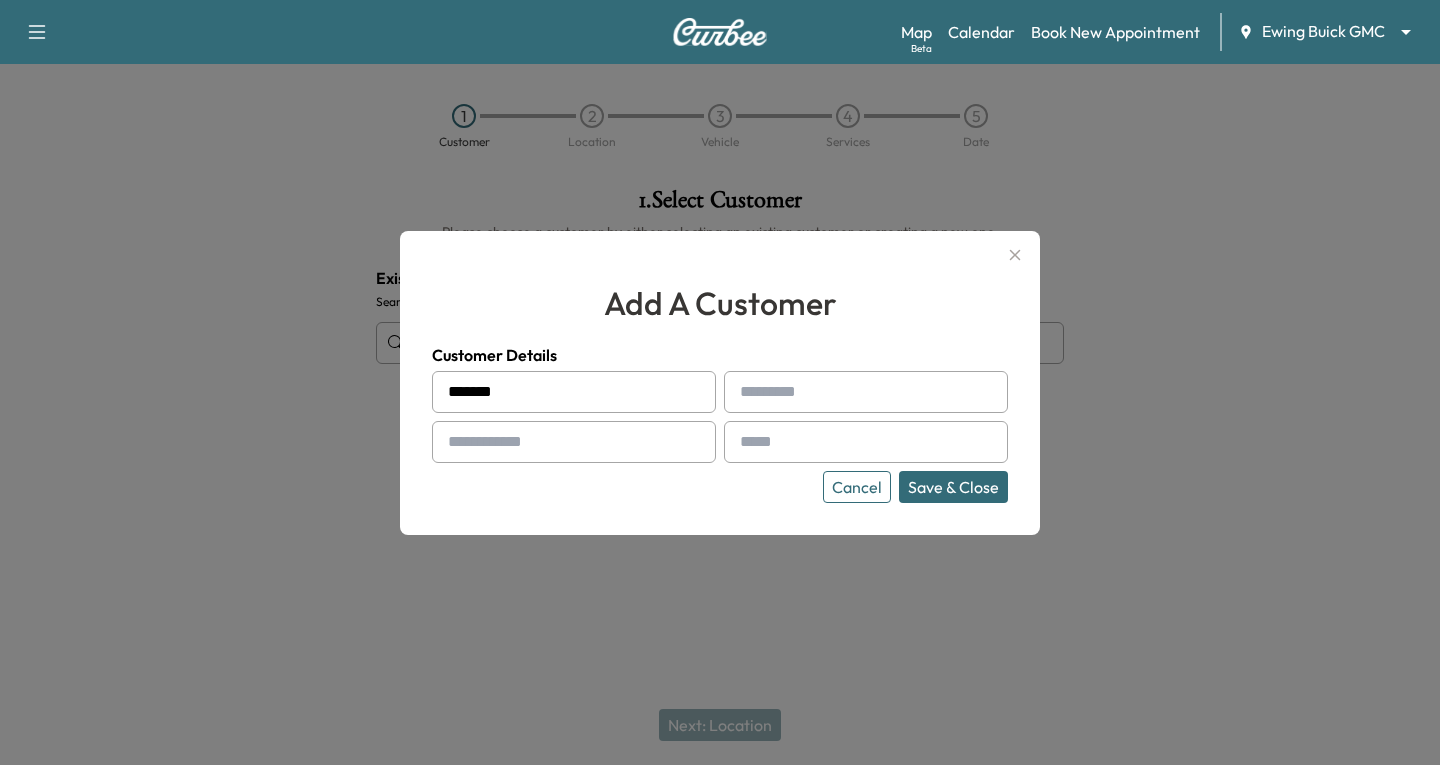 type on "******" 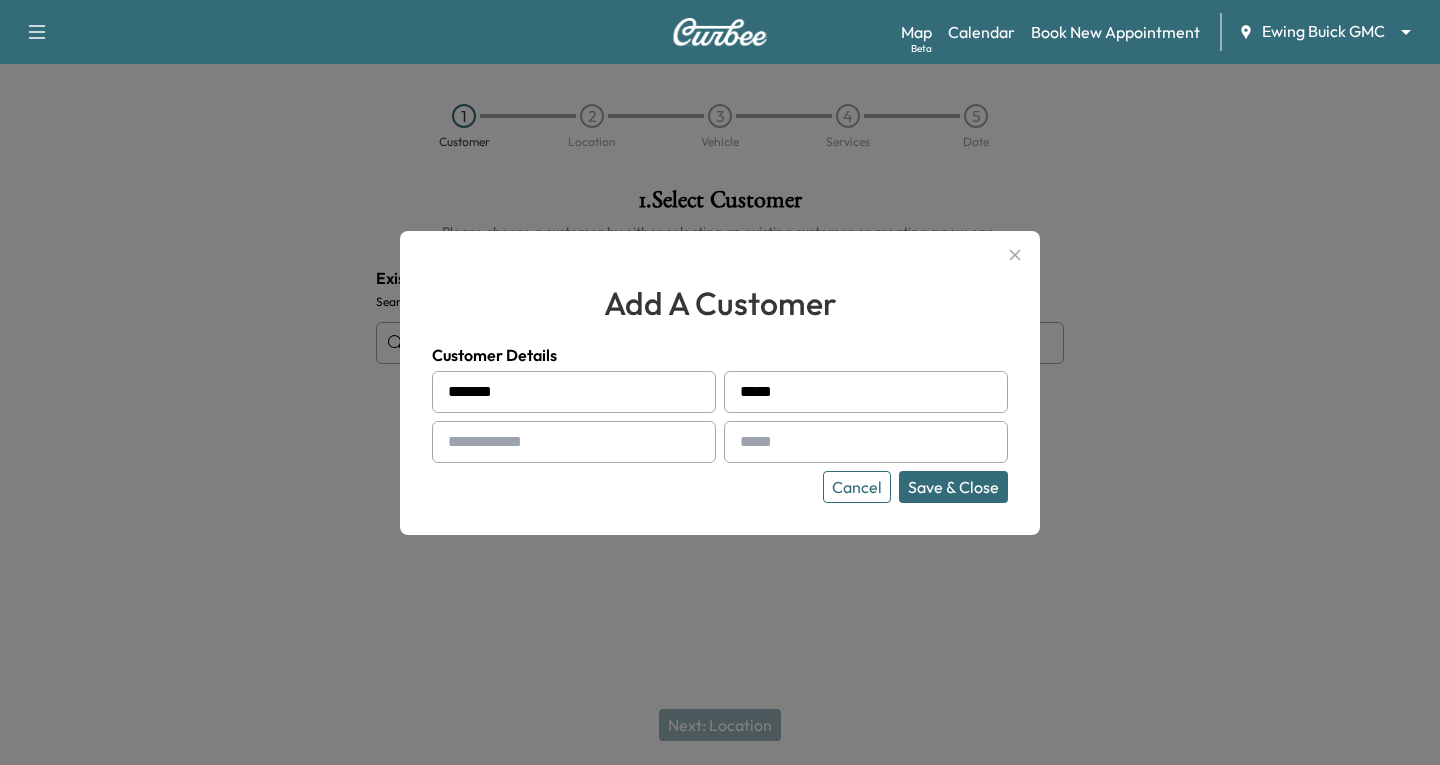 type on "*****" 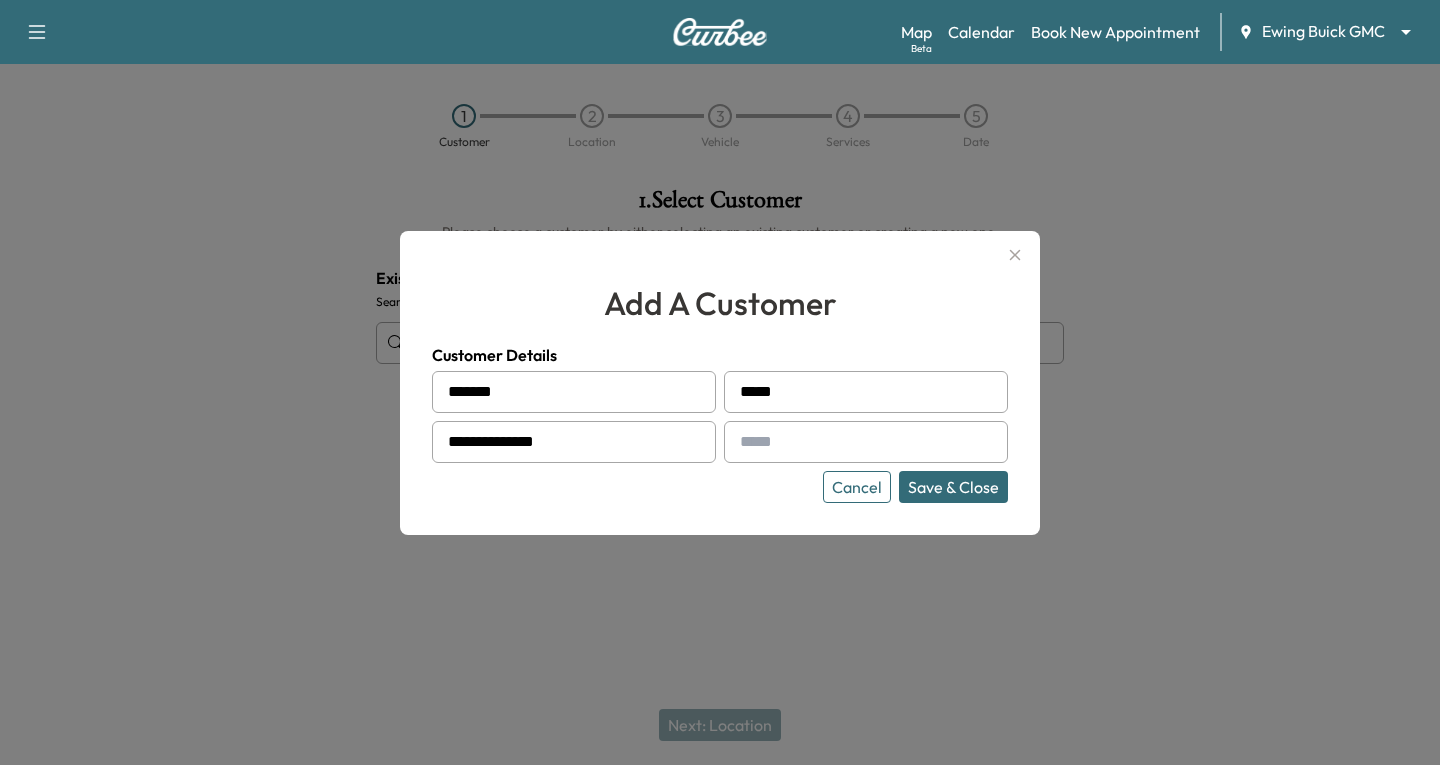 type on "**********" 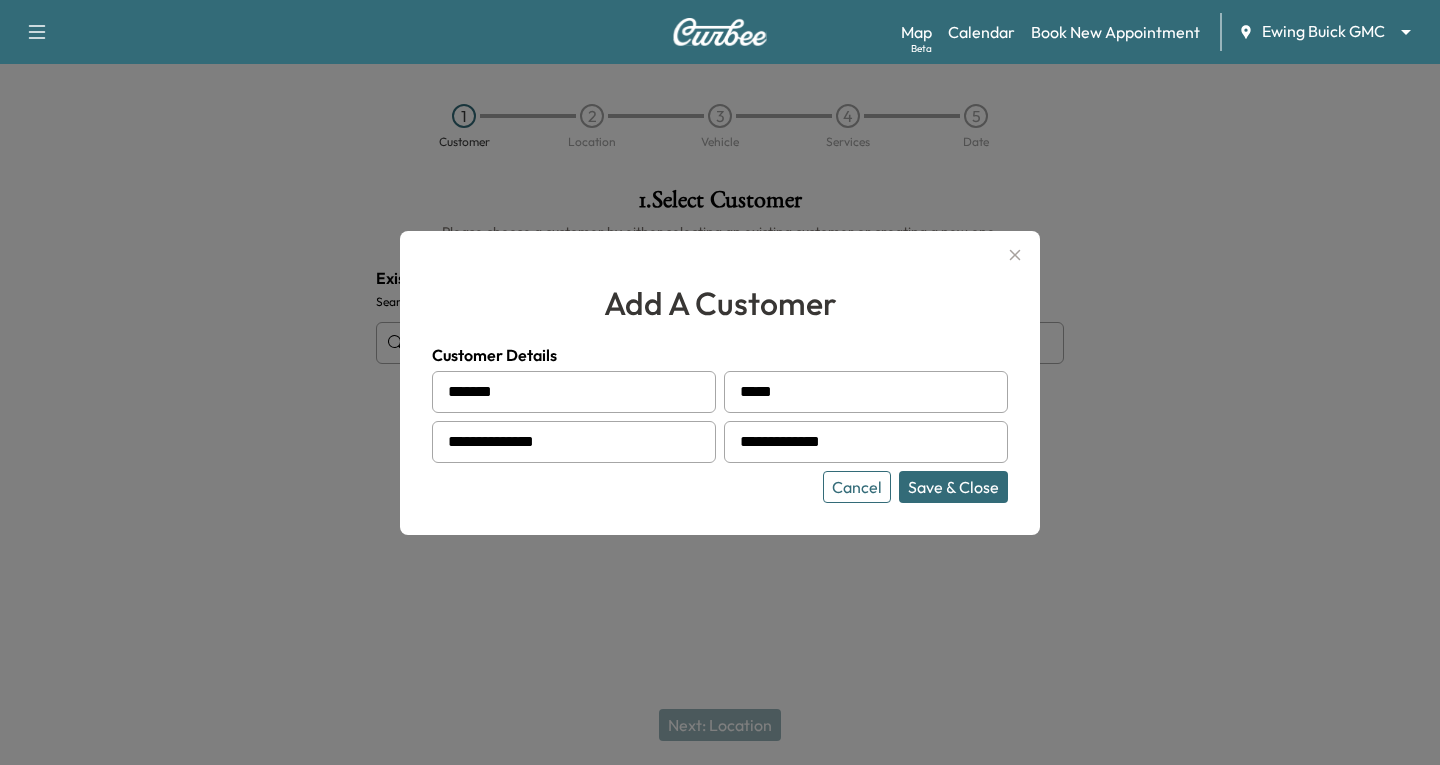 click on "Save & Close" at bounding box center (953, 487) 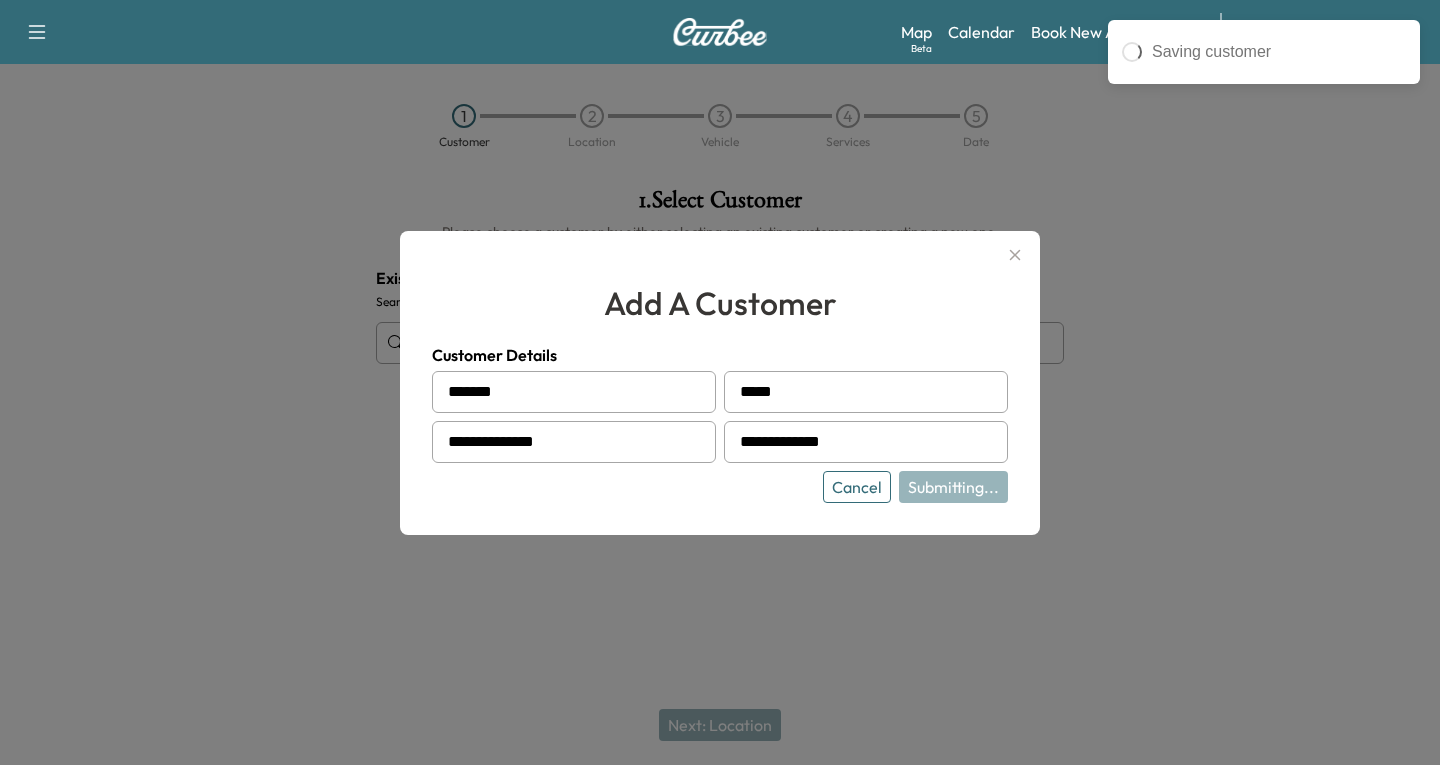 type on "**********" 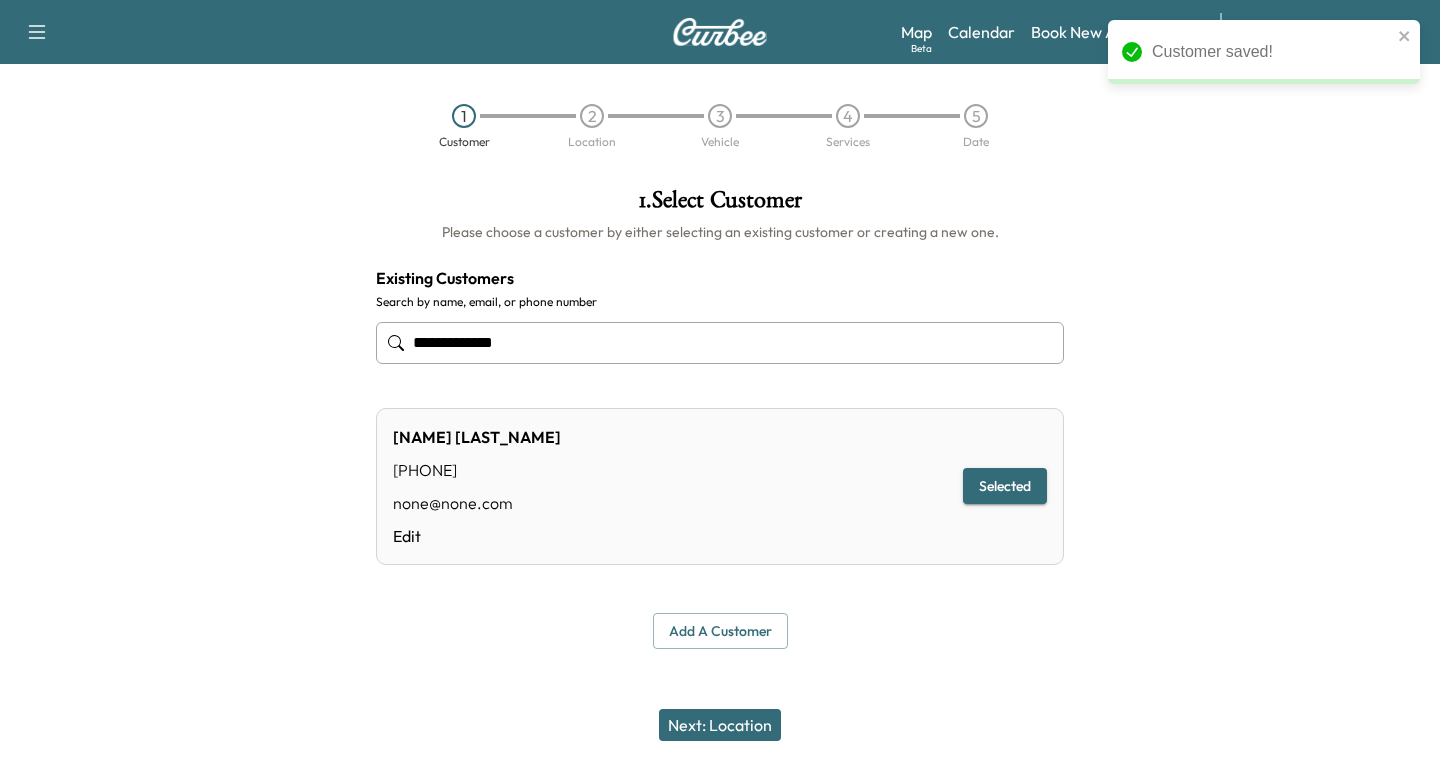 click on "Selected" at bounding box center (1005, 486) 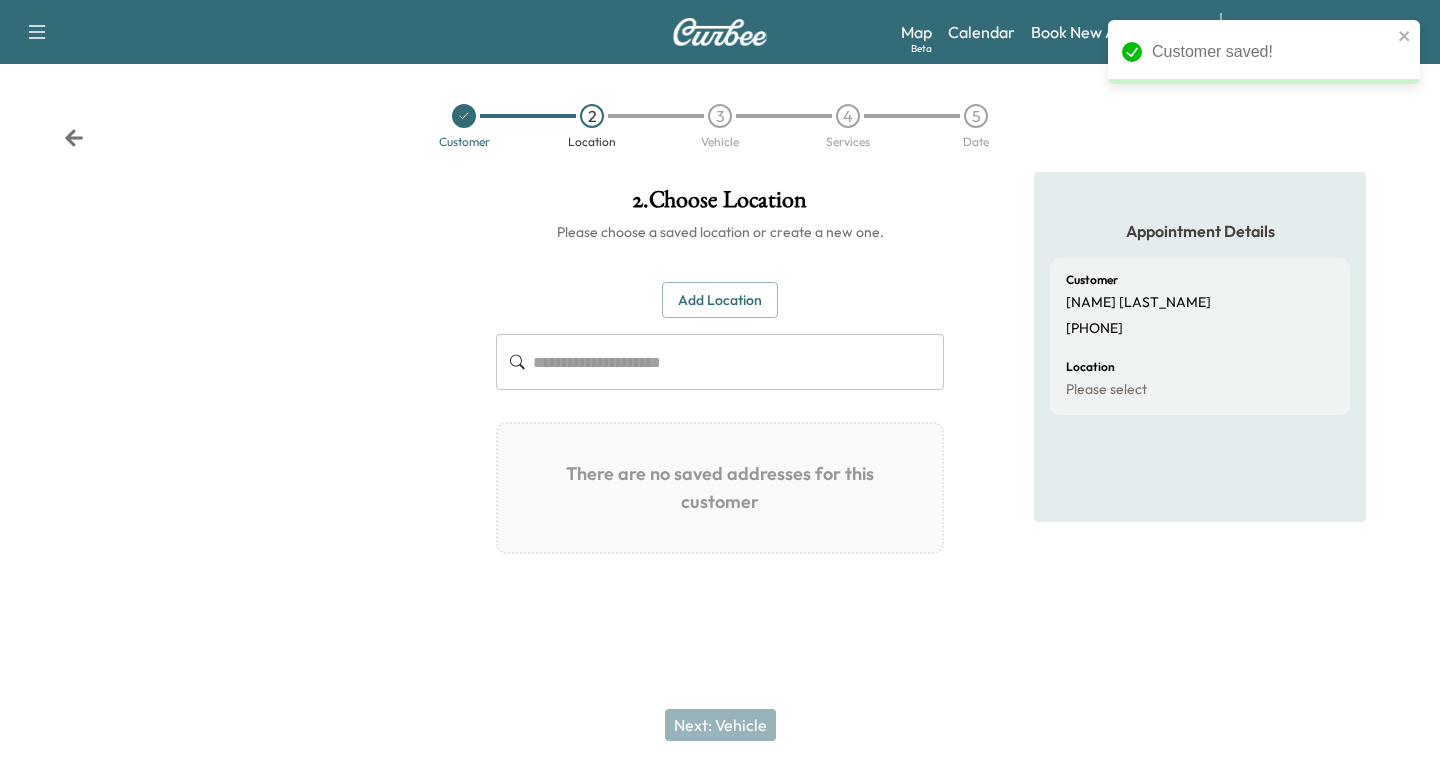click on "Add Location" at bounding box center (720, 300) 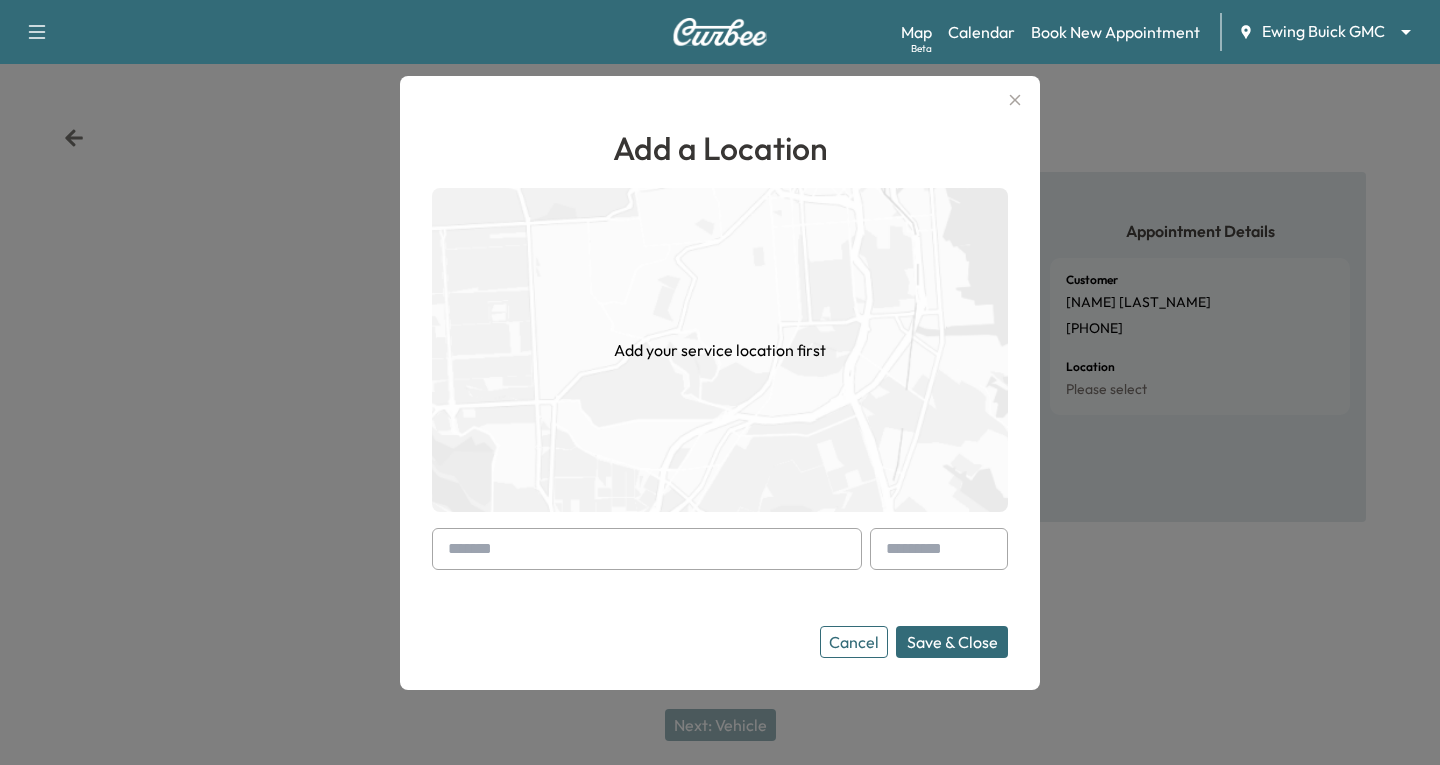 click at bounding box center [452, 549] 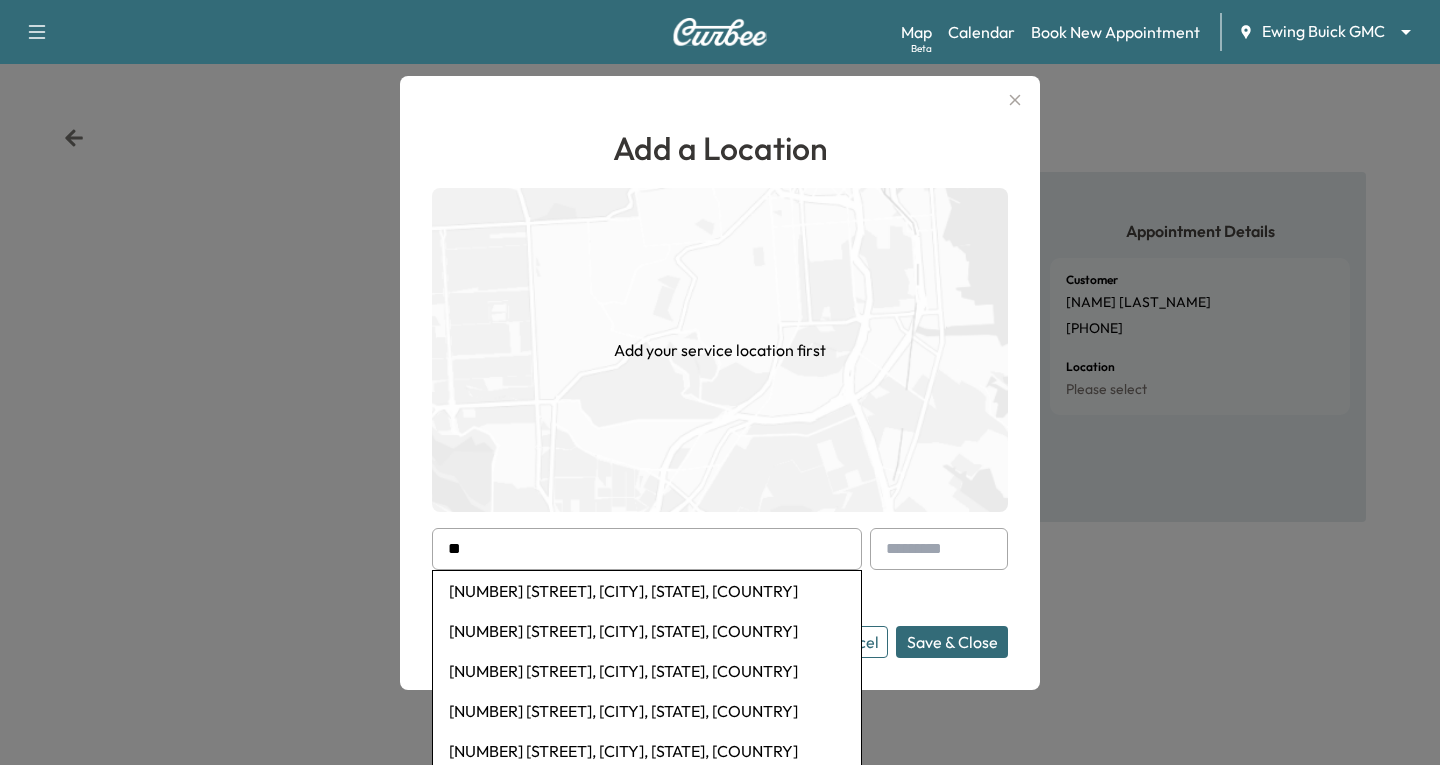 type on "*" 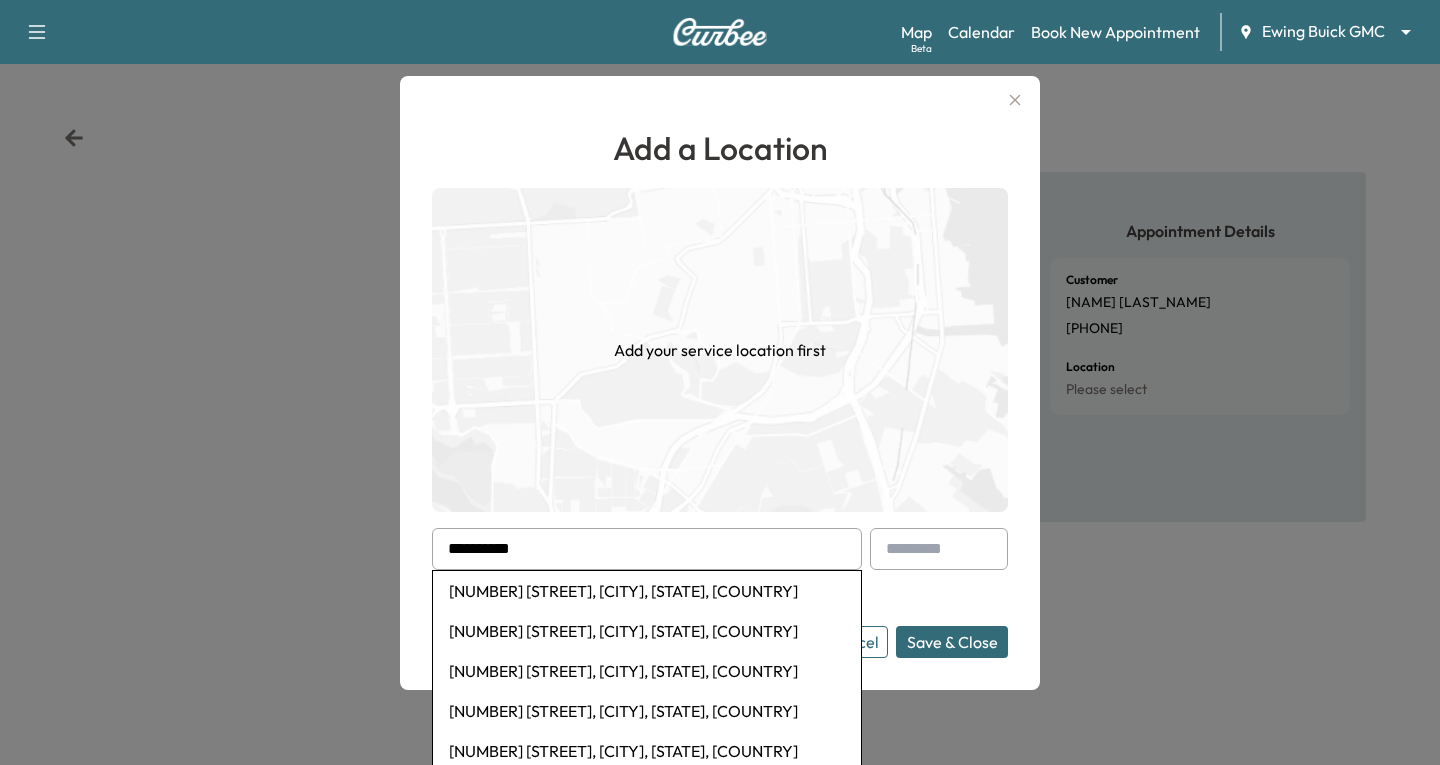 click on "[NUMBER] [STREET], [CITY], [STATE], [COUNTRY]" at bounding box center [647, 591] 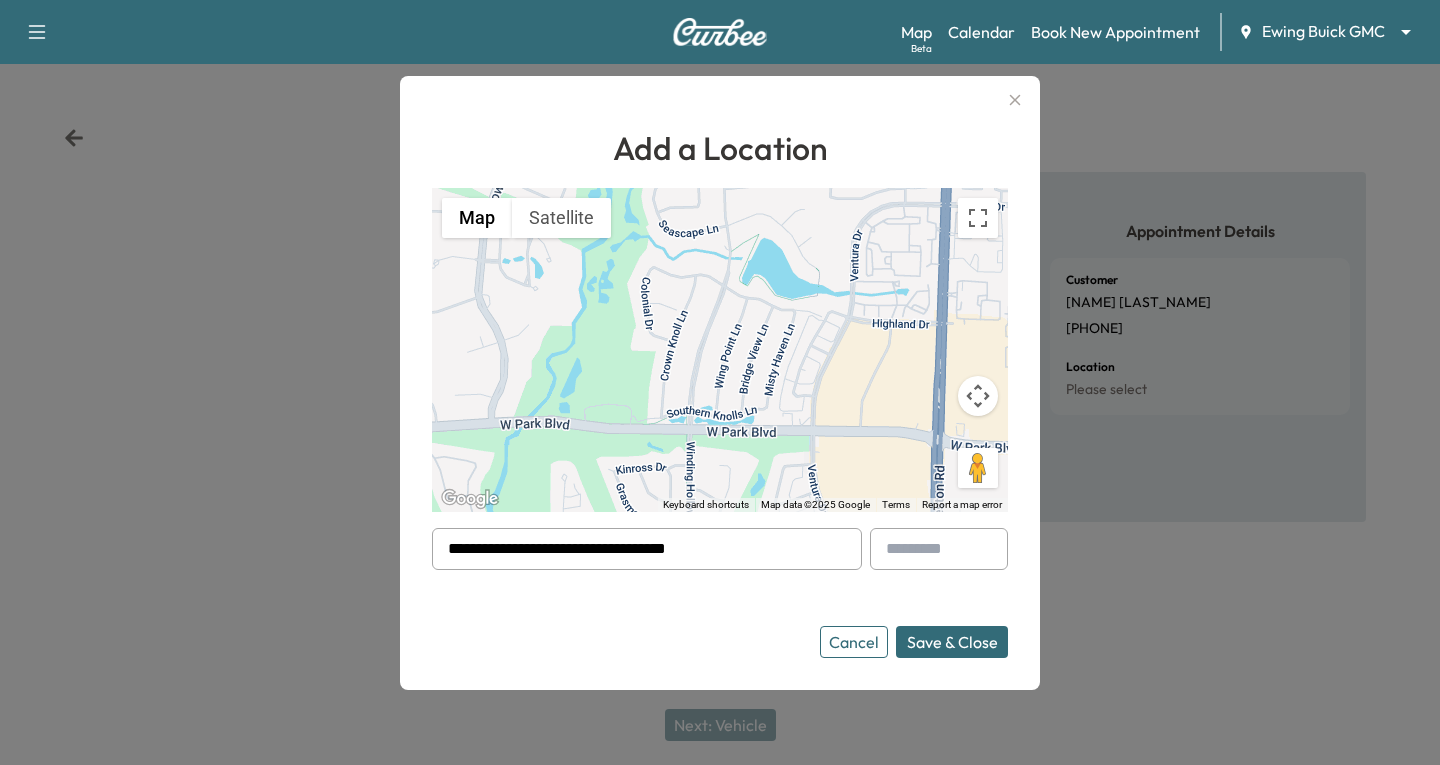 click on "Save & Close" at bounding box center (952, 642) 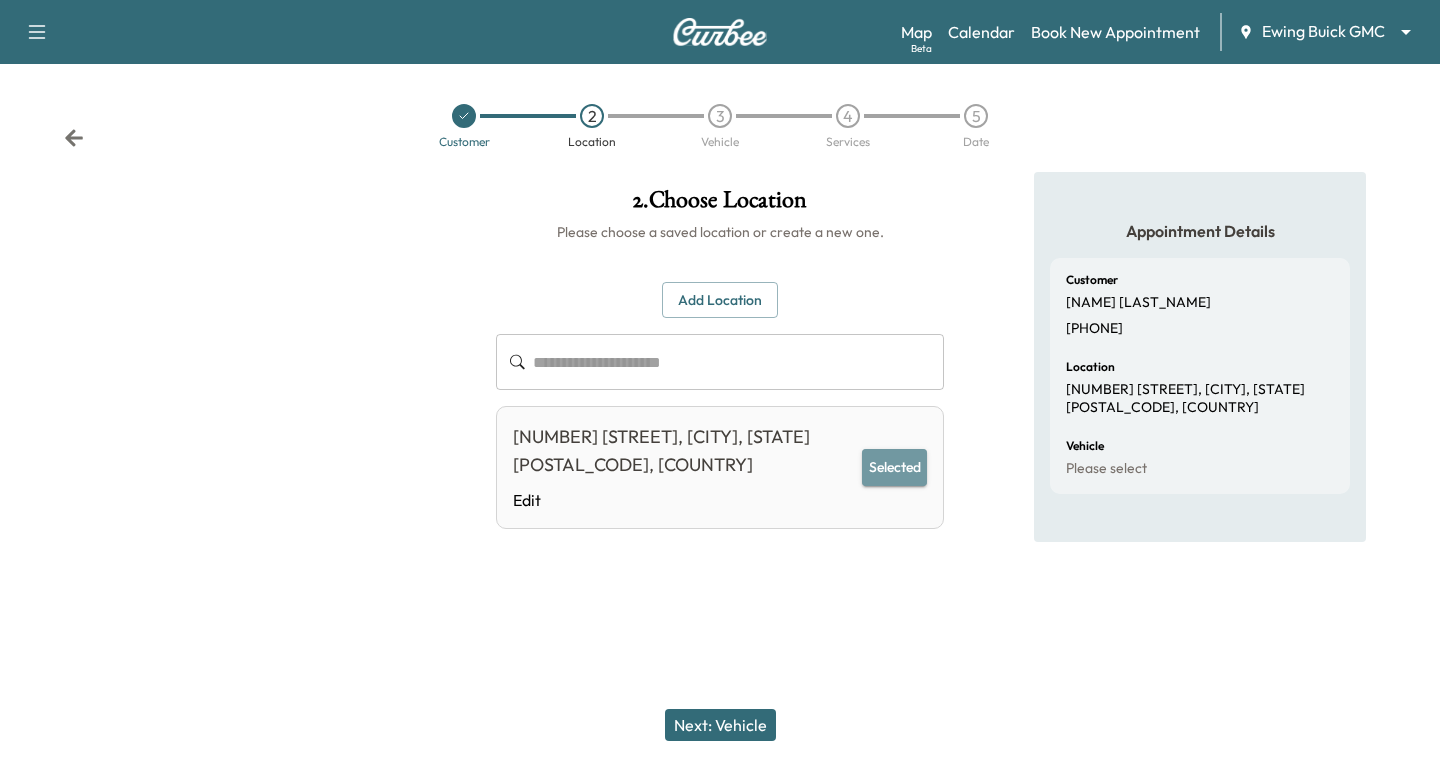 click on "Selected" at bounding box center (894, 467) 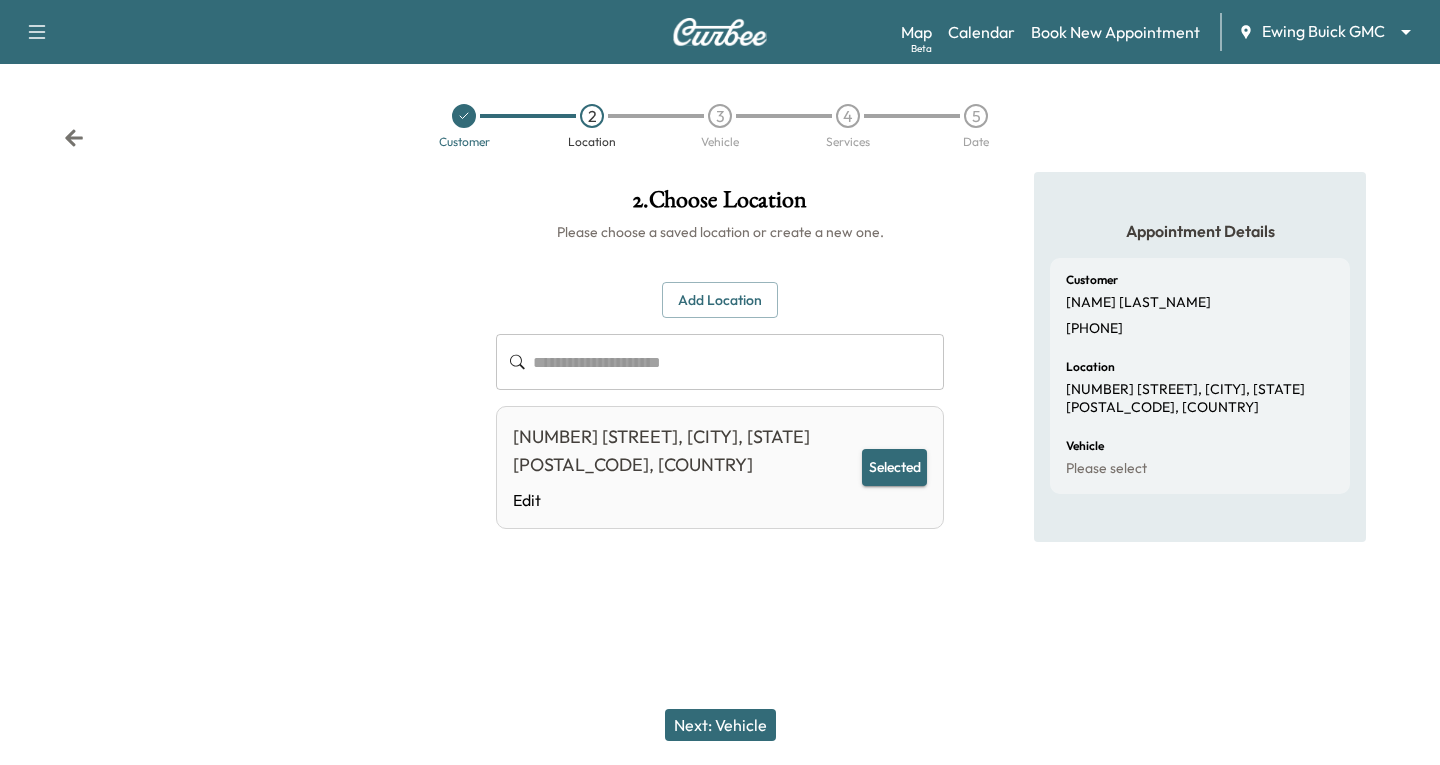 click on "Next: Vehicle" at bounding box center [720, 725] 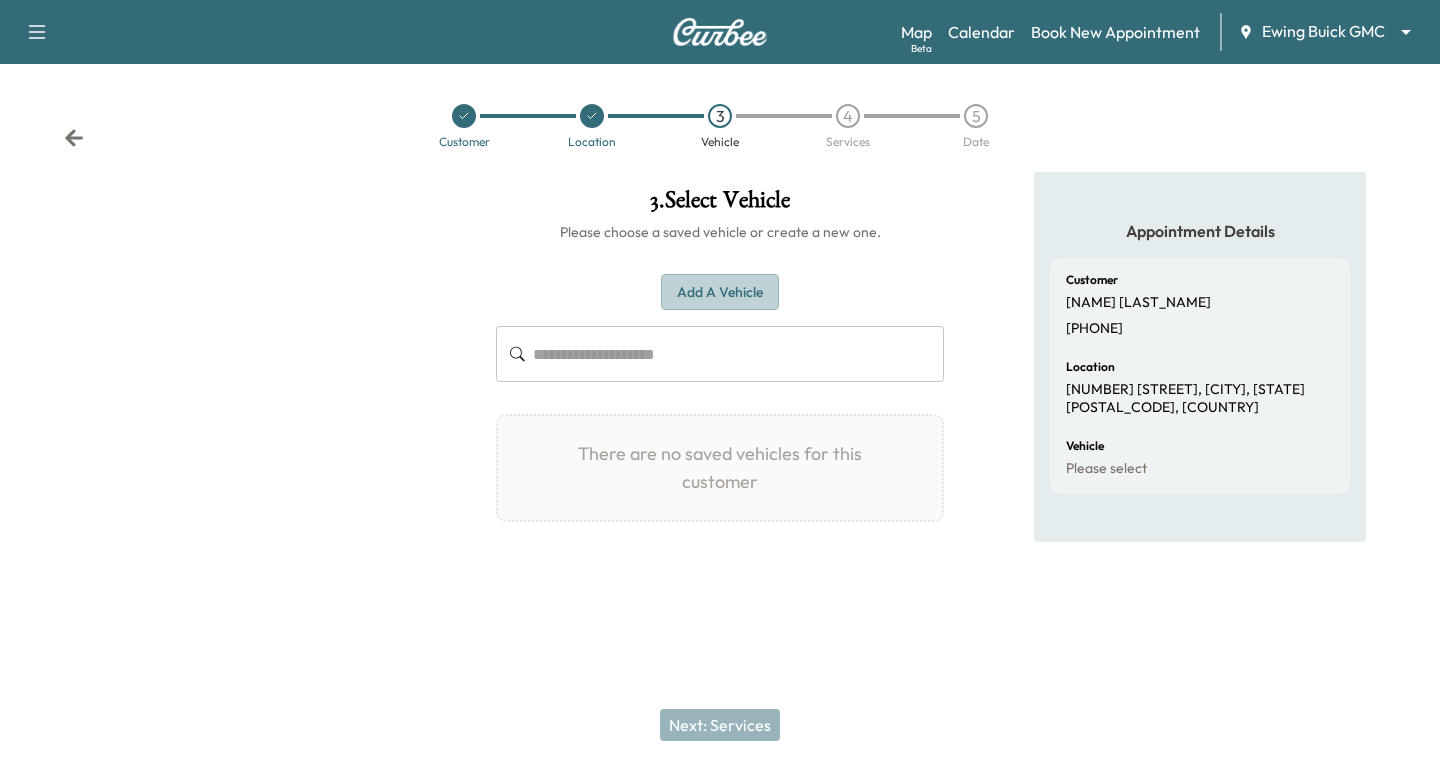 drag, startPoint x: 711, startPoint y: 290, endPoint x: 366, endPoint y: 134, distance: 378.63043 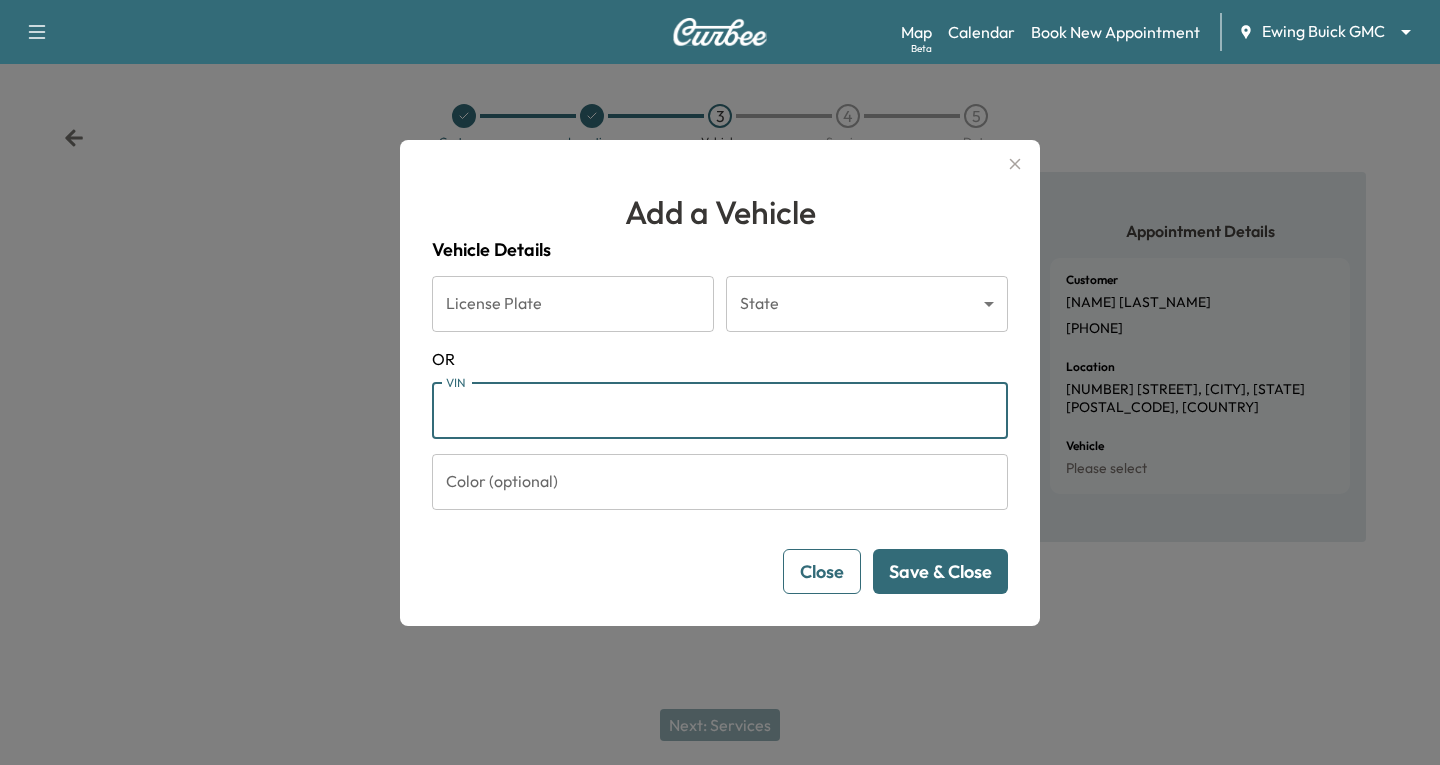 click on "VIN" at bounding box center (720, 411) 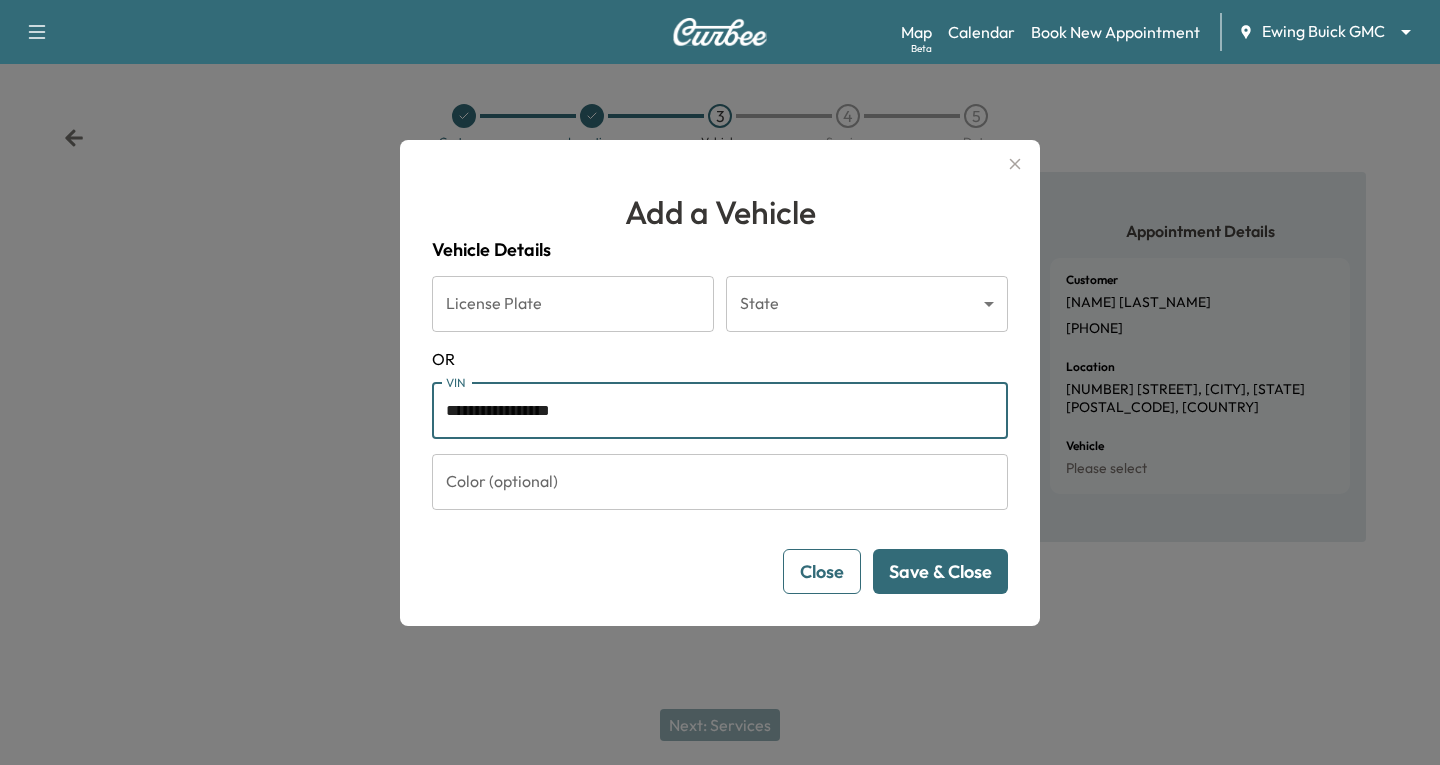 type on "**********" 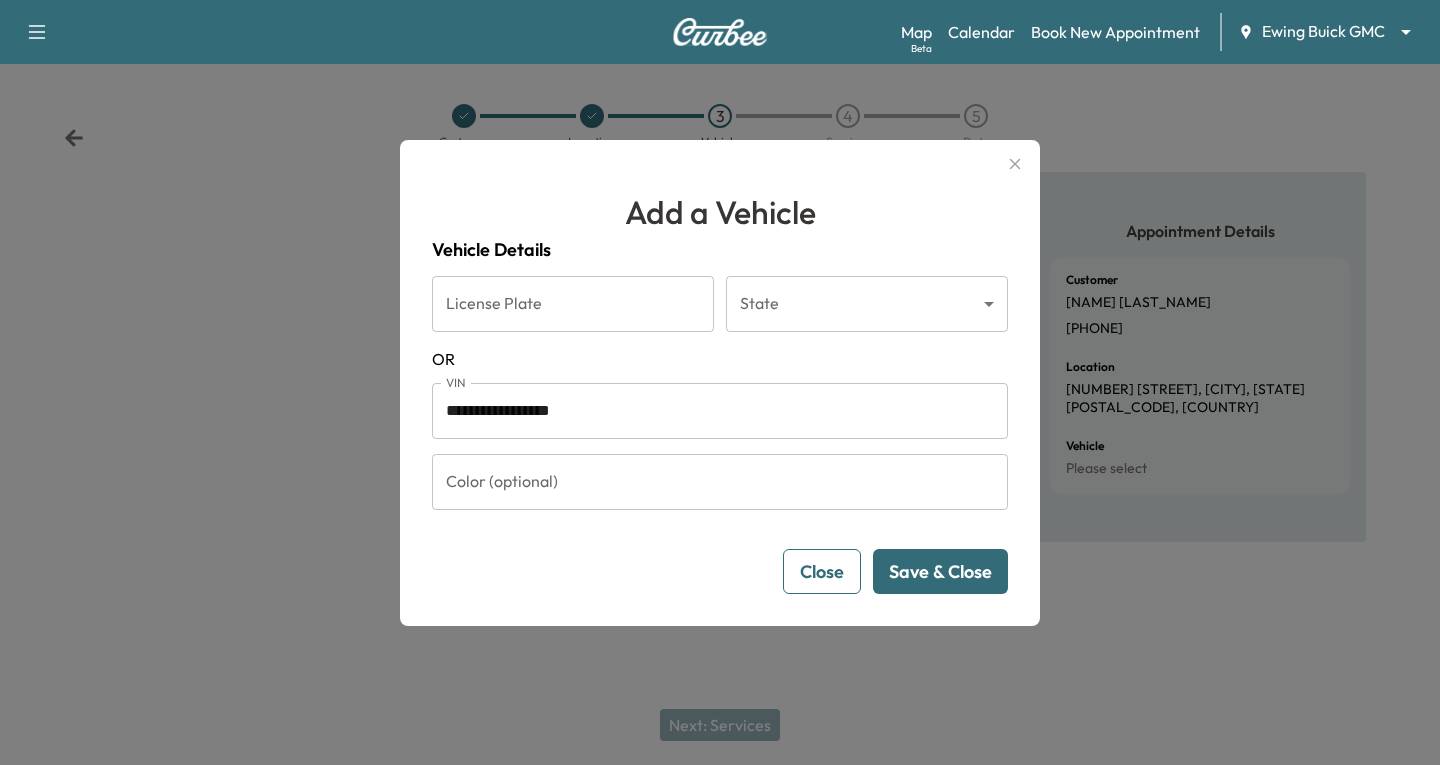 click on "Save & Close" at bounding box center [940, 571] 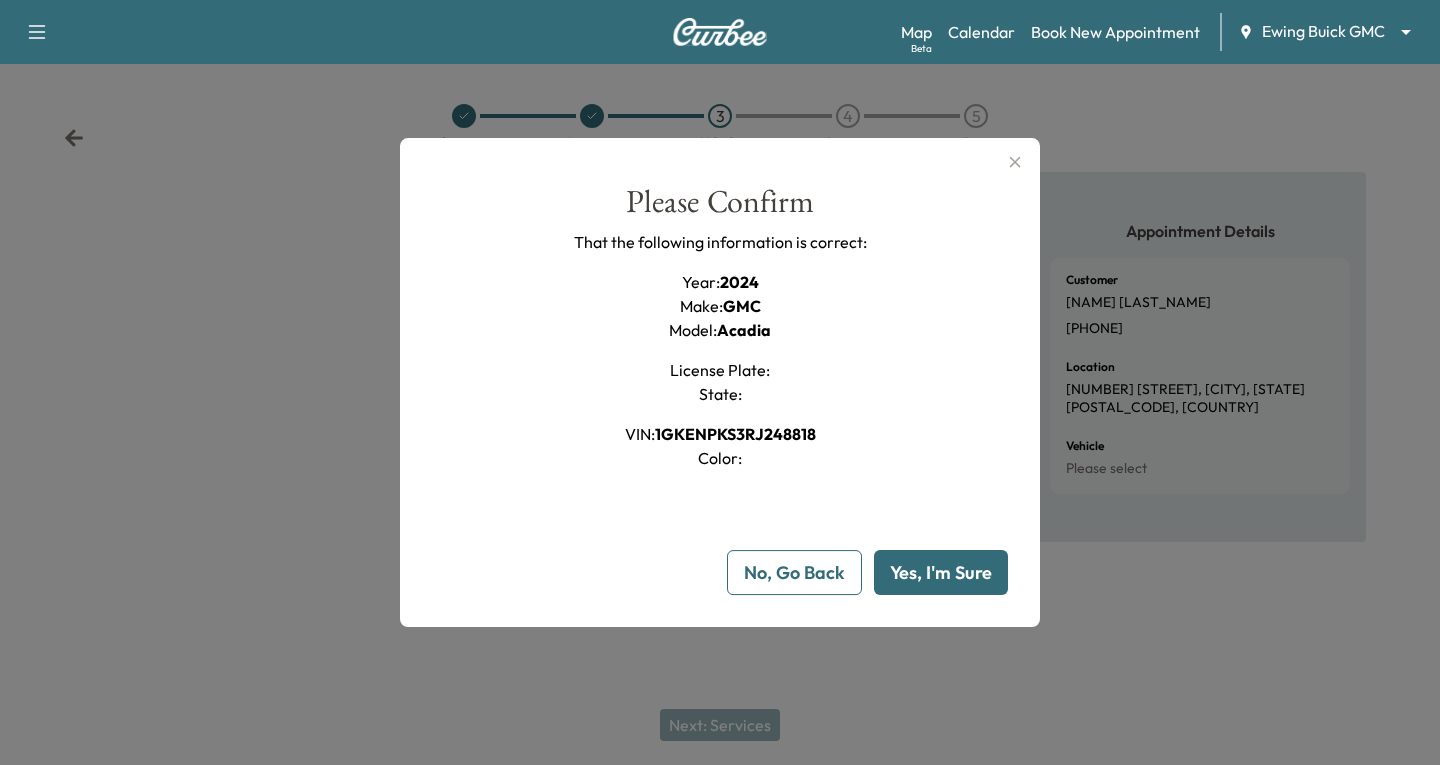 click on "Yes, I'm Sure" at bounding box center [941, 572] 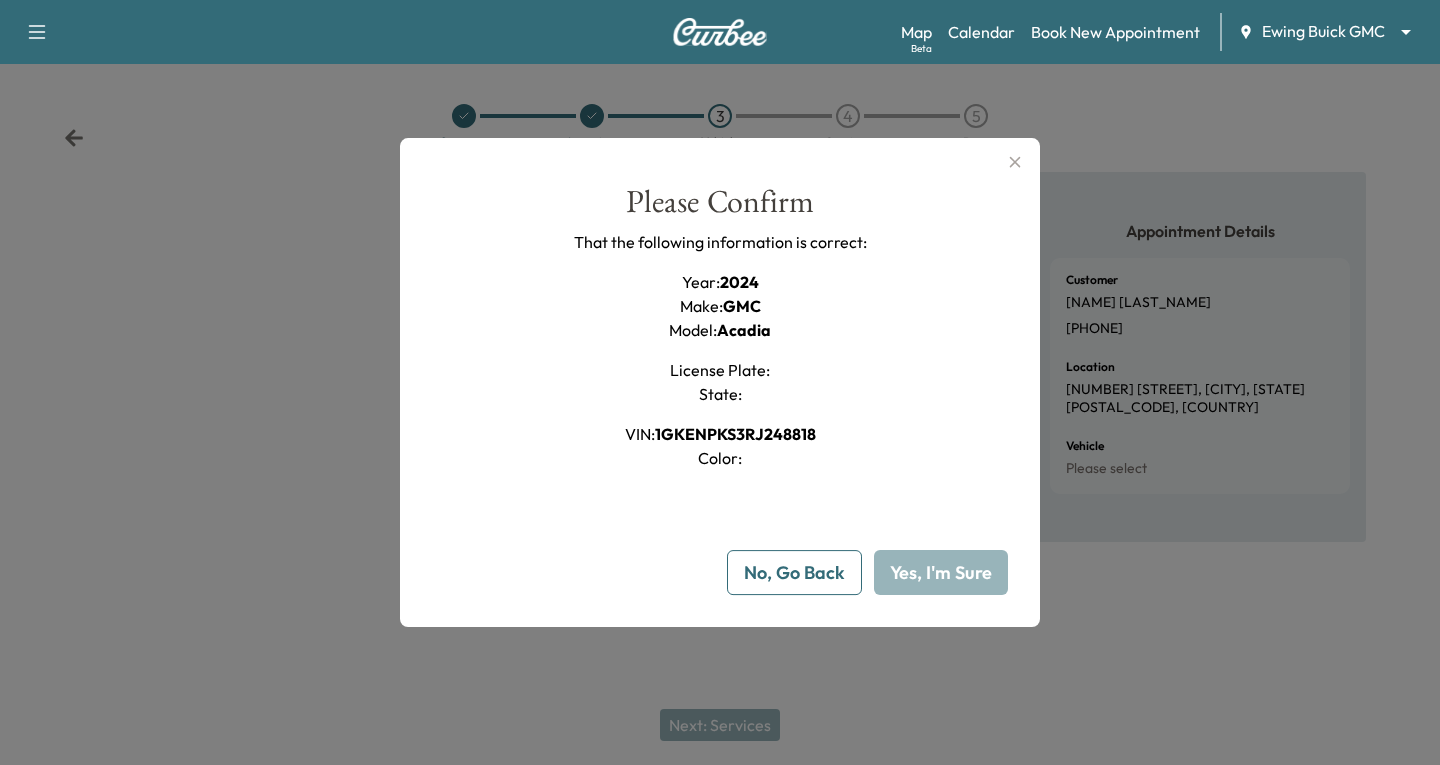 type 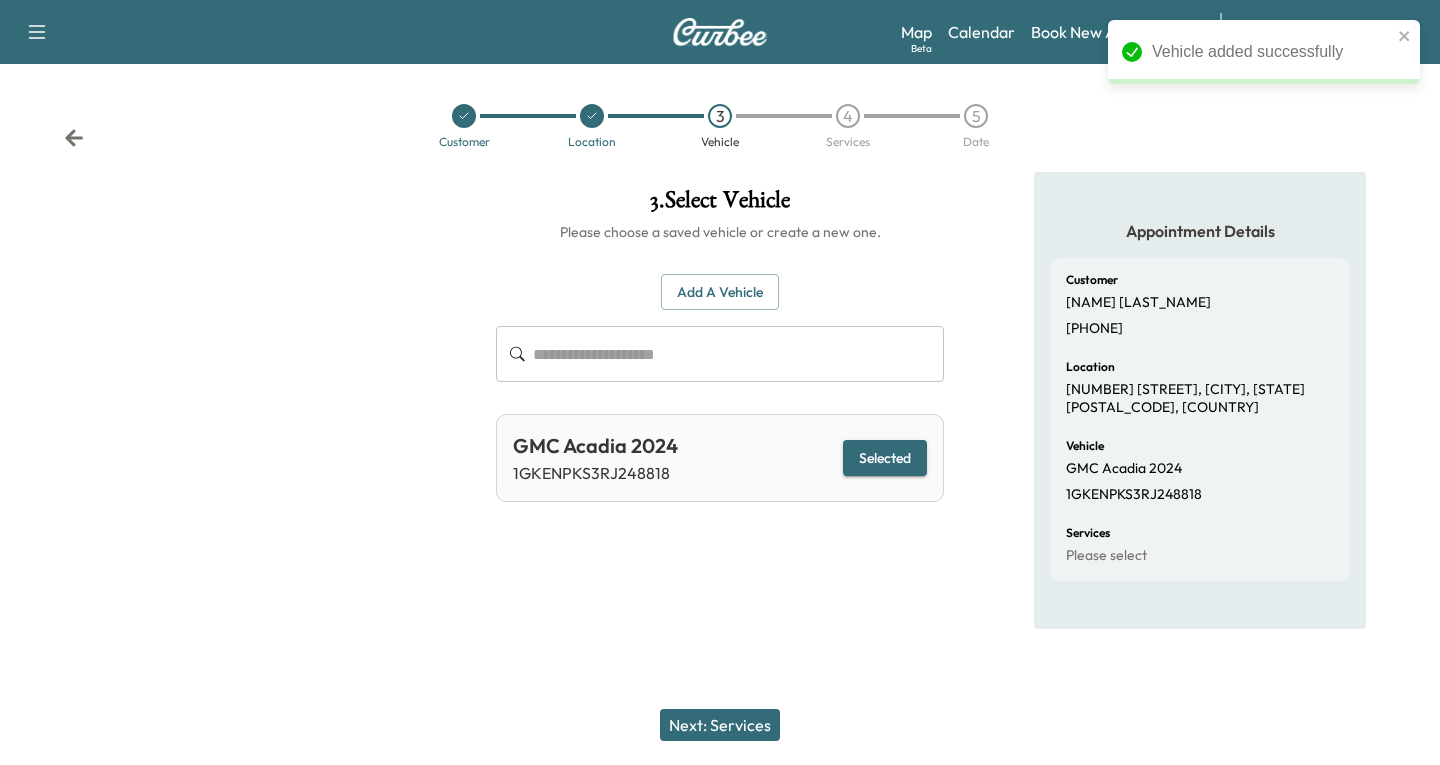 click on "Next: Services" at bounding box center (720, 725) 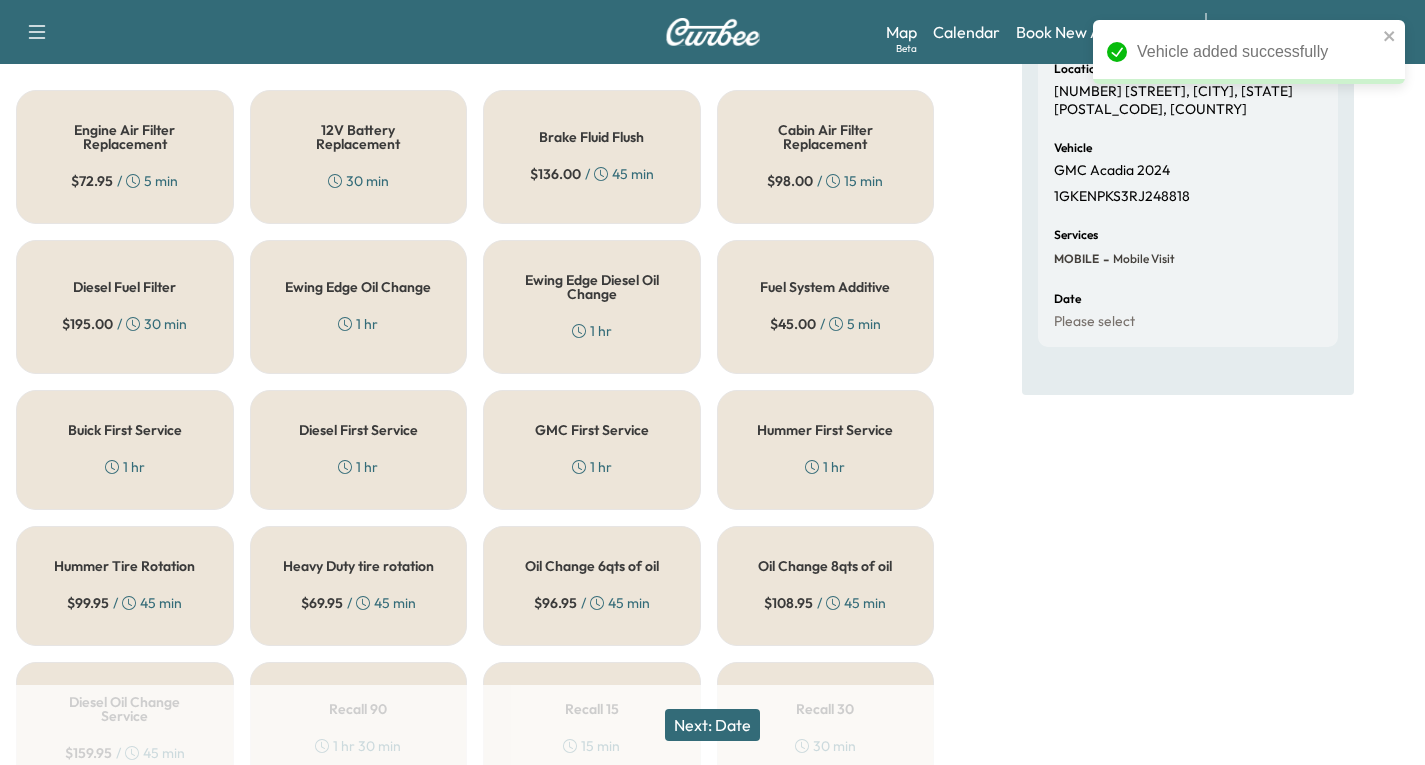 scroll, scrollTop: 300, scrollLeft: 0, axis: vertical 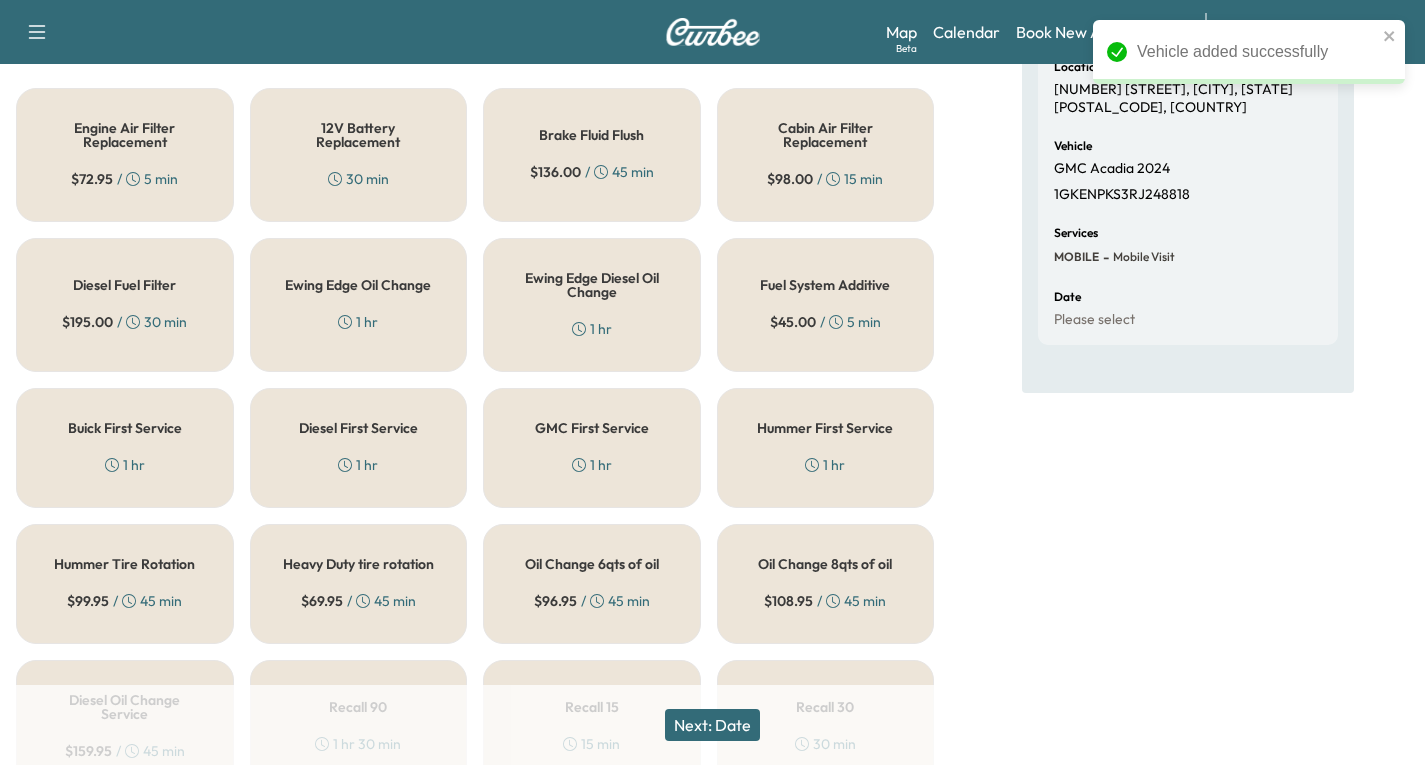 click on "GMC First Service 1 hr" at bounding box center [592, 448] 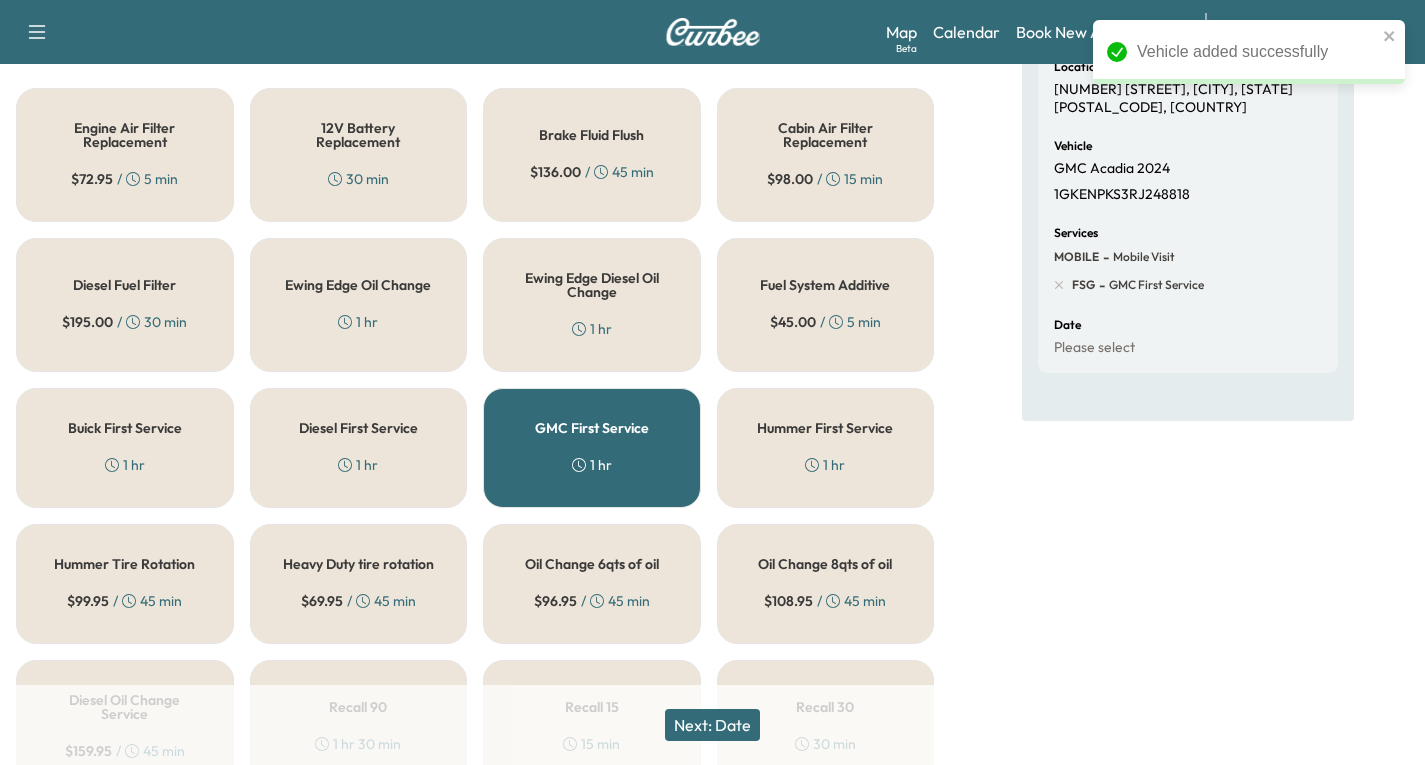 click on "Next: Date" at bounding box center (712, 725) 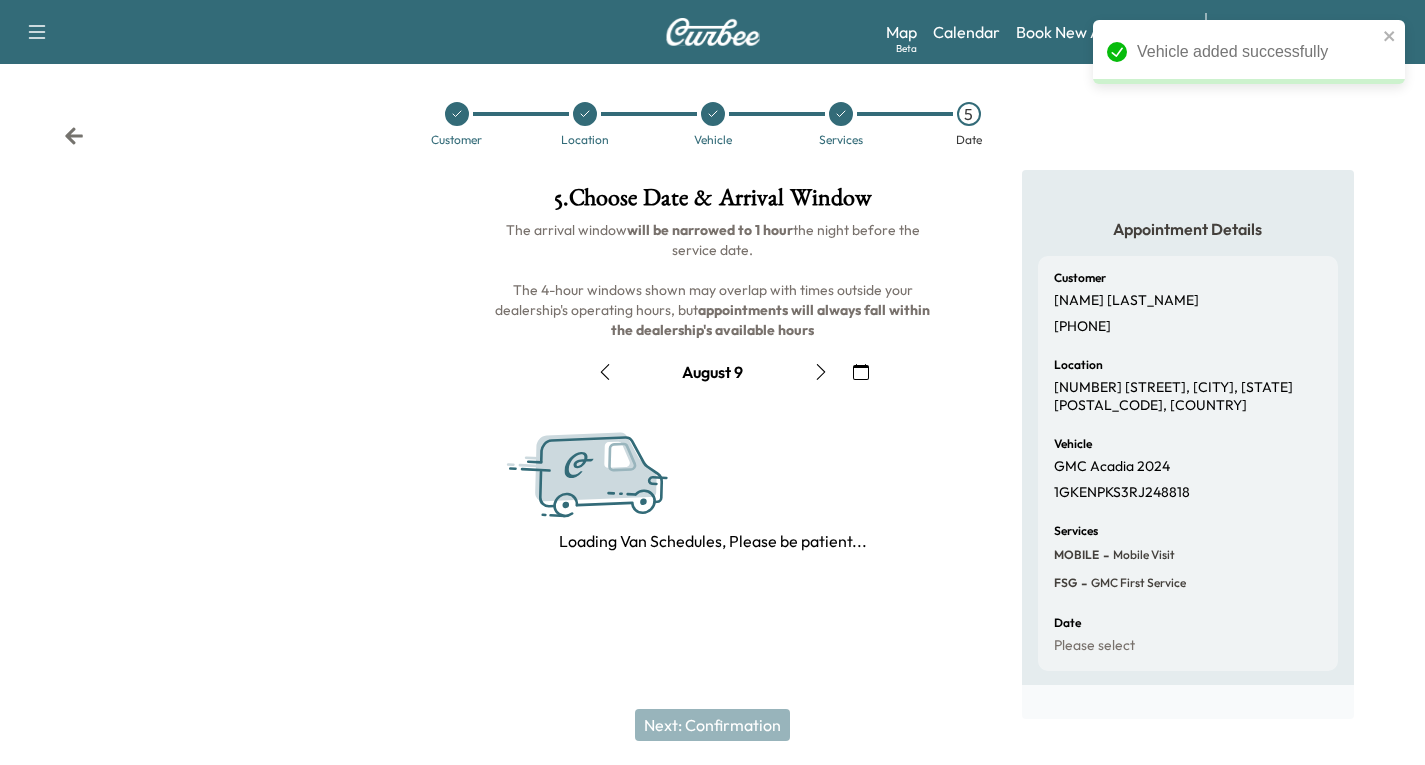 scroll, scrollTop: 236, scrollLeft: 0, axis: vertical 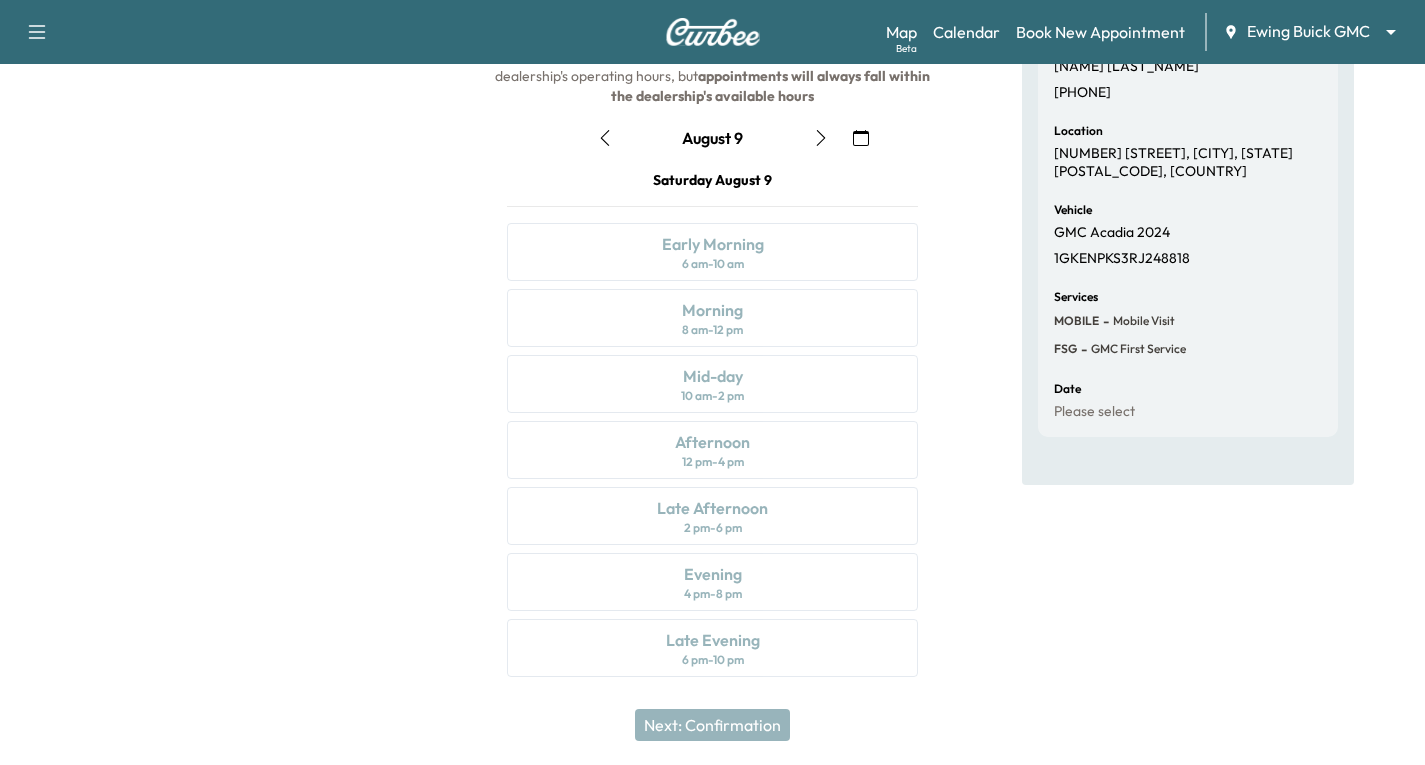 click 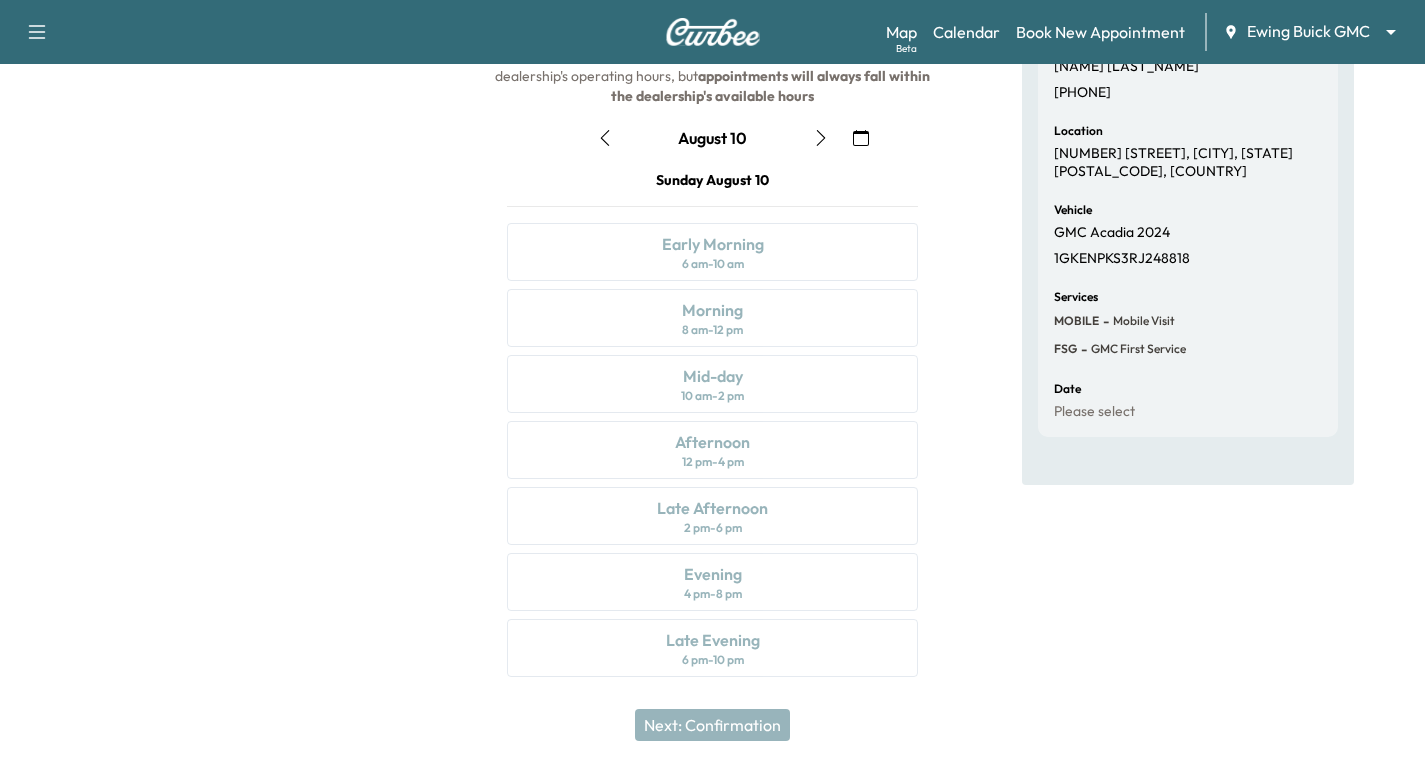 click 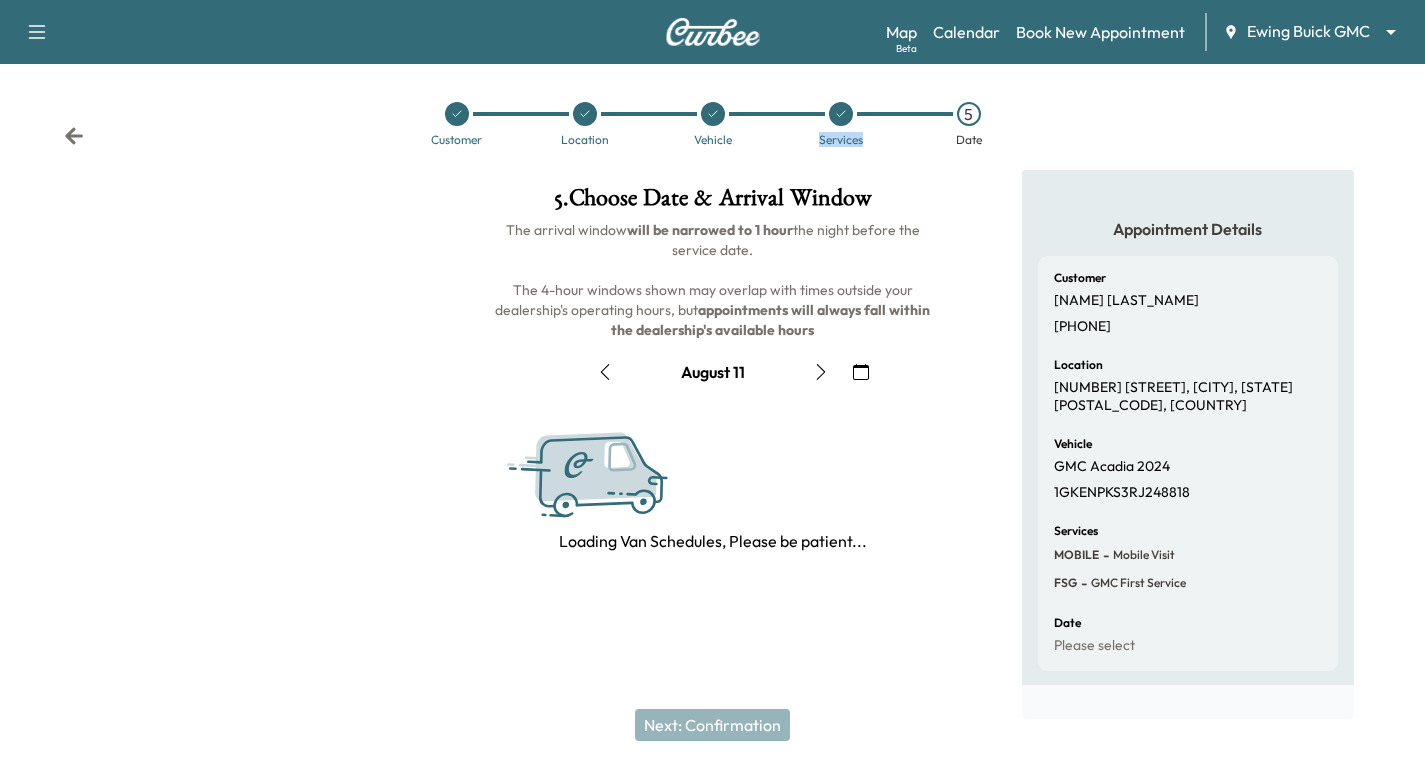 click on "Services" at bounding box center (841, 140) 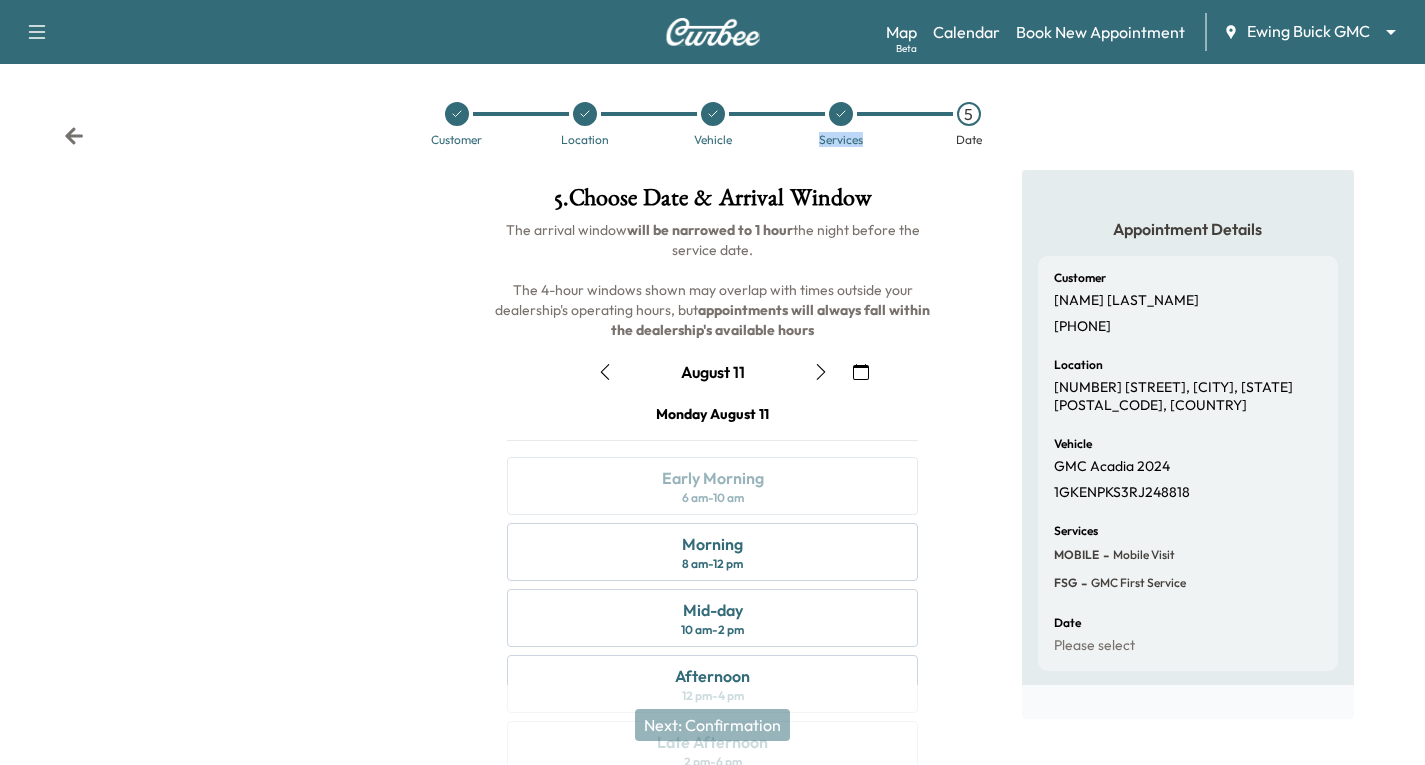 click 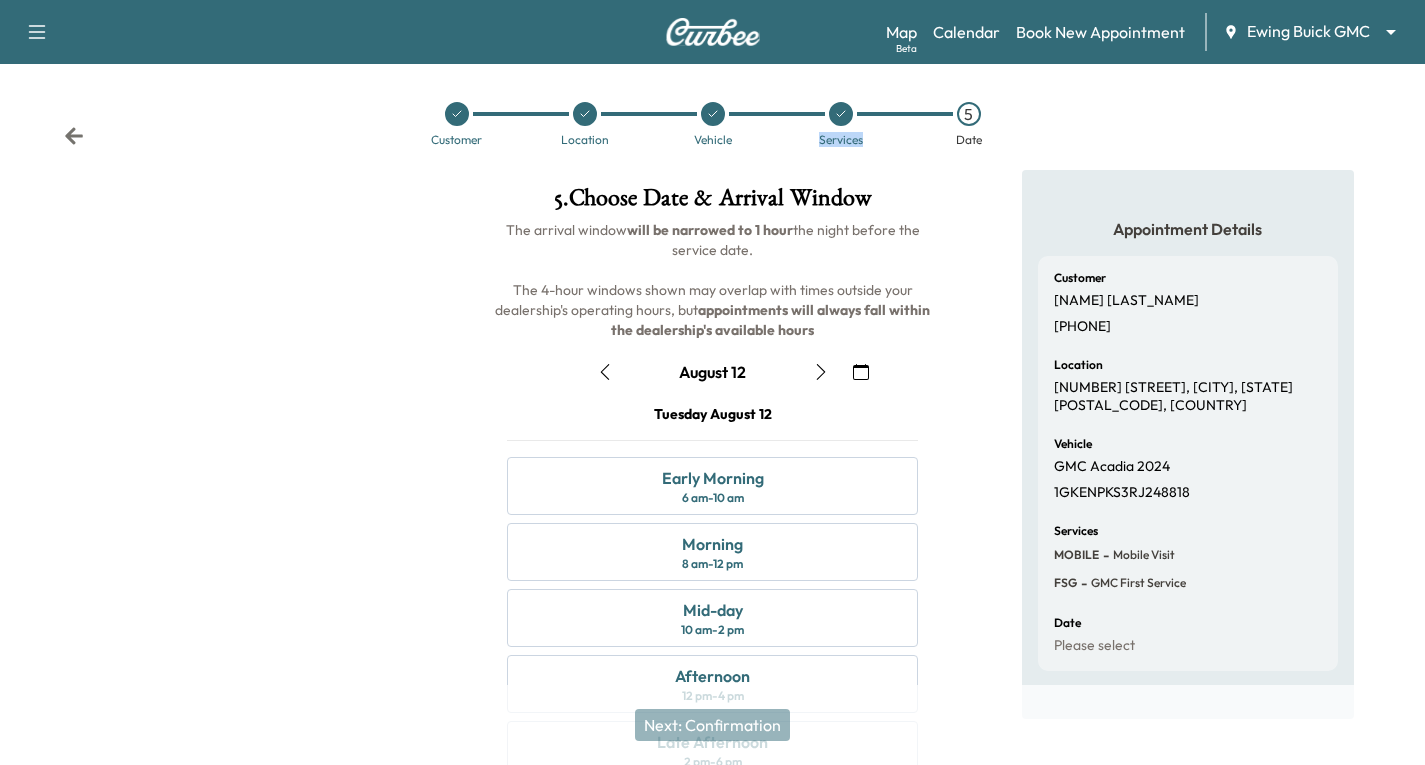click 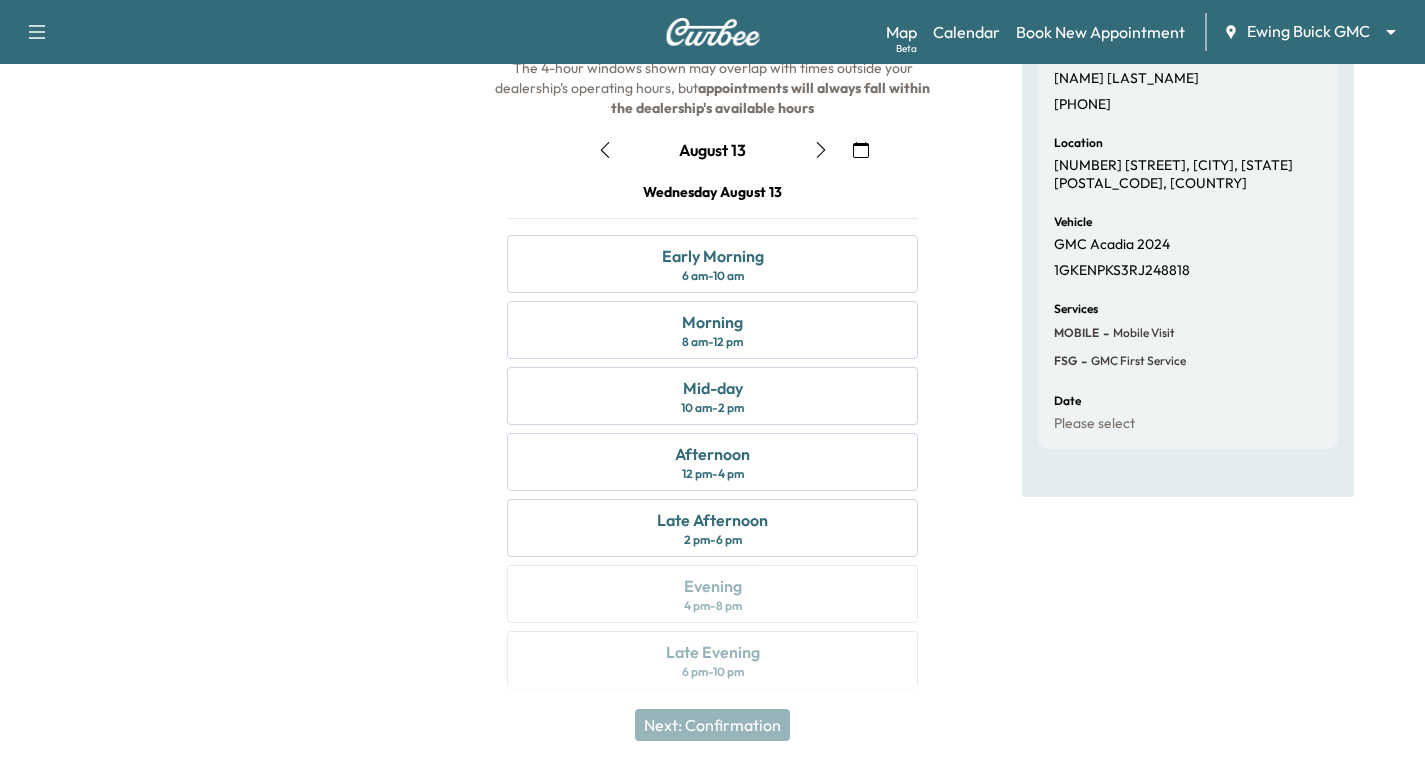 scroll, scrollTop: 236, scrollLeft: 0, axis: vertical 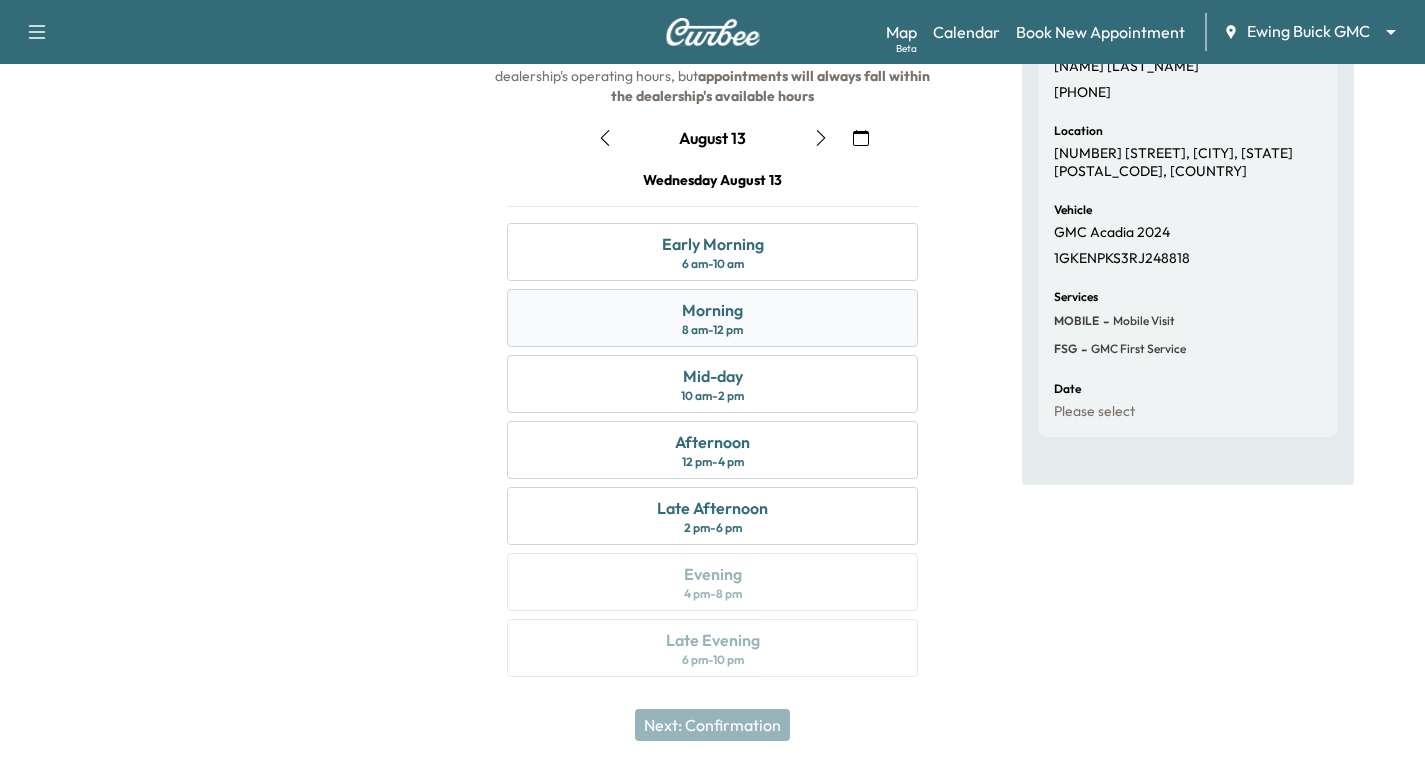 click on "8 am  -  12 pm" at bounding box center (712, 330) 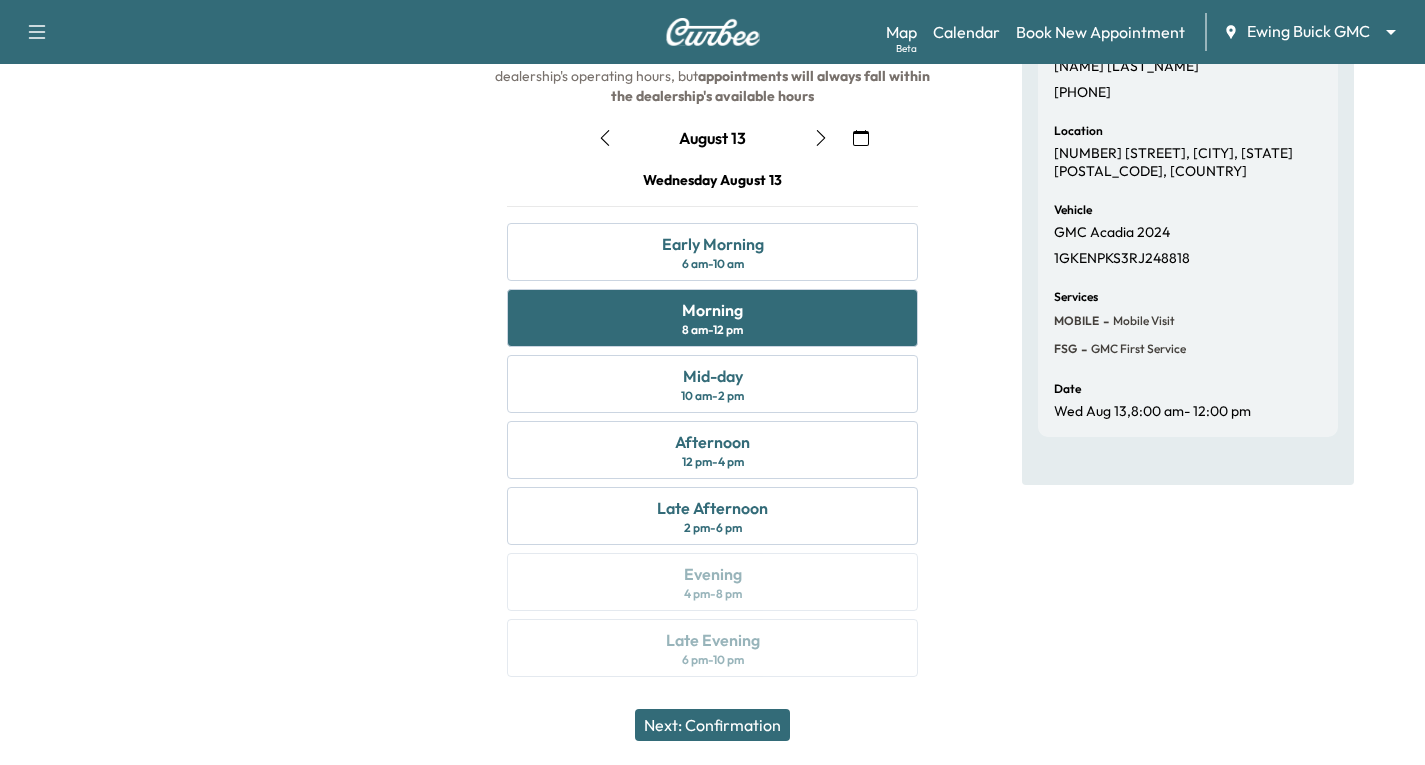 click on "Next: Confirmation" at bounding box center [712, 725] 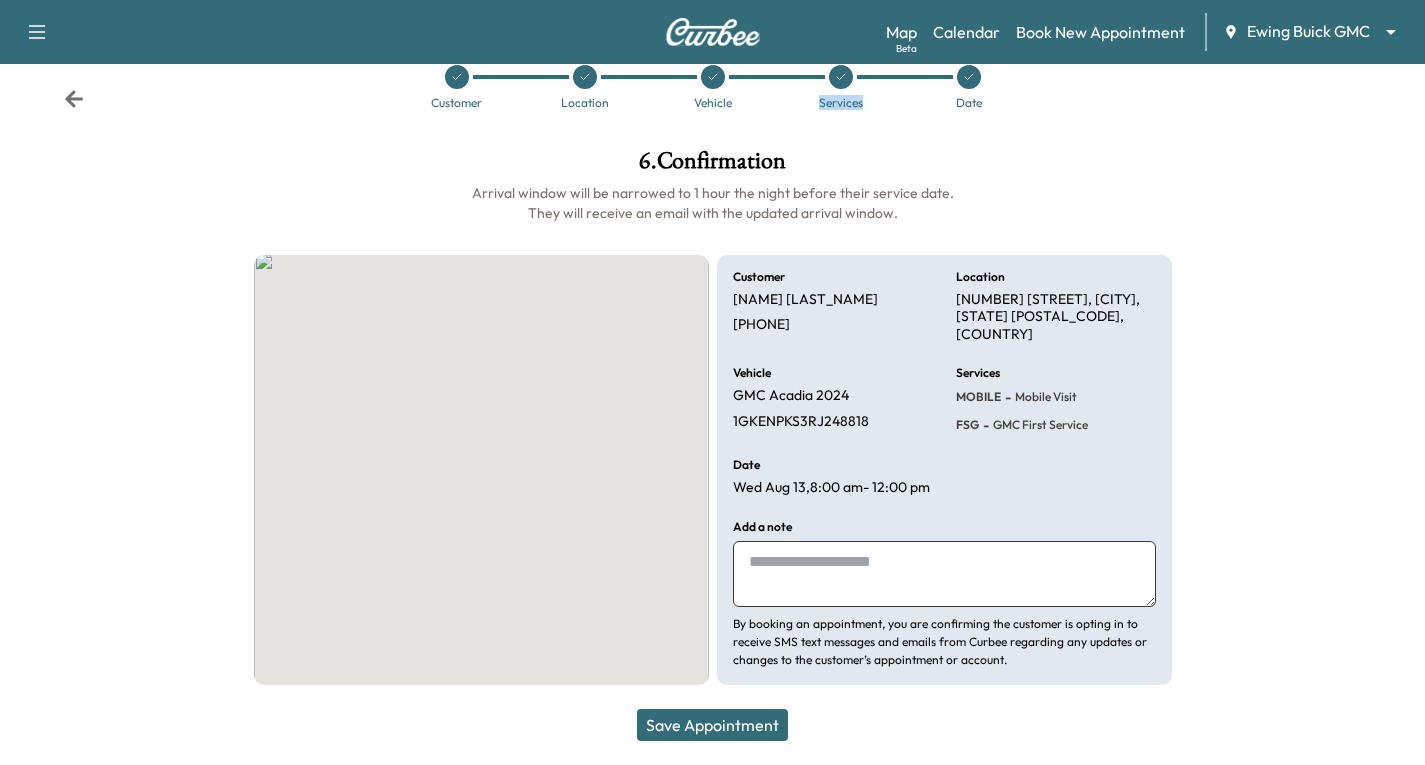 scroll, scrollTop: 47, scrollLeft: 0, axis: vertical 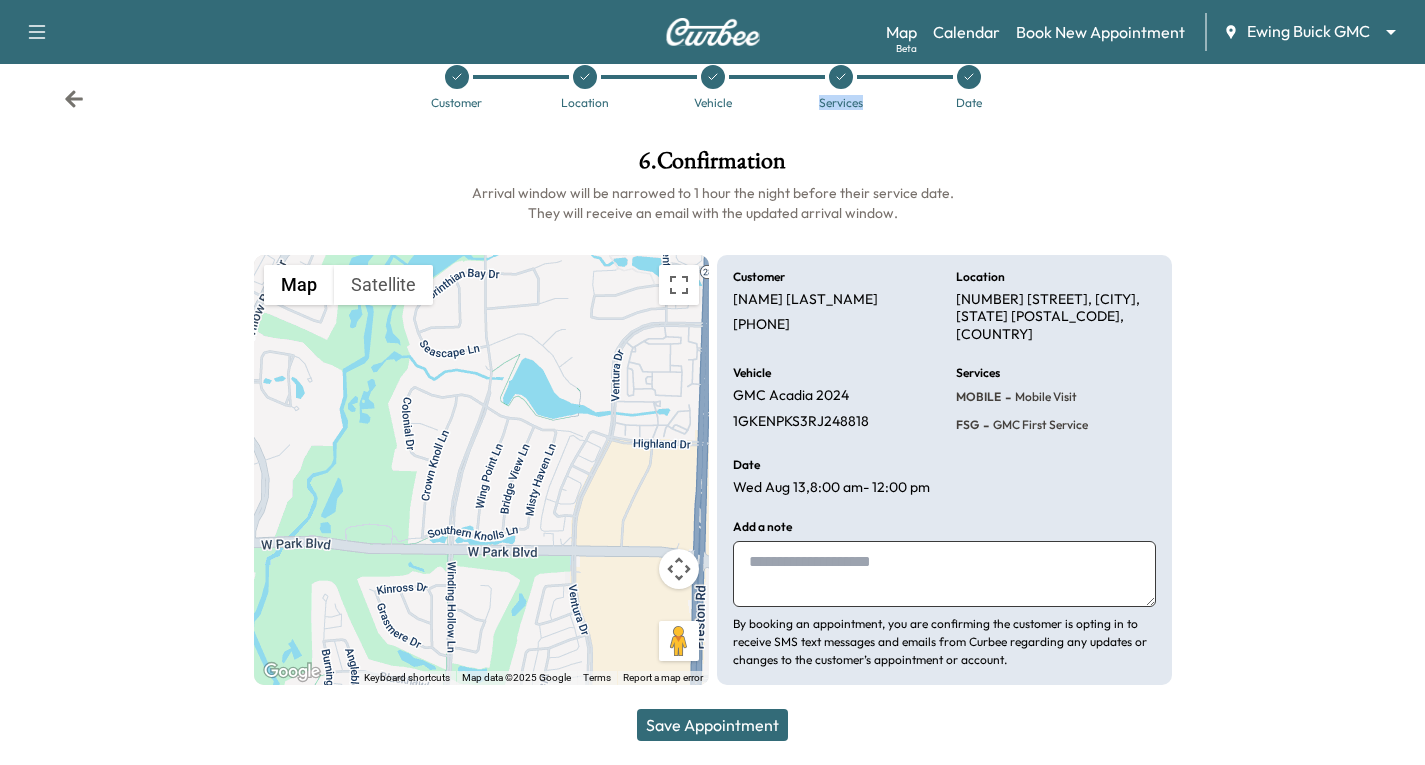 click on "Save Appointment" at bounding box center (712, 725) 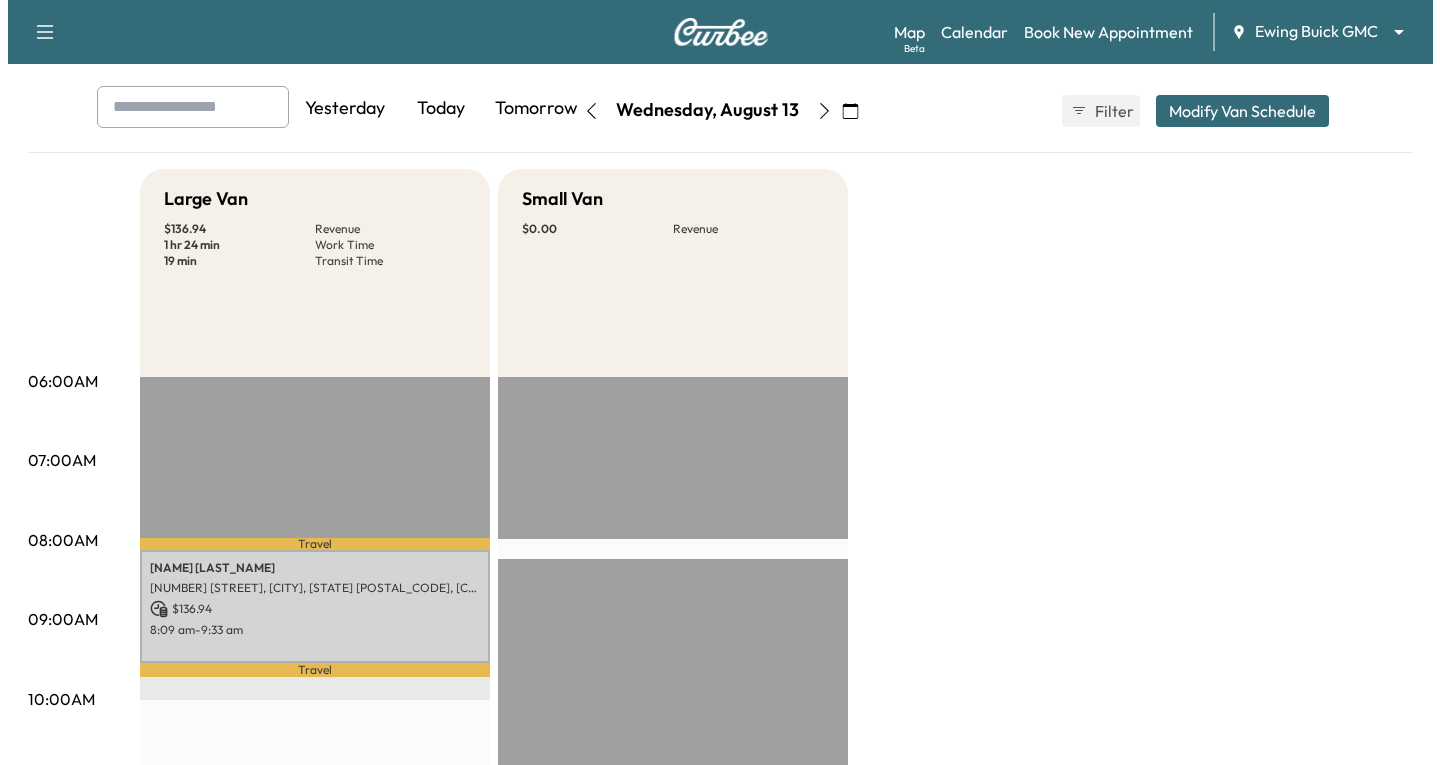 scroll, scrollTop: 400, scrollLeft: 0, axis: vertical 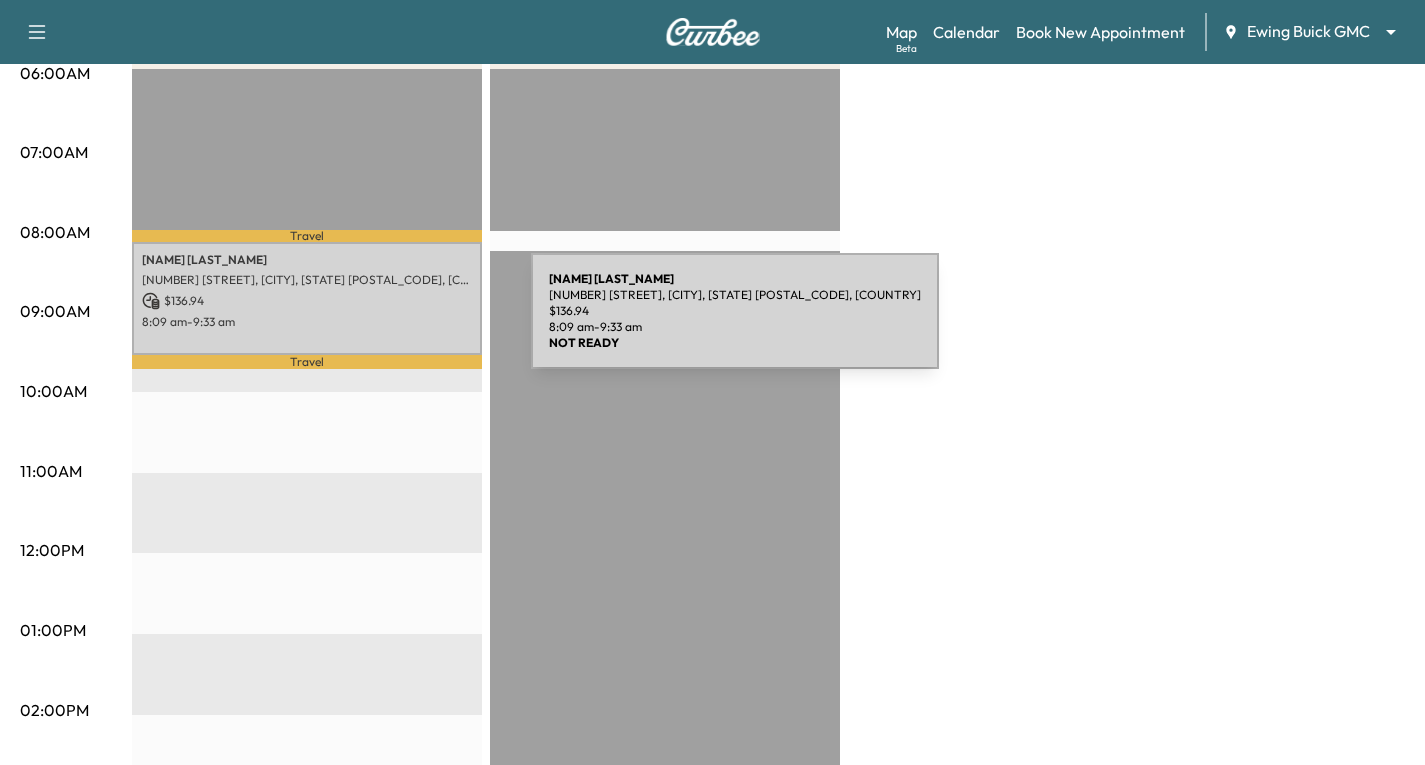 drag, startPoint x: 381, startPoint y: 323, endPoint x: 439, endPoint y: 285, distance: 69.339745 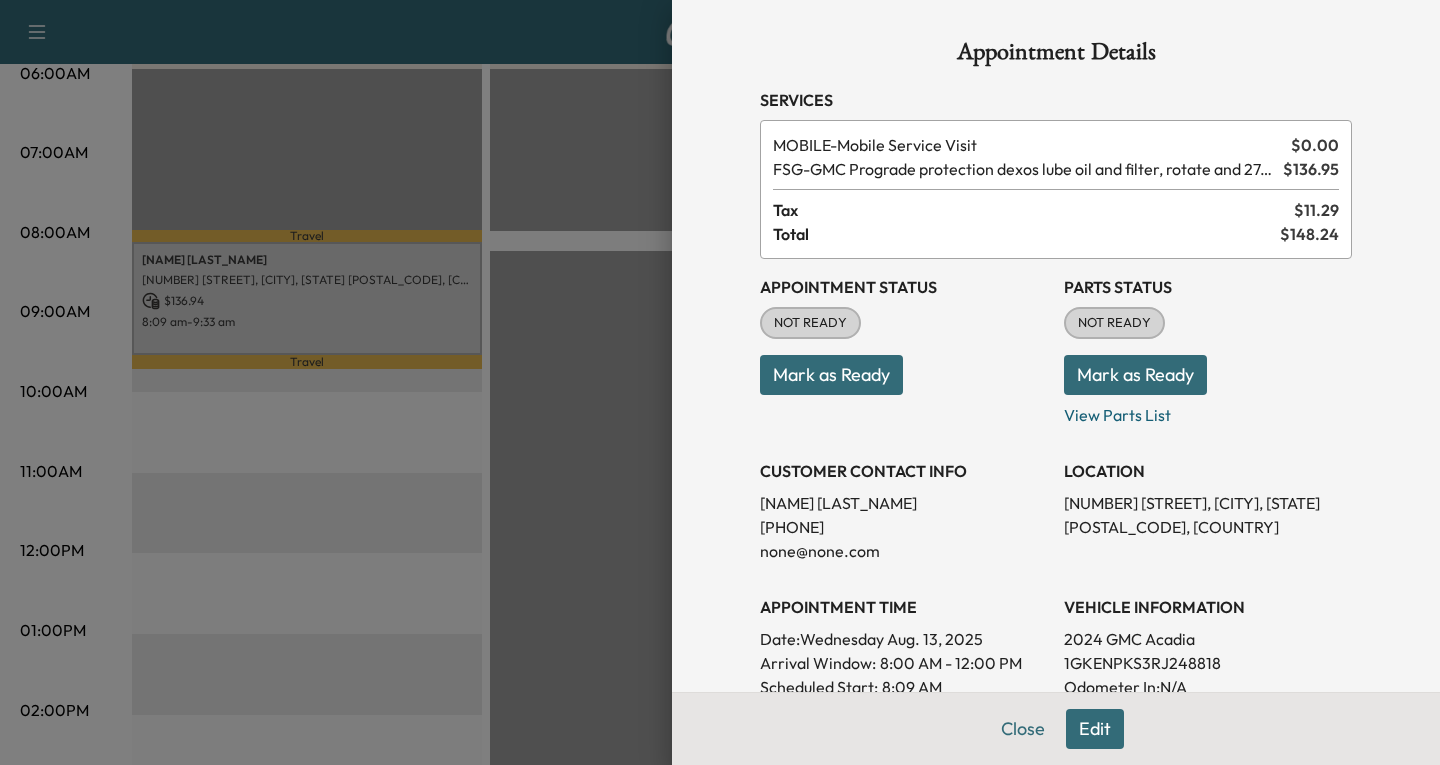 scroll, scrollTop: 300, scrollLeft: 0, axis: vertical 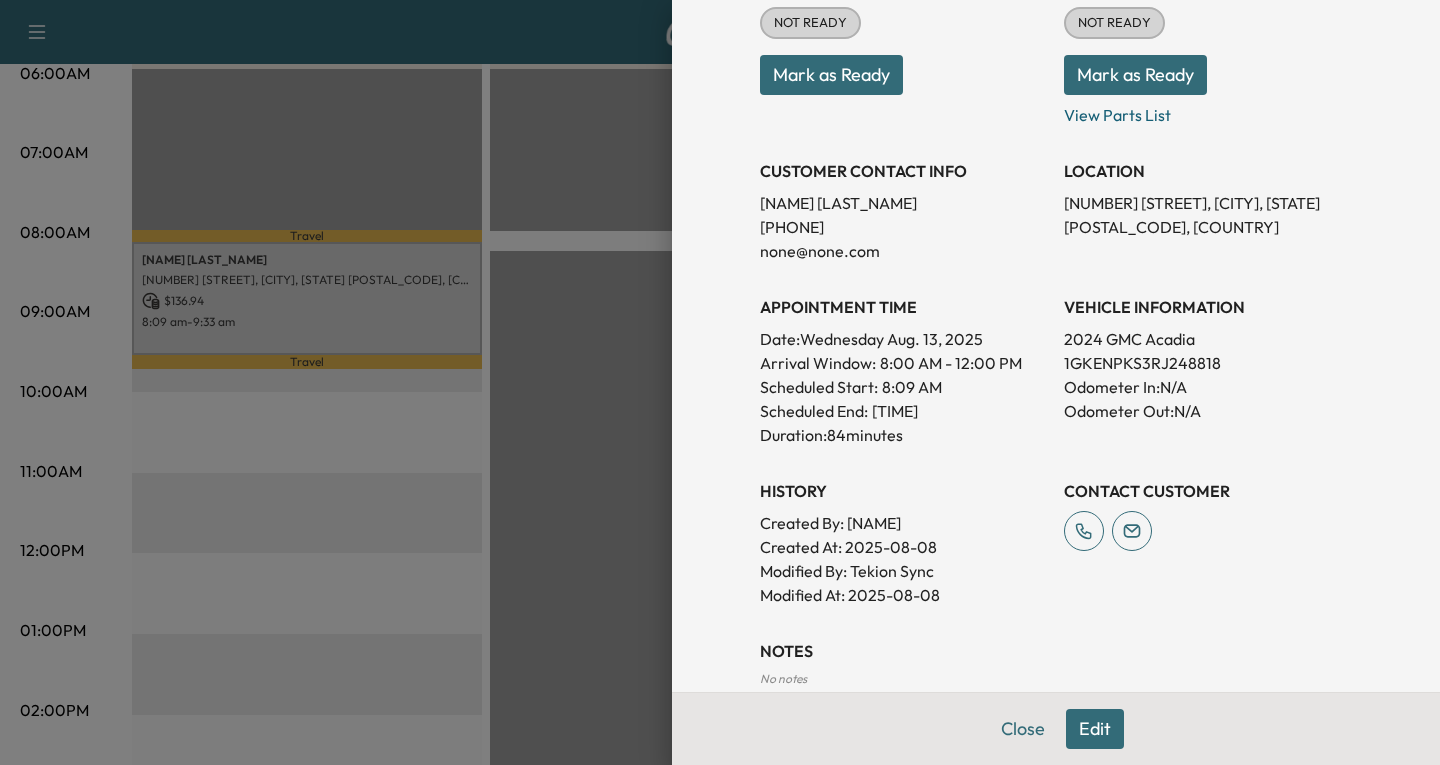 click on "Edit" at bounding box center (1095, 729) 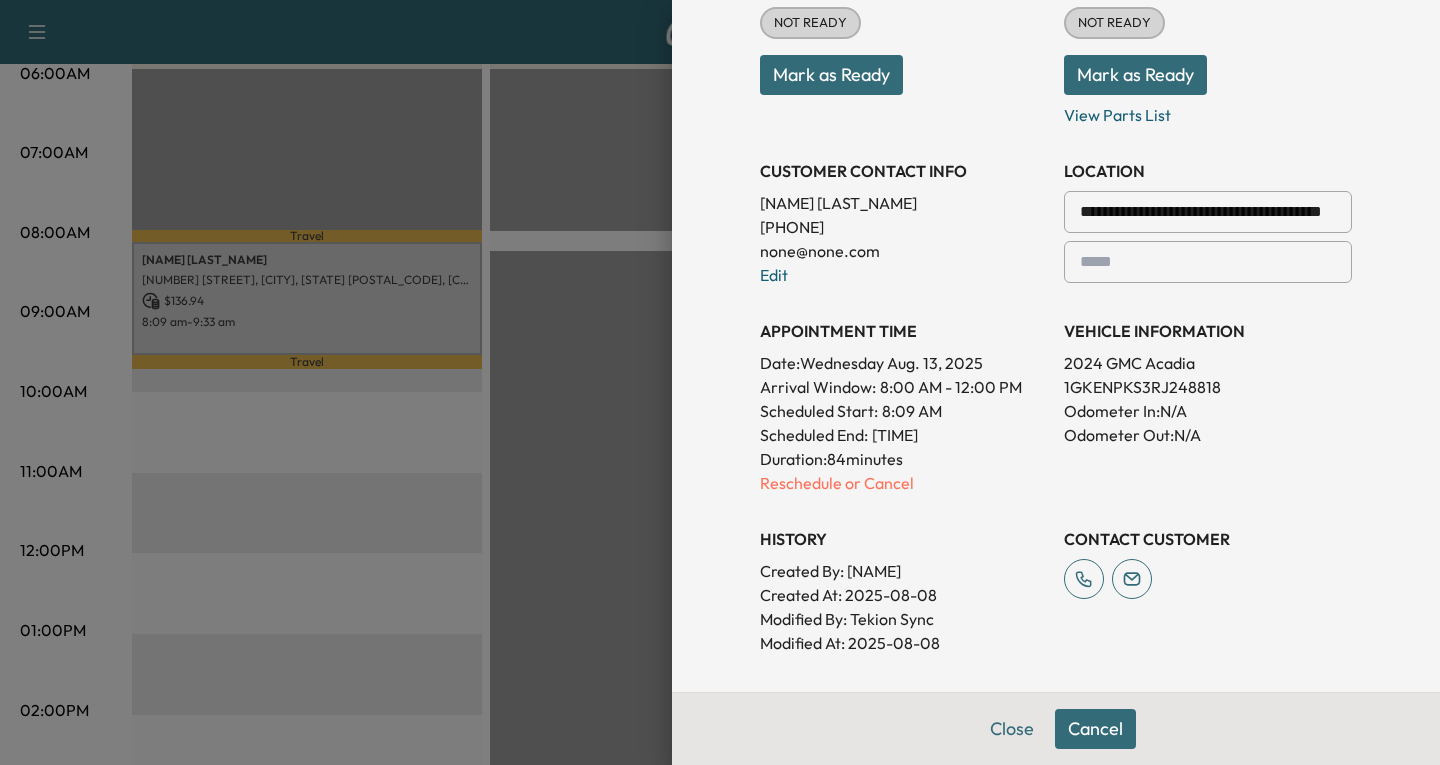 click on "none@none.com" at bounding box center [904, 251] 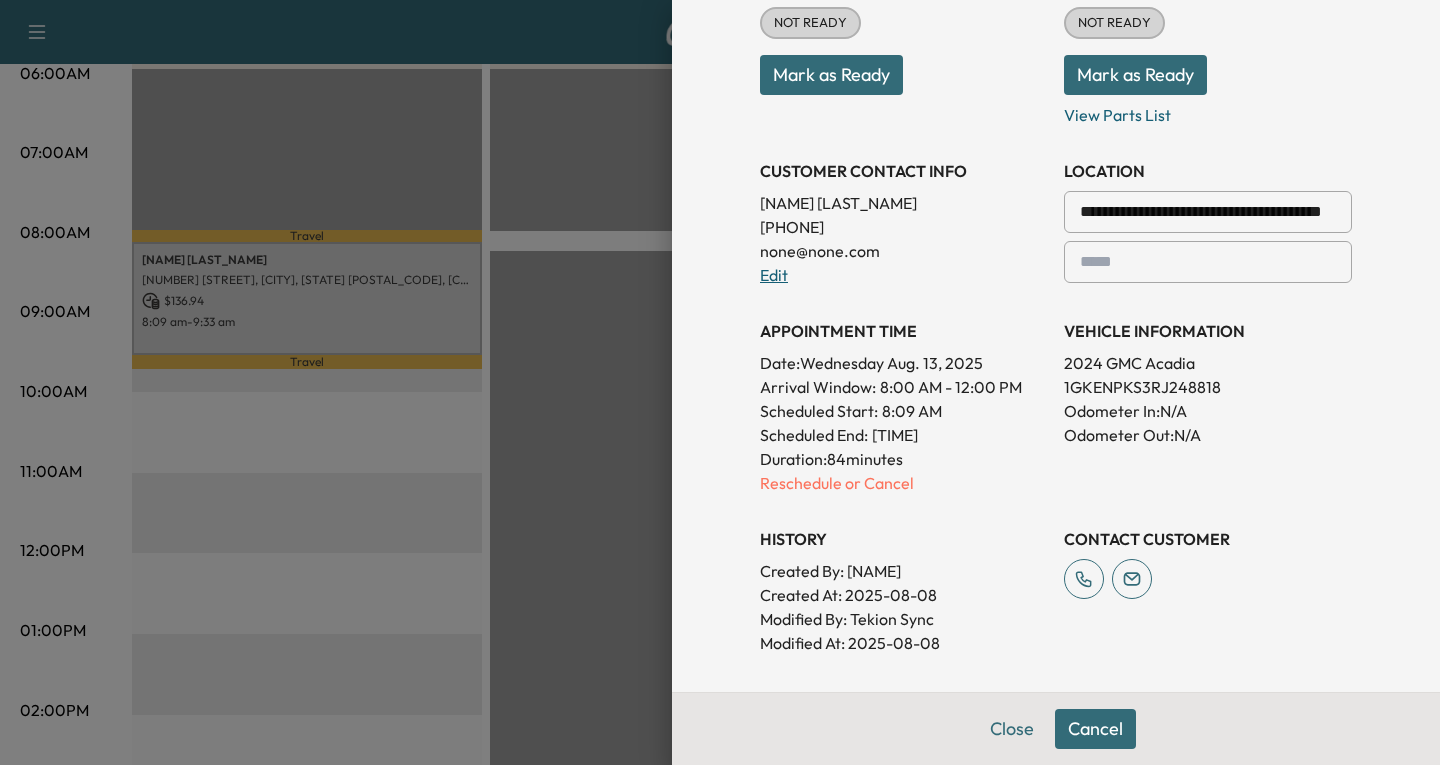 click on "Edit" at bounding box center (774, 275) 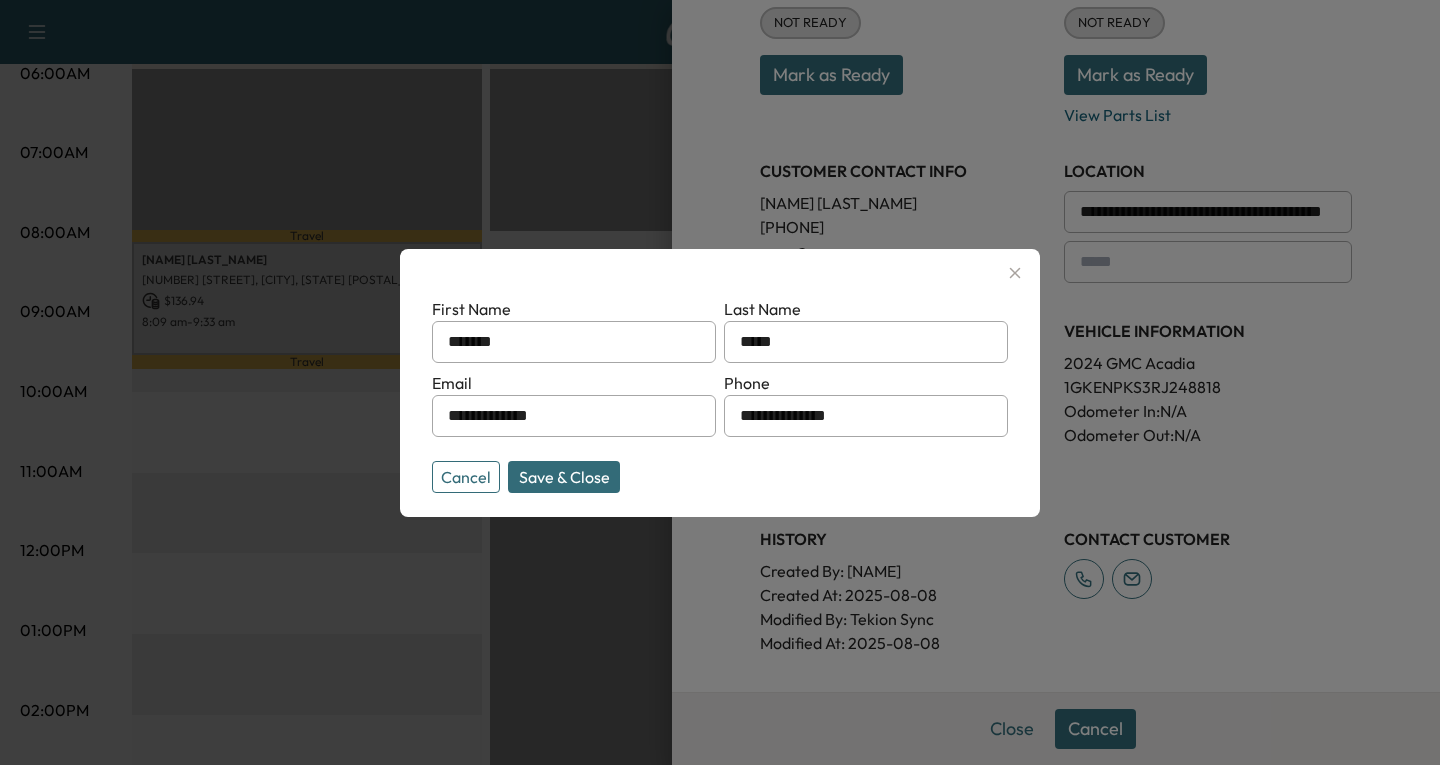 drag, startPoint x: 609, startPoint y: 425, endPoint x: 437, endPoint y: 421, distance: 172.04651 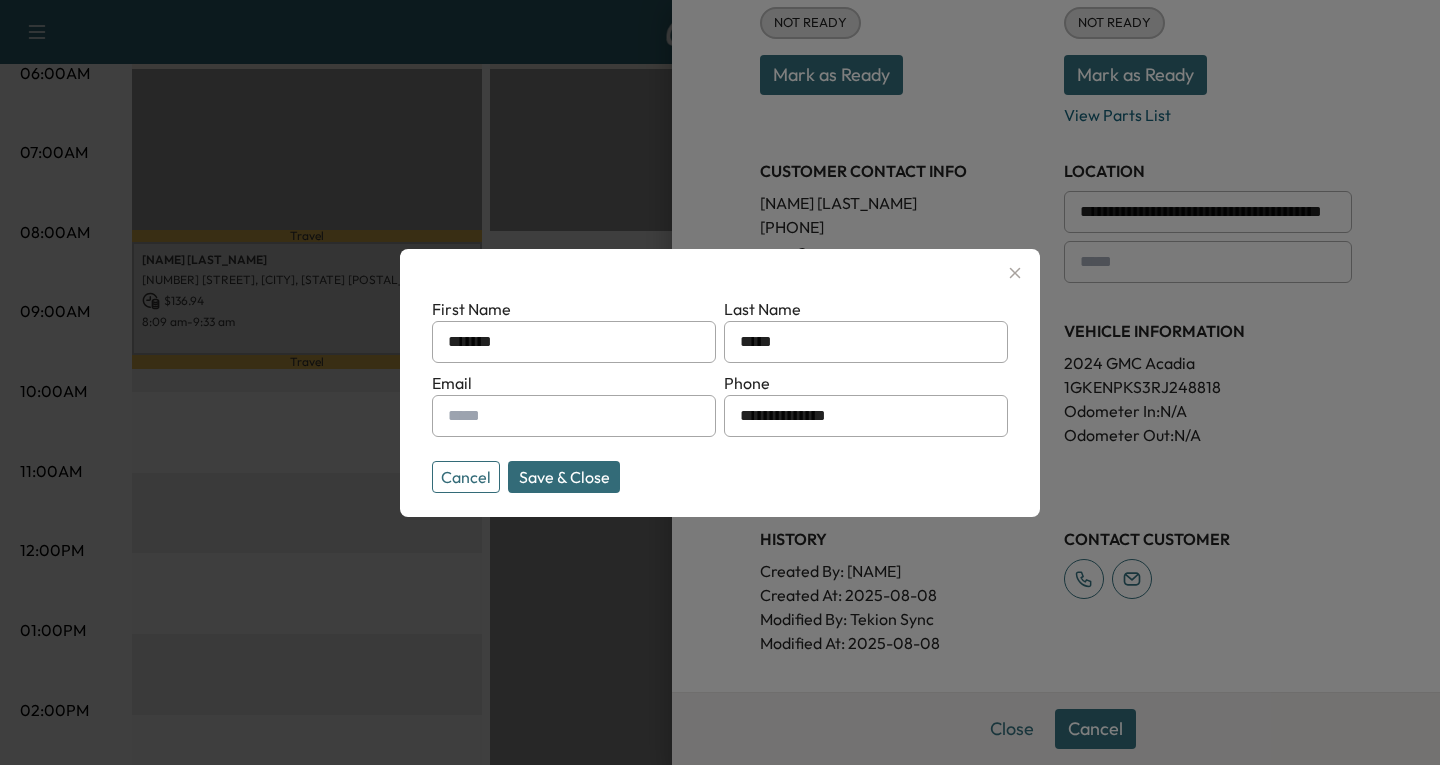click at bounding box center [452, 416] 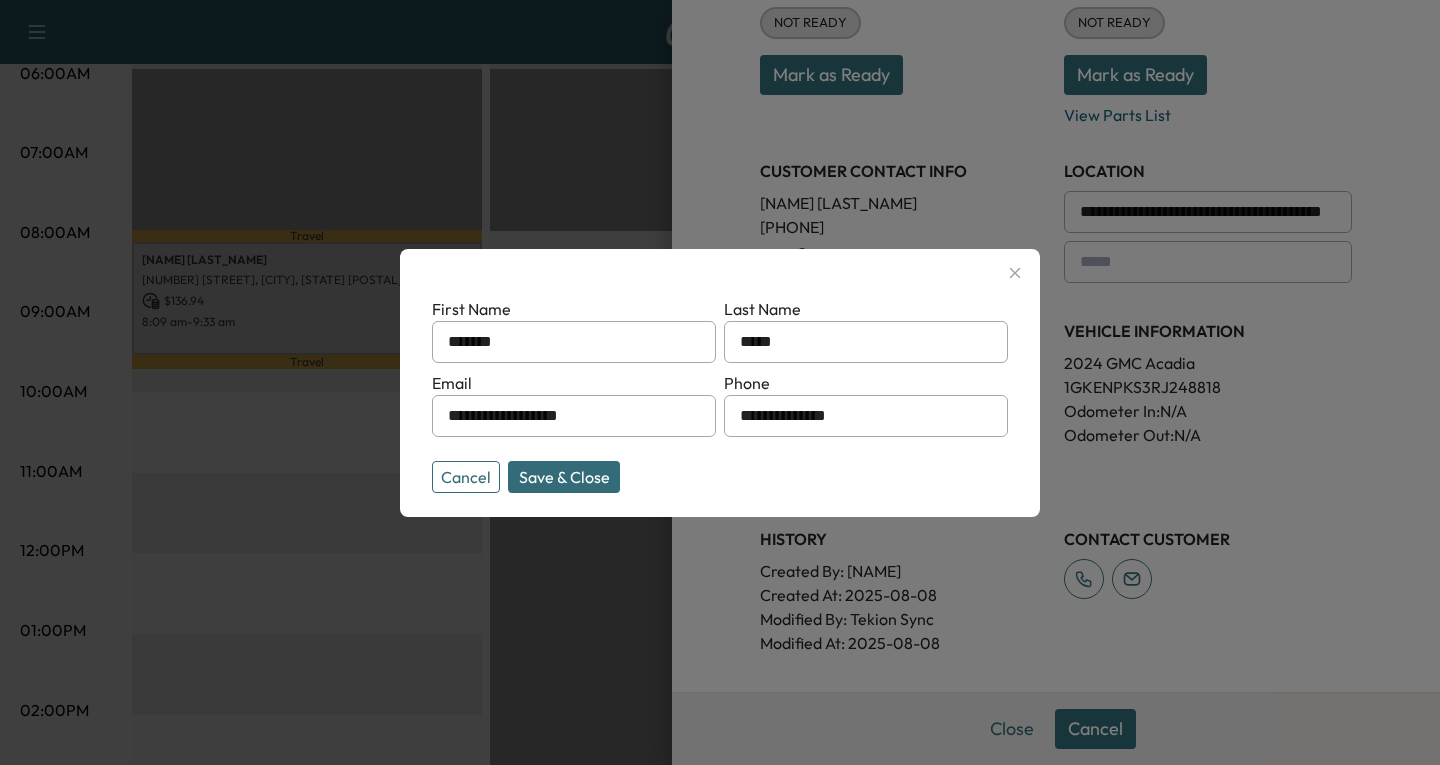 type on "**********" 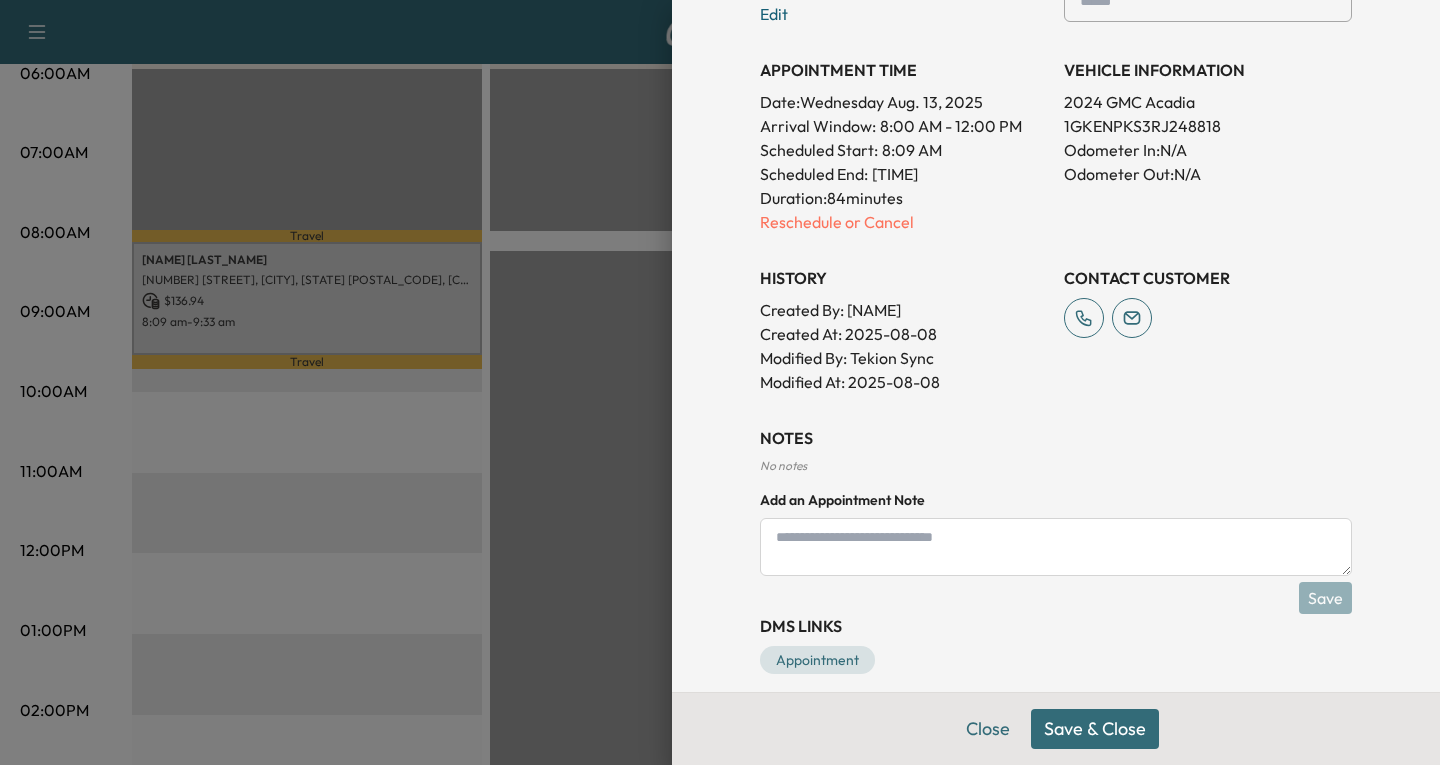 scroll, scrollTop: 625, scrollLeft: 0, axis: vertical 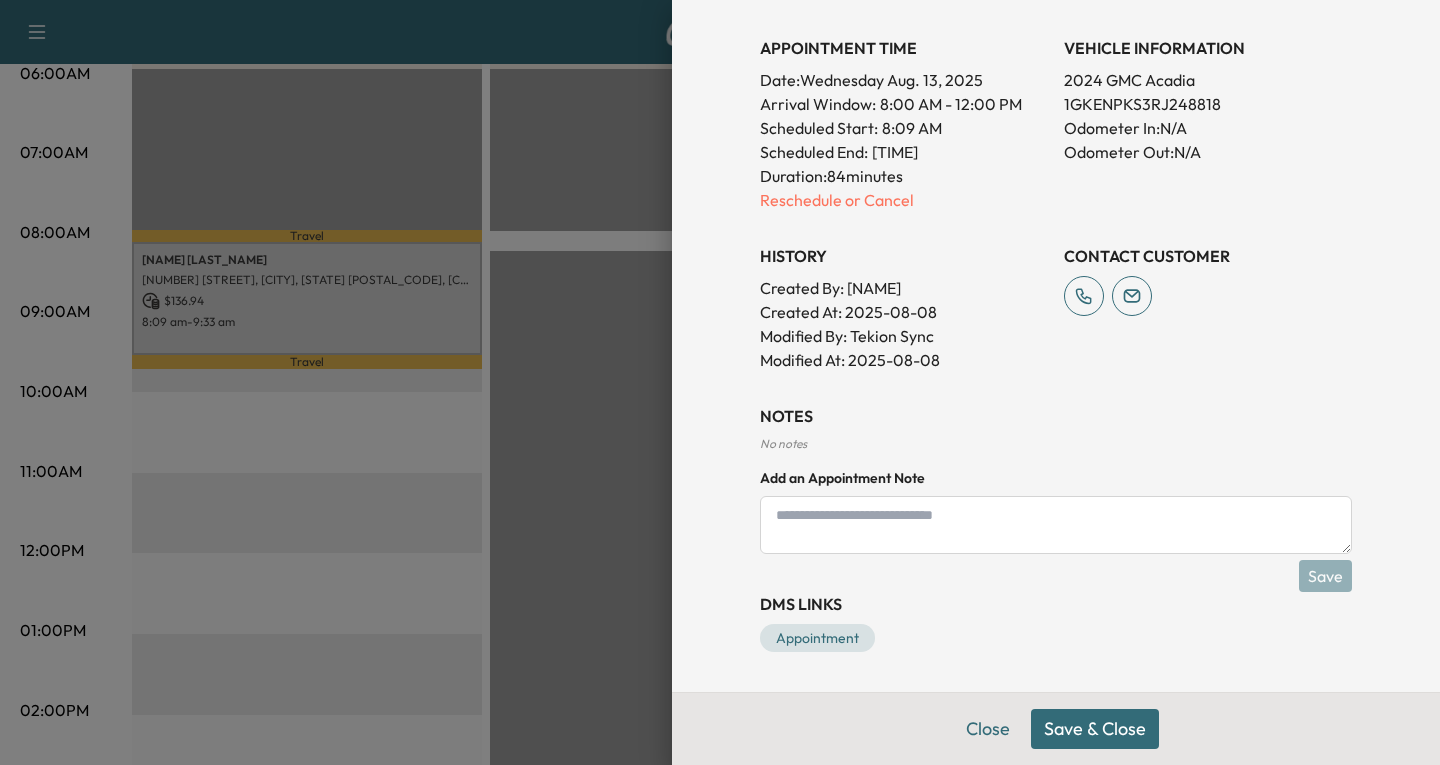 drag, startPoint x: 1065, startPoint y: 731, endPoint x: 1202, endPoint y: 408, distance: 350.85324 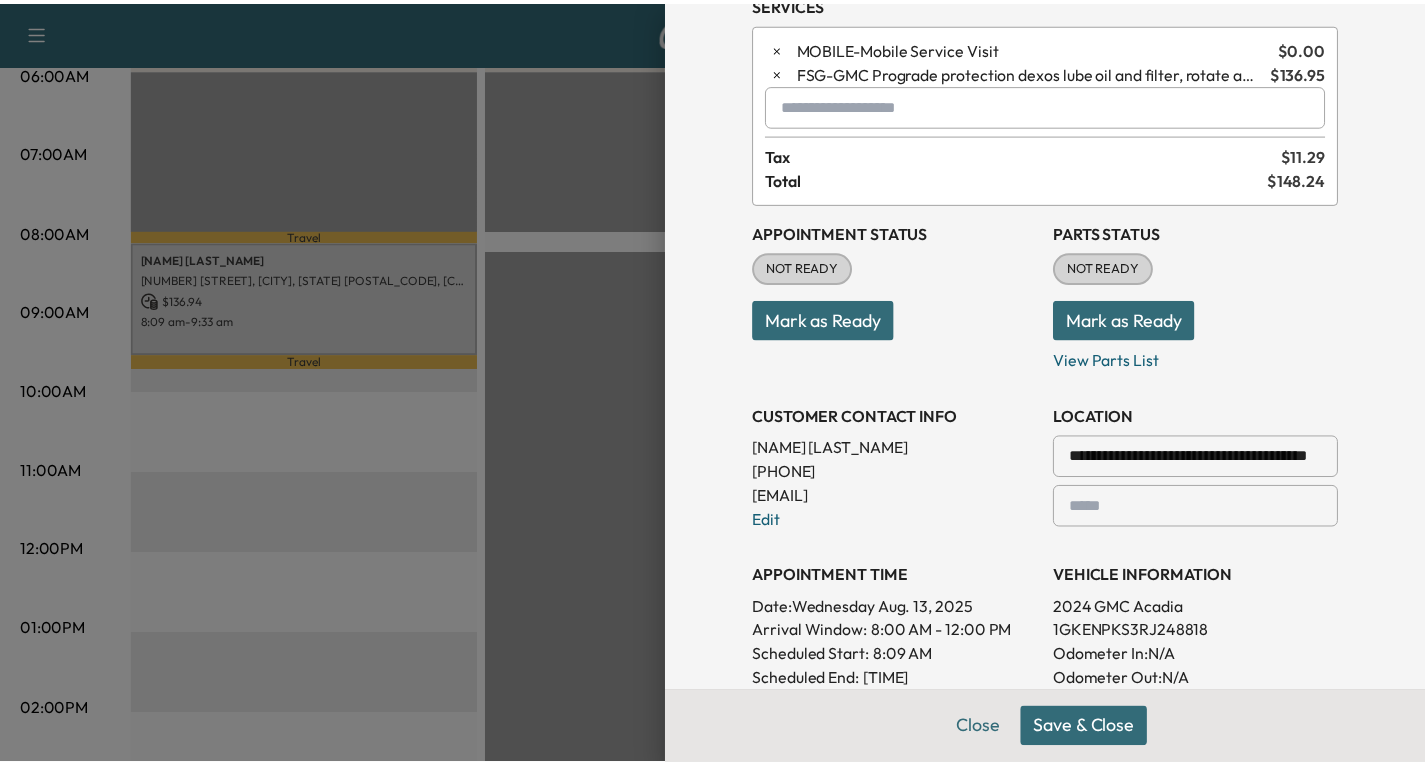 scroll, scrollTop: 0, scrollLeft: 0, axis: both 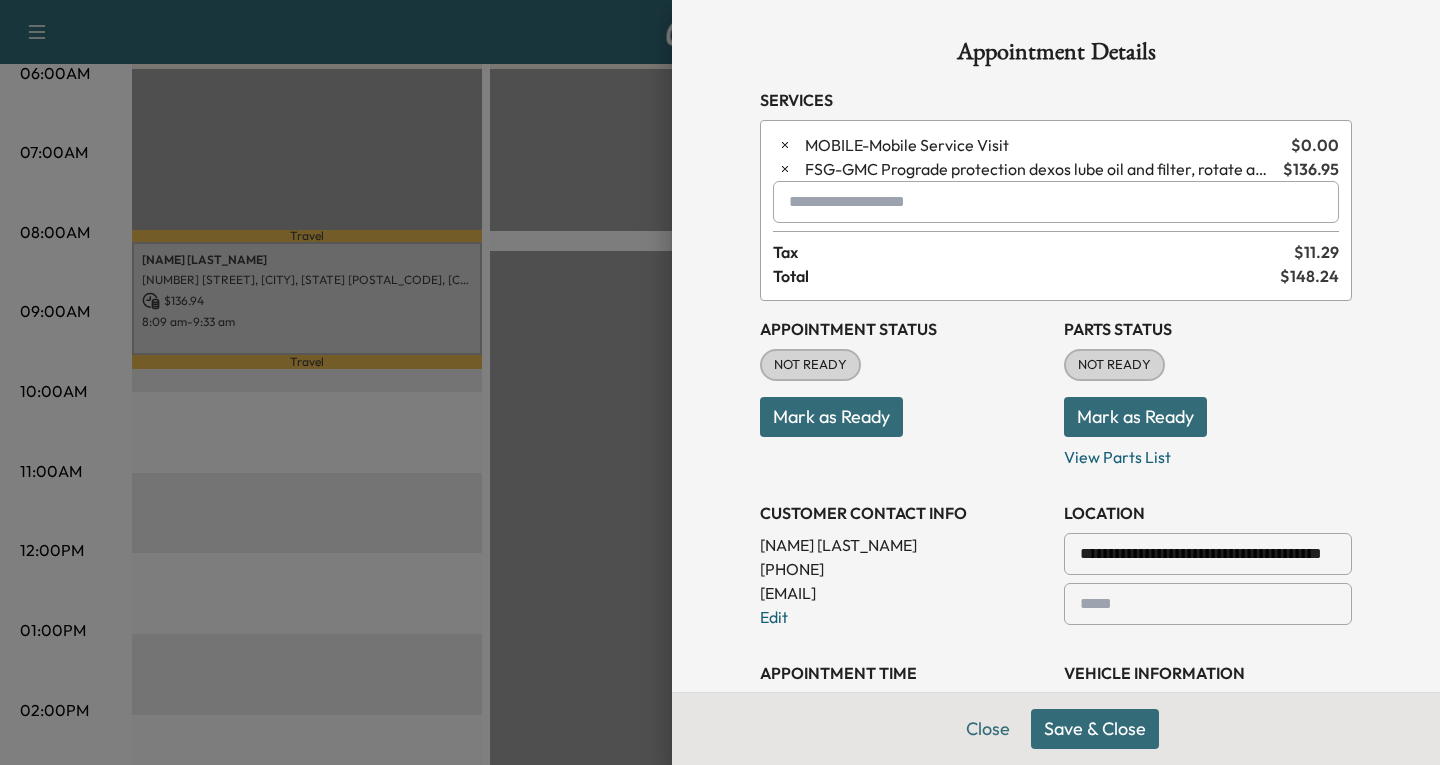click on "Save & Close" at bounding box center (1095, 729) 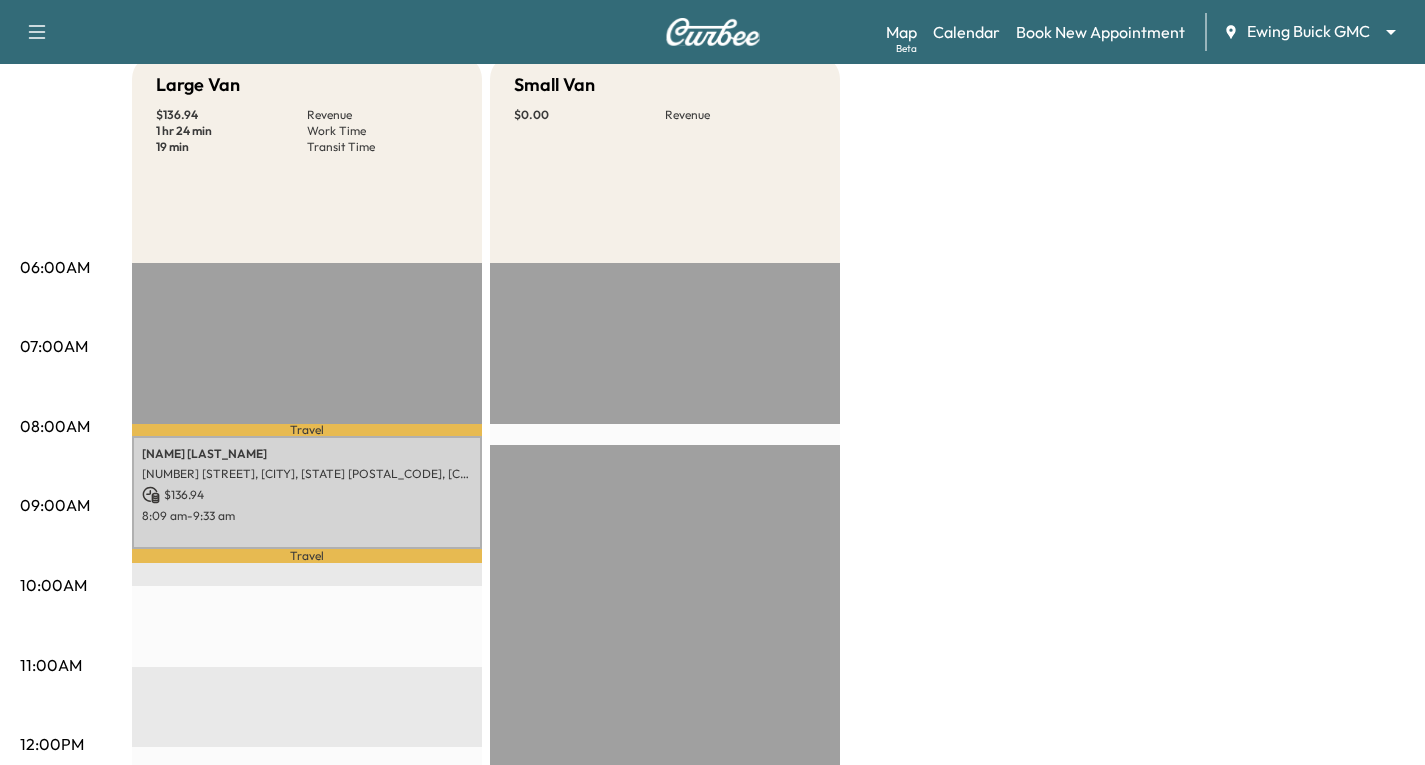 scroll, scrollTop: 200, scrollLeft: 0, axis: vertical 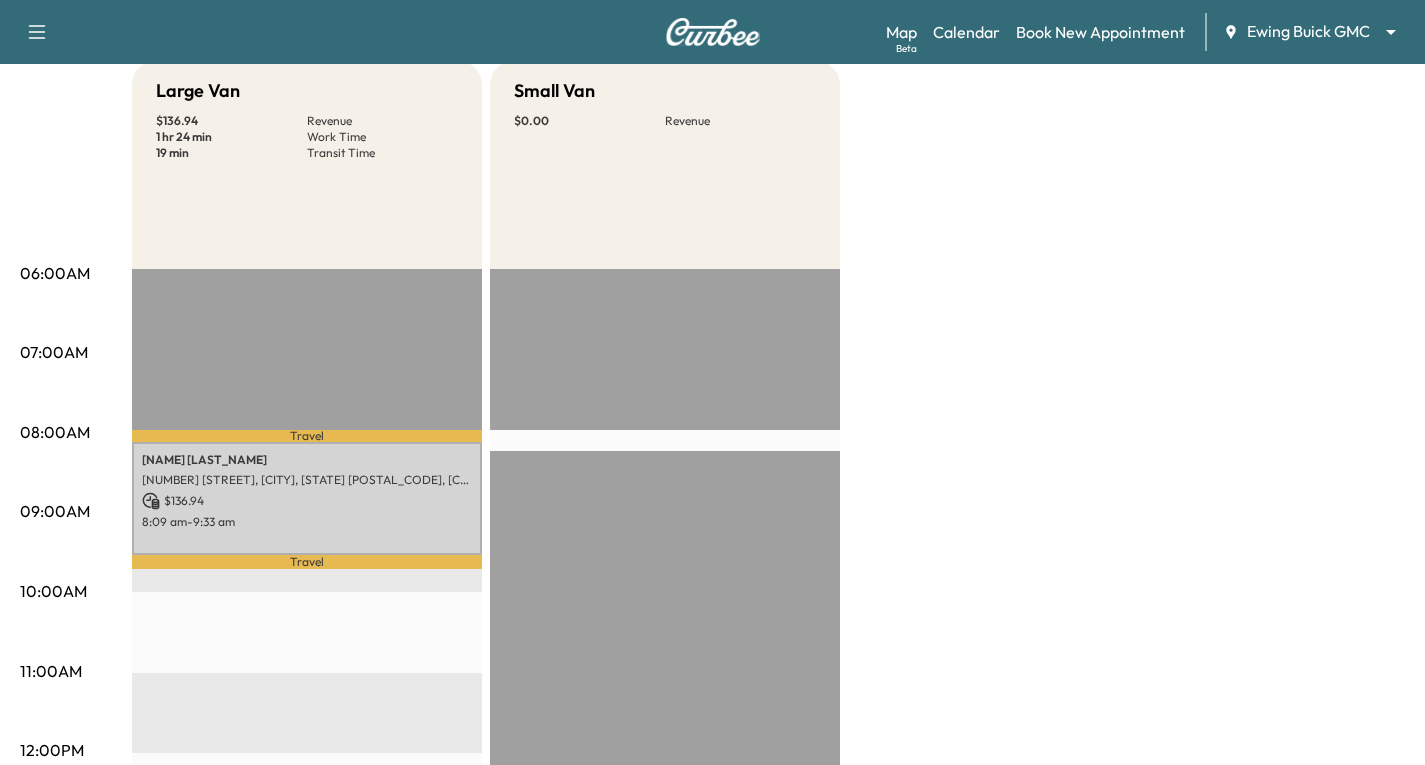 drag, startPoint x: 395, startPoint y: 486, endPoint x: 738, endPoint y: 506, distance: 343.58258 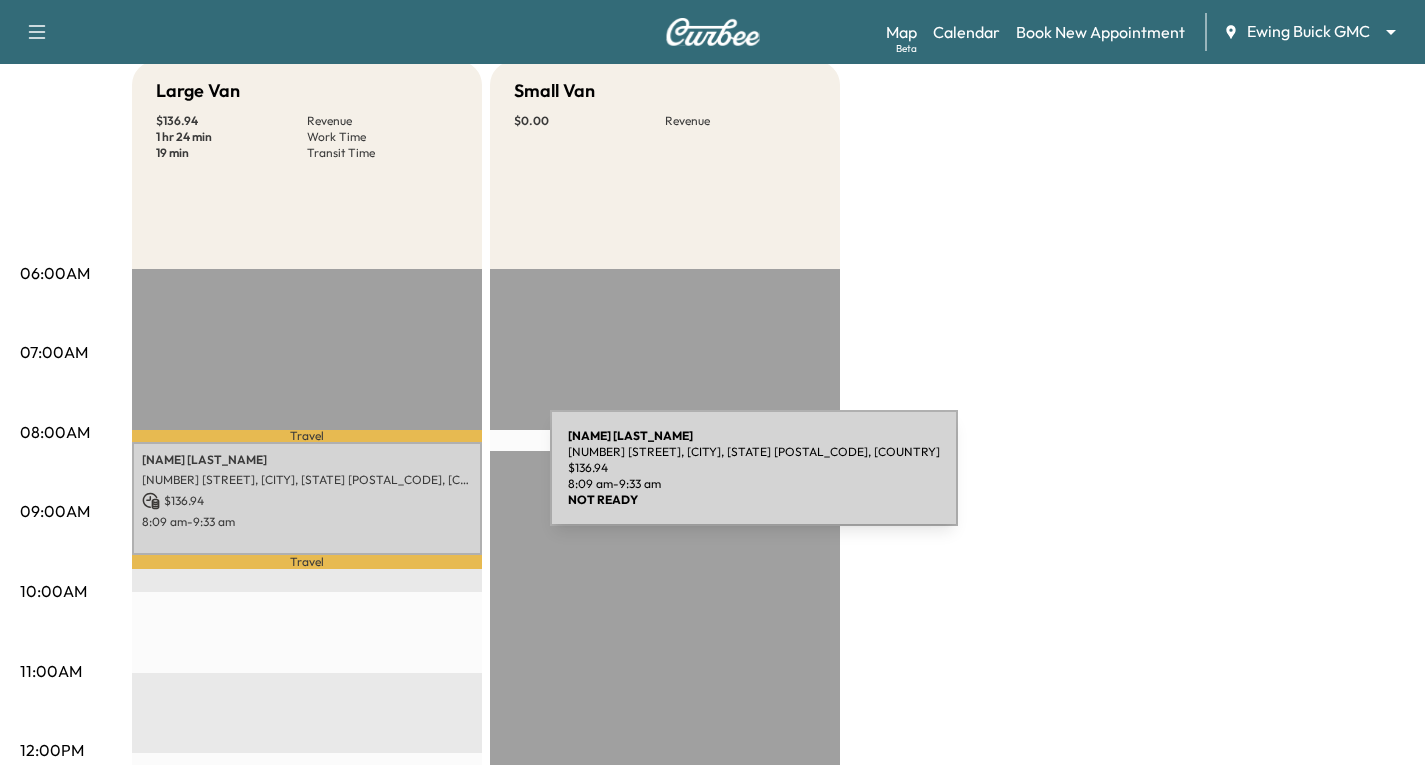 click on "[NUMBER] [STREET], [CITY], [STATE] [POSTAL_CODE], [COUNTRY]" at bounding box center [307, 480] 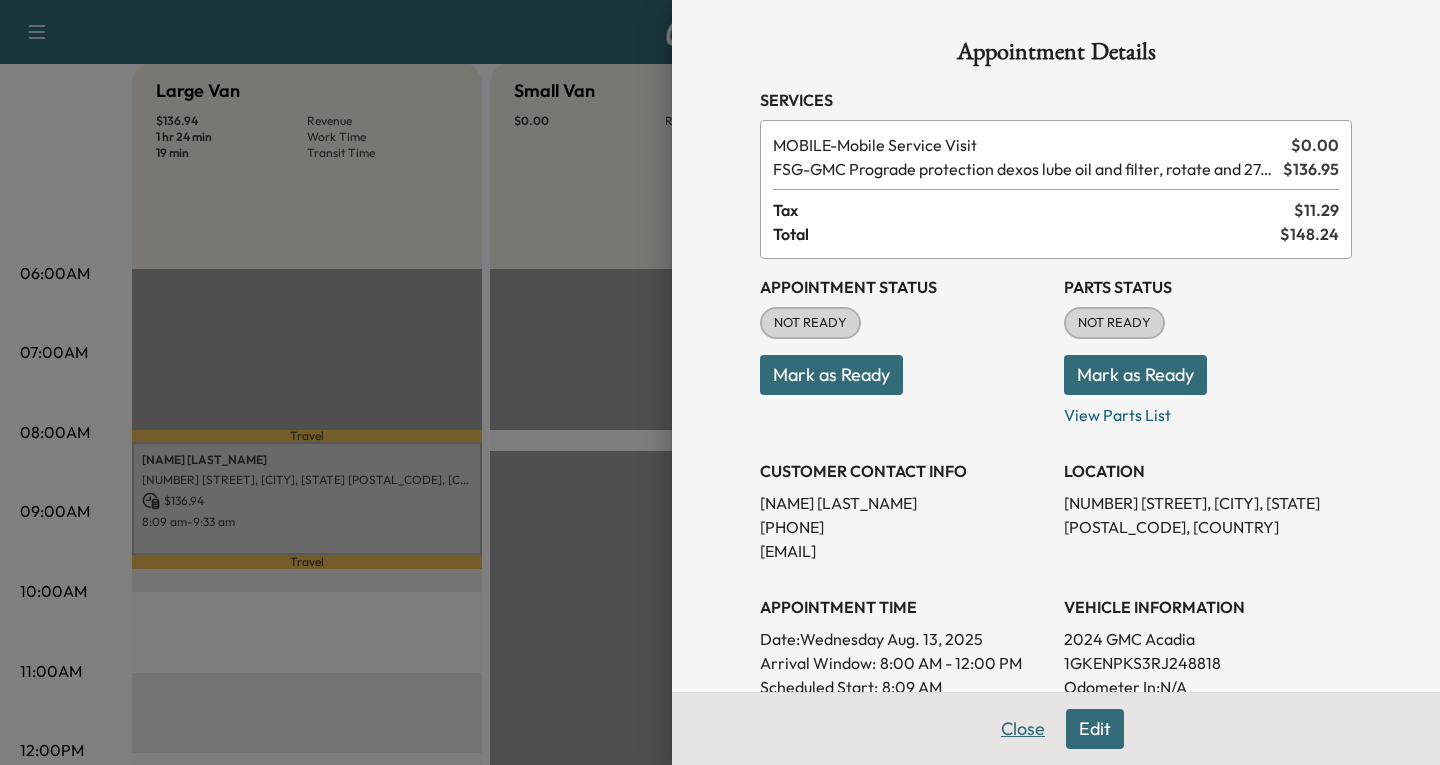 click on "Close" at bounding box center (1023, 729) 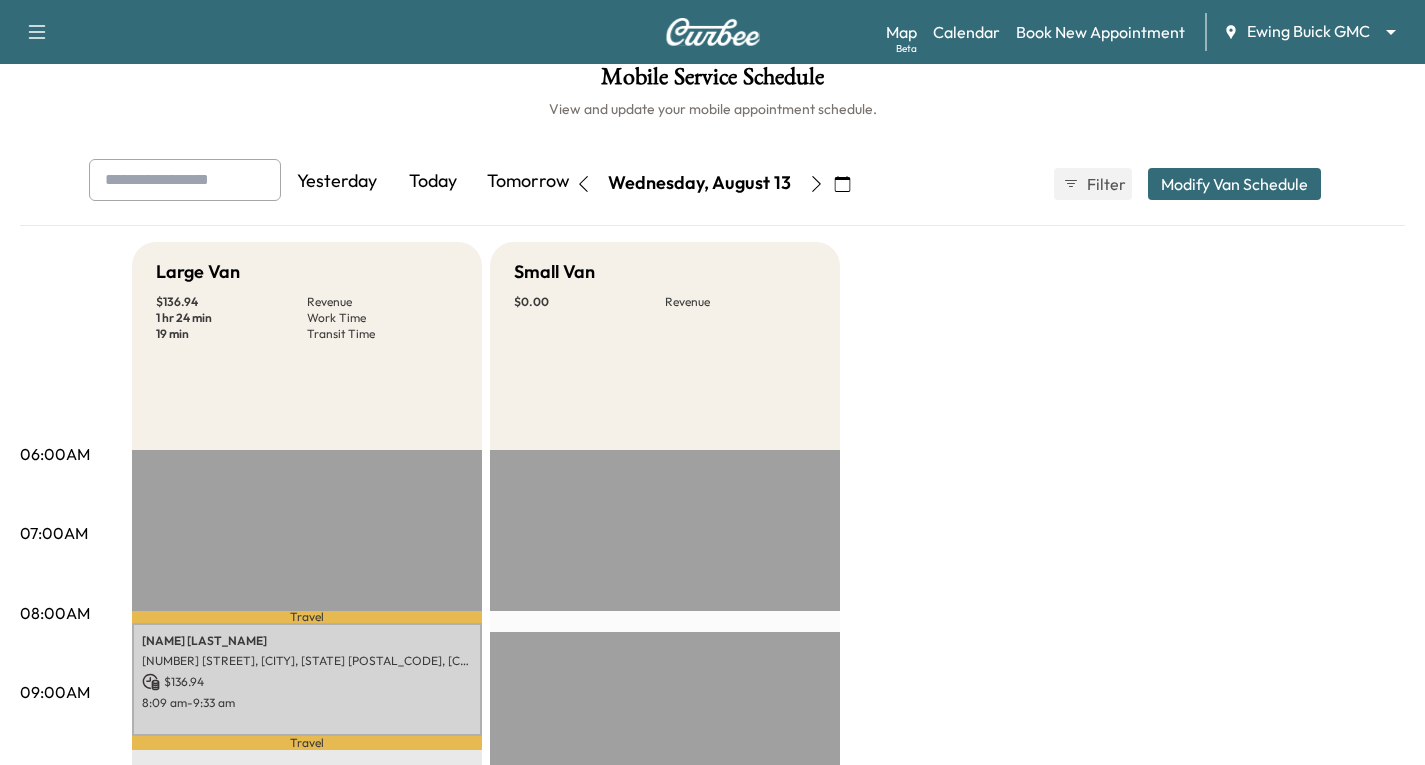 scroll, scrollTop: 0, scrollLeft: 0, axis: both 